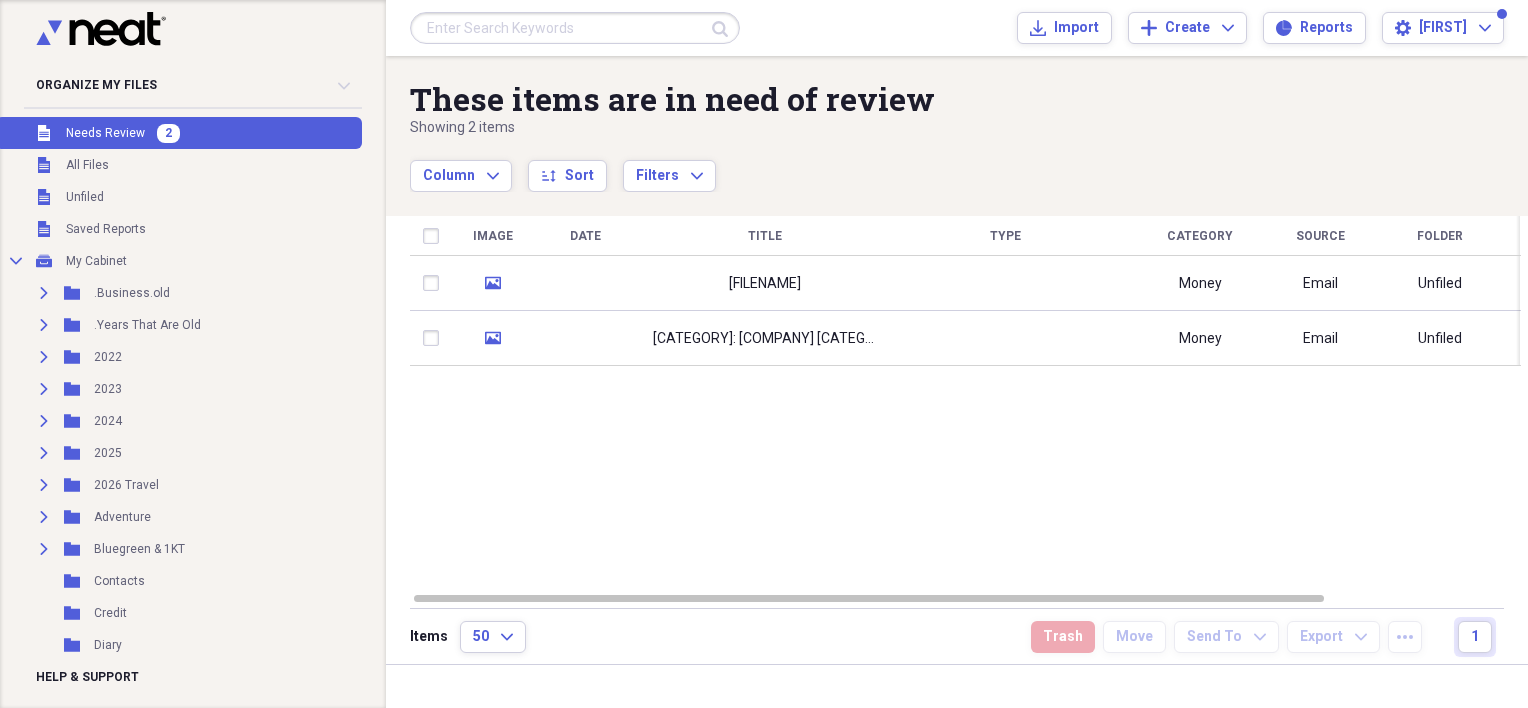 scroll, scrollTop: 0, scrollLeft: 0, axis: both 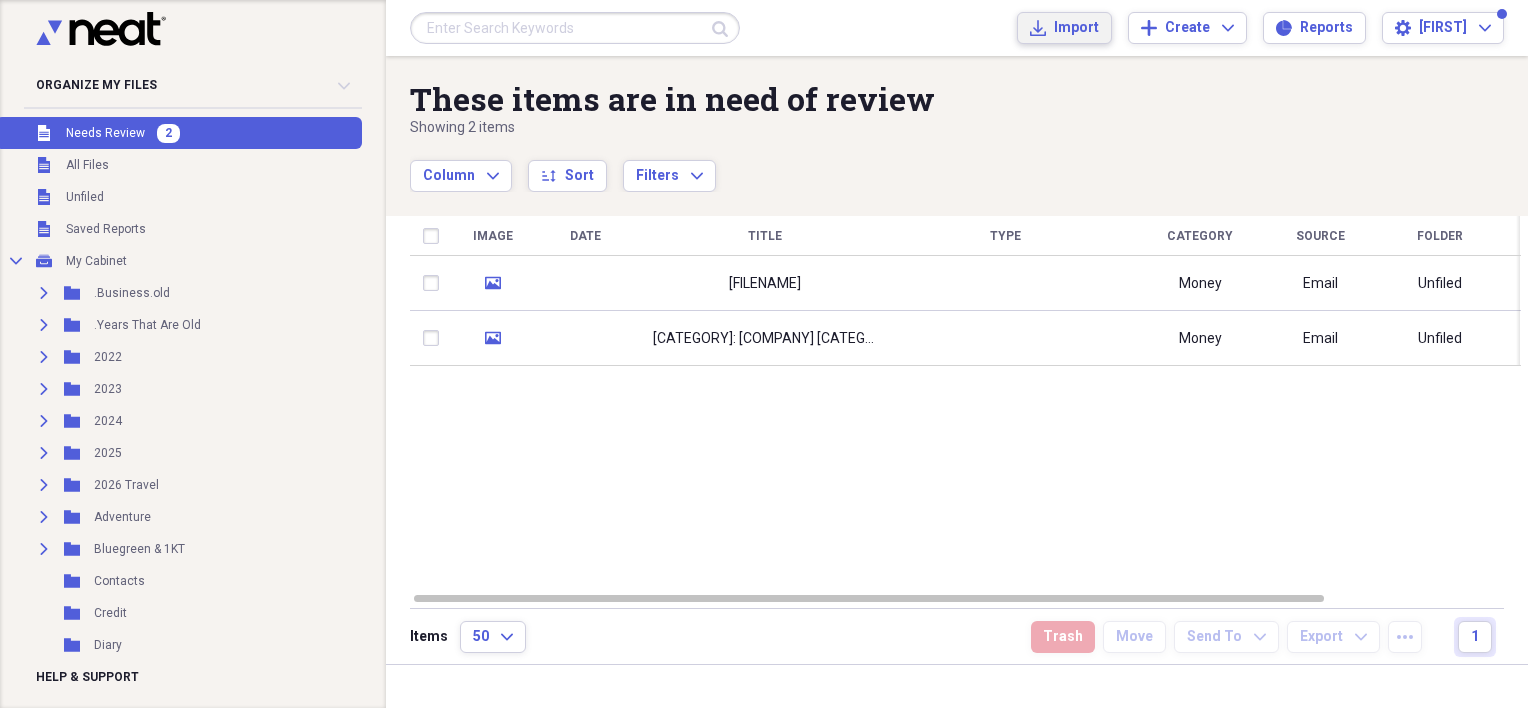 click on "Import" 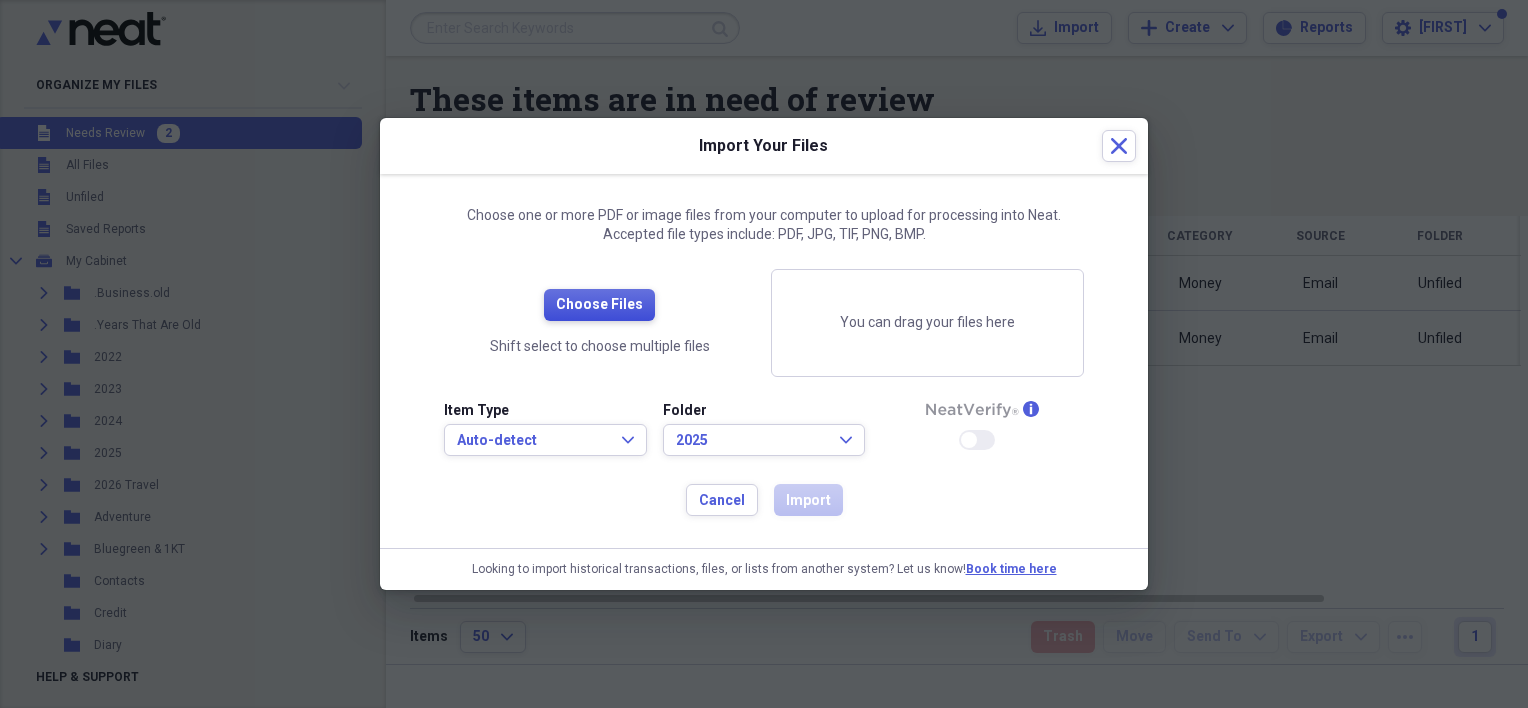 click on "Choose Files" at bounding box center [599, 305] 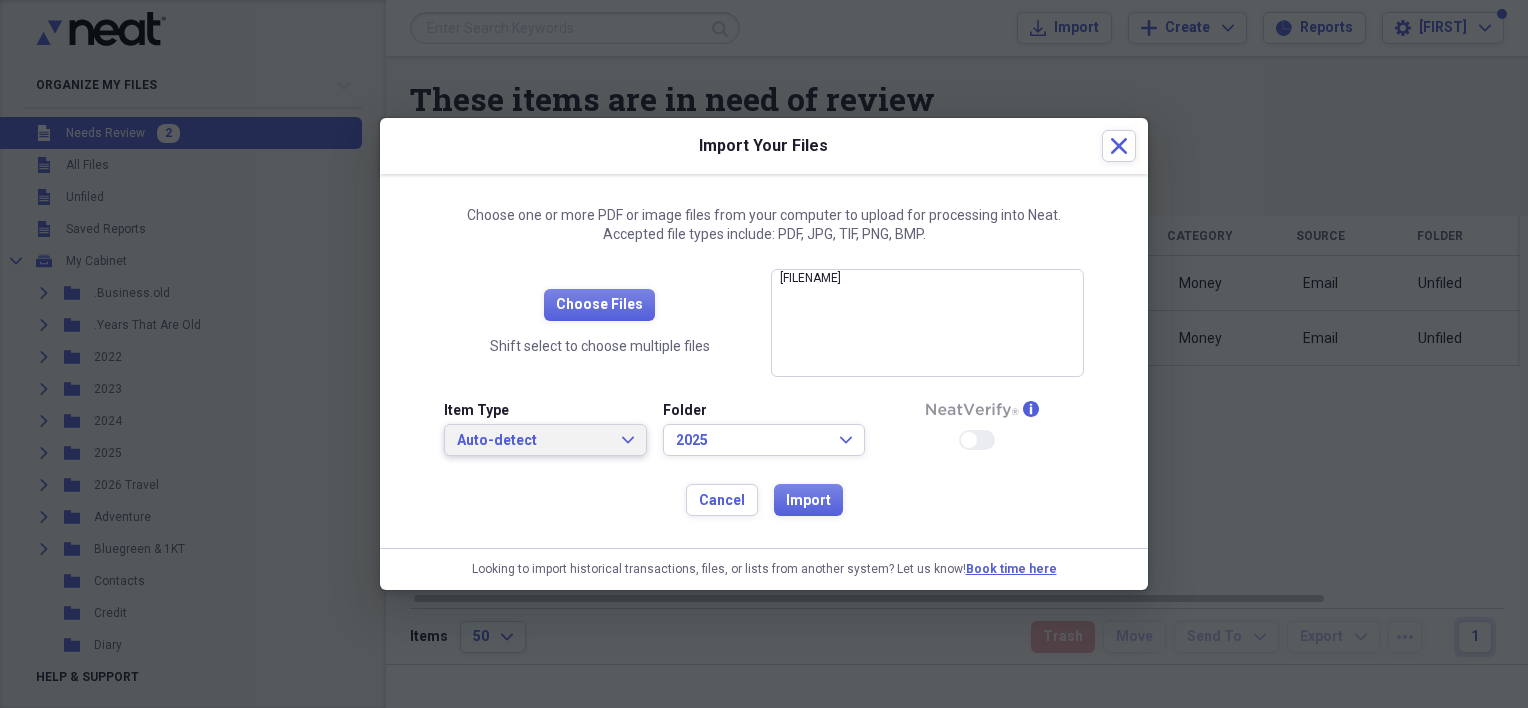 click on "Auto-detect" at bounding box center (533, 441) 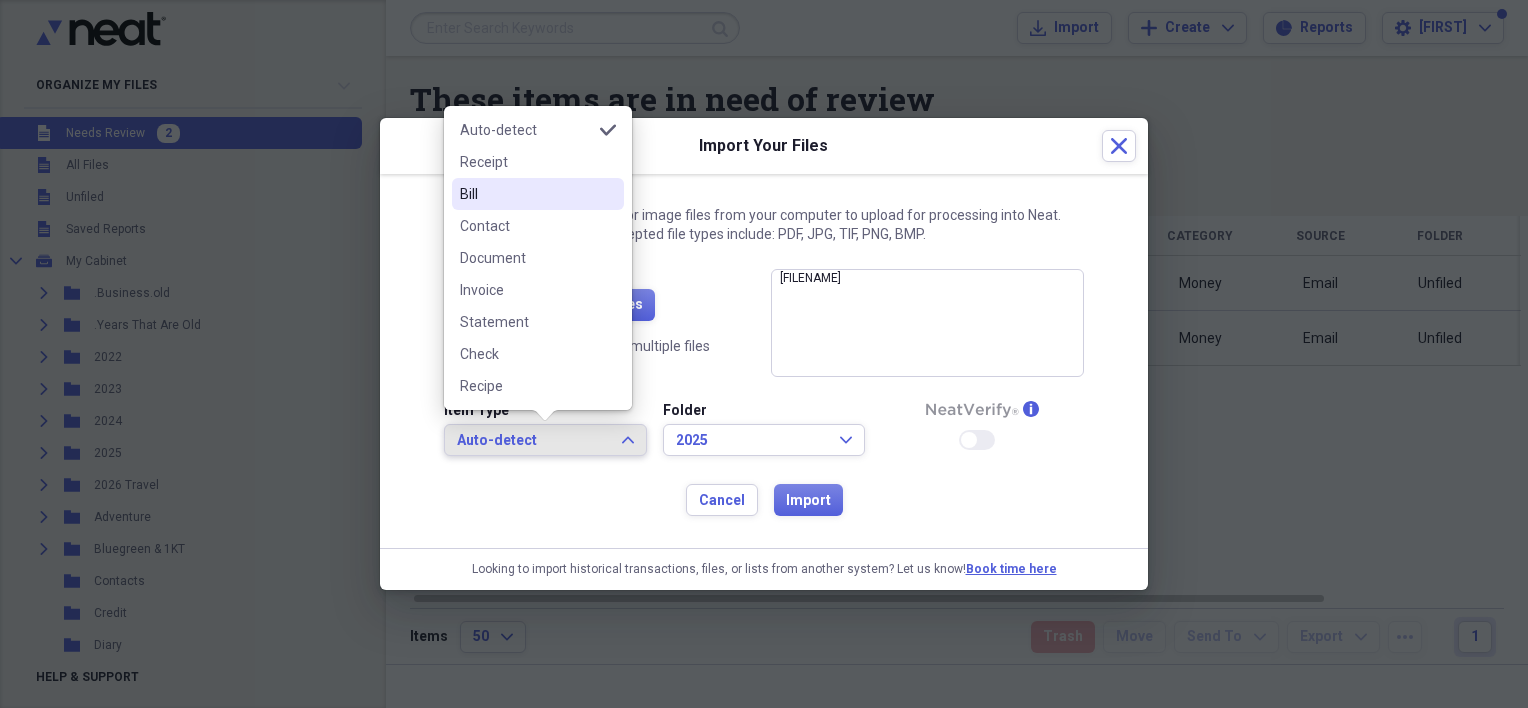 click on "Bill" at bounding box center (526, 194) 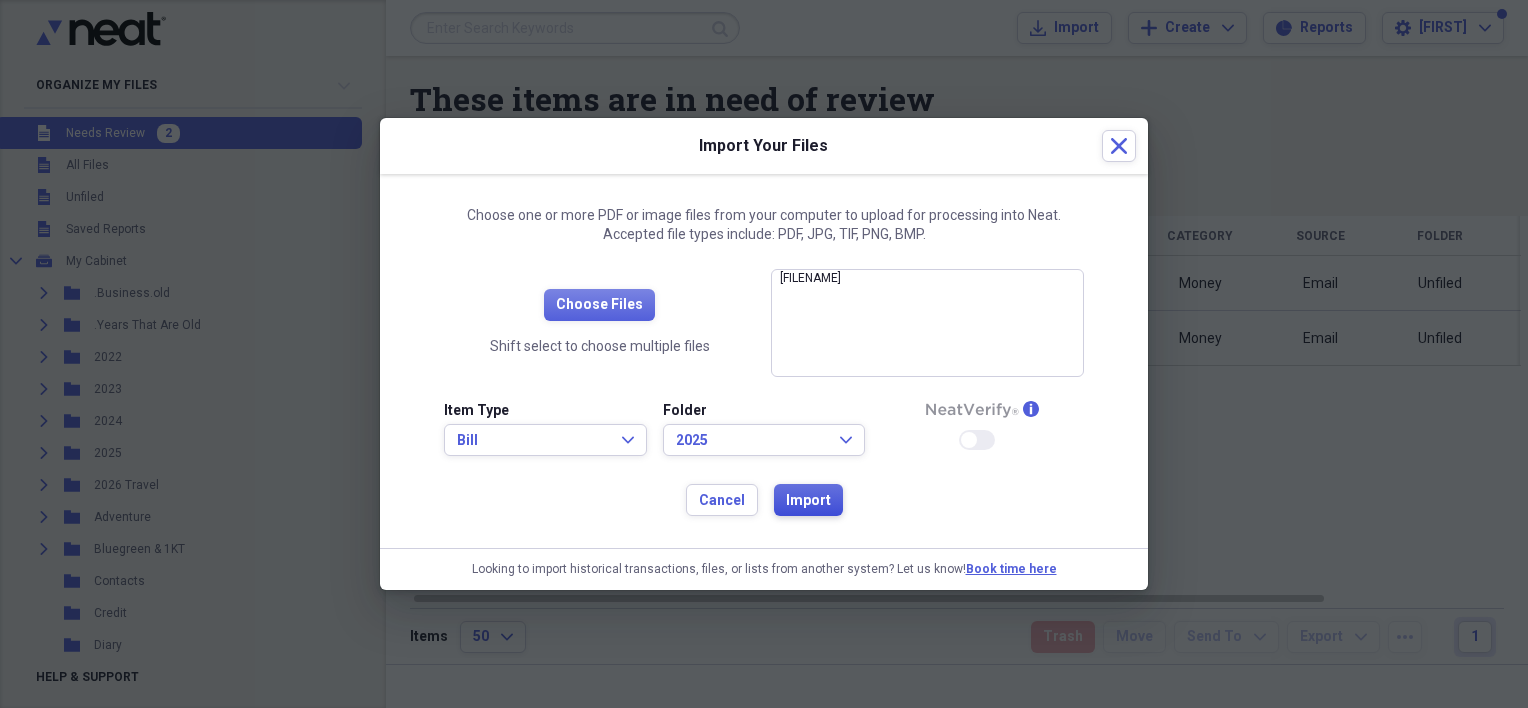 click on "Import" at bounding box center [808, 501] 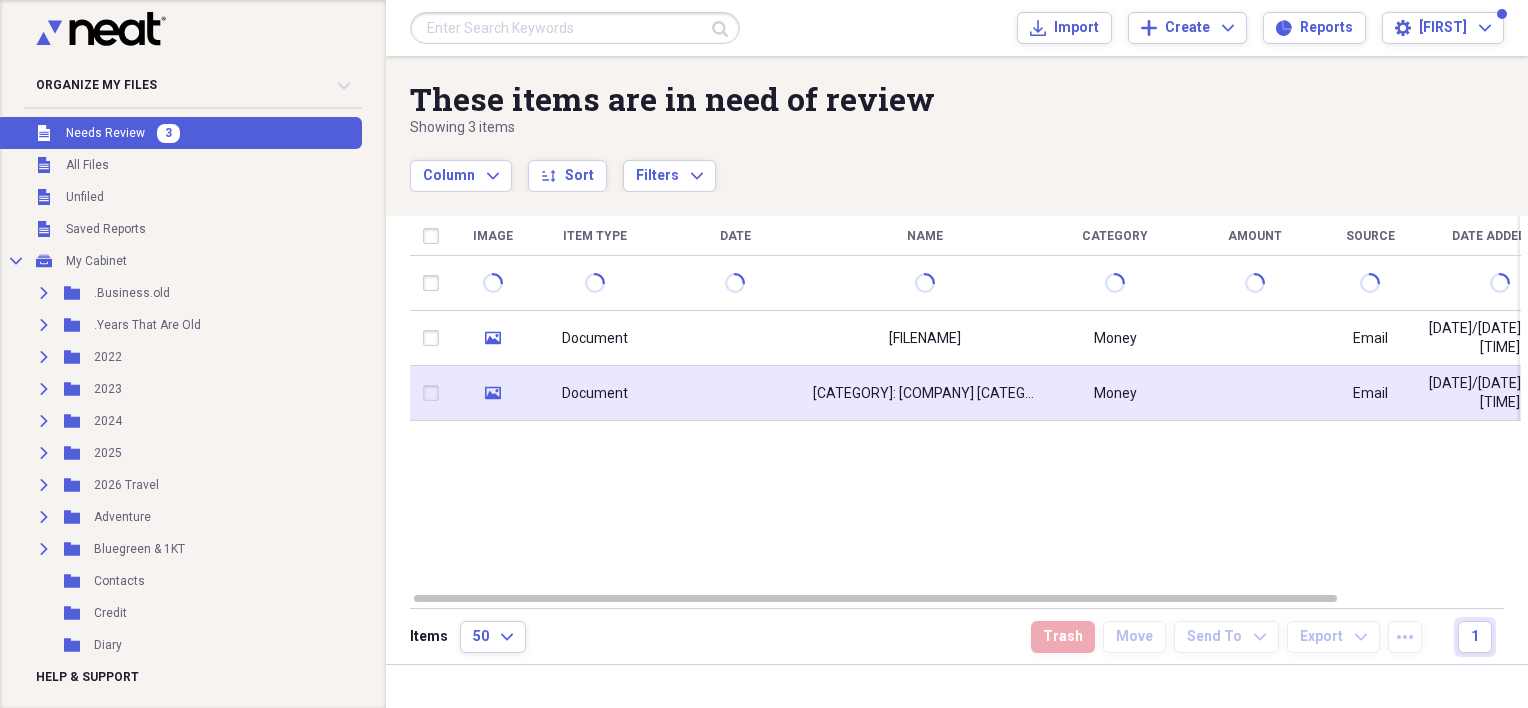 click at bounding box center [735, 393] 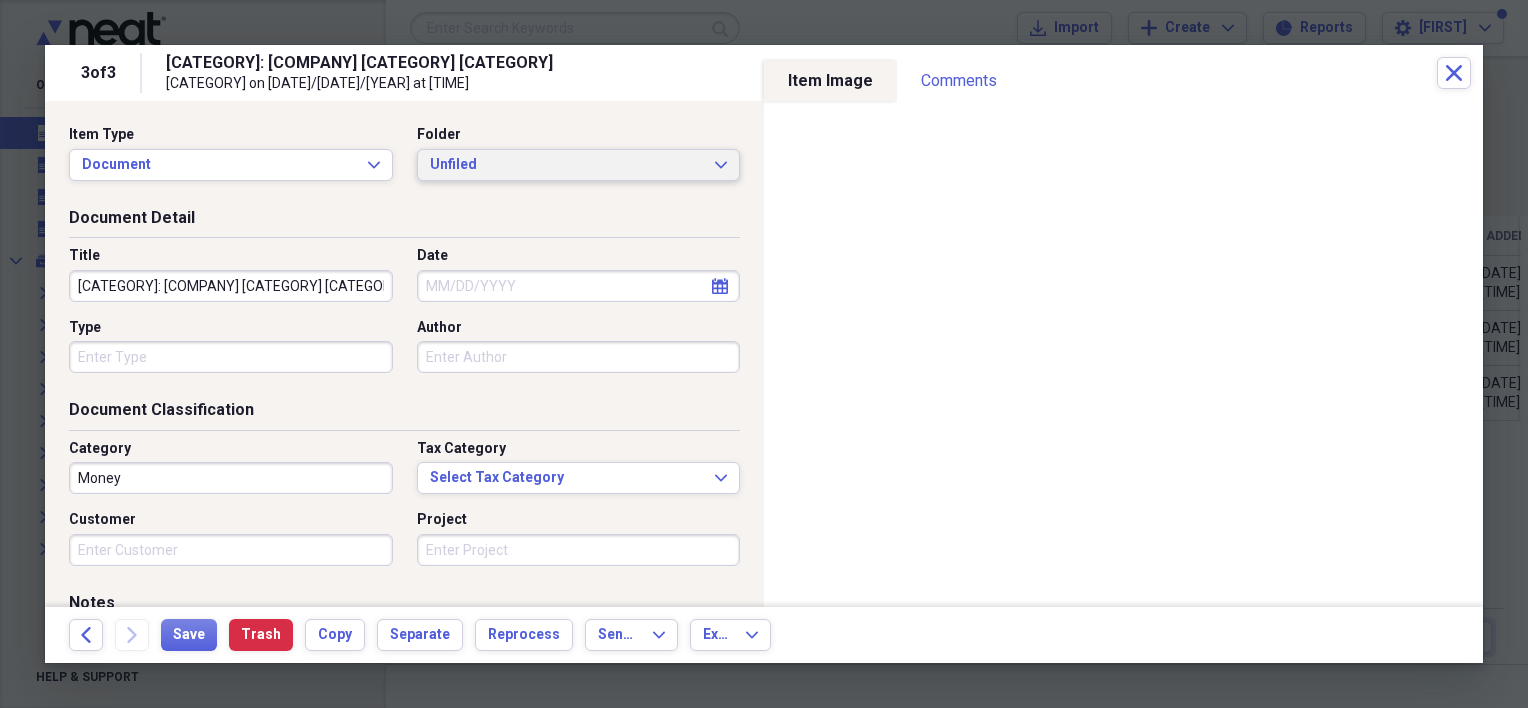 click on "Unfiled" at bounding box center (567, 165) 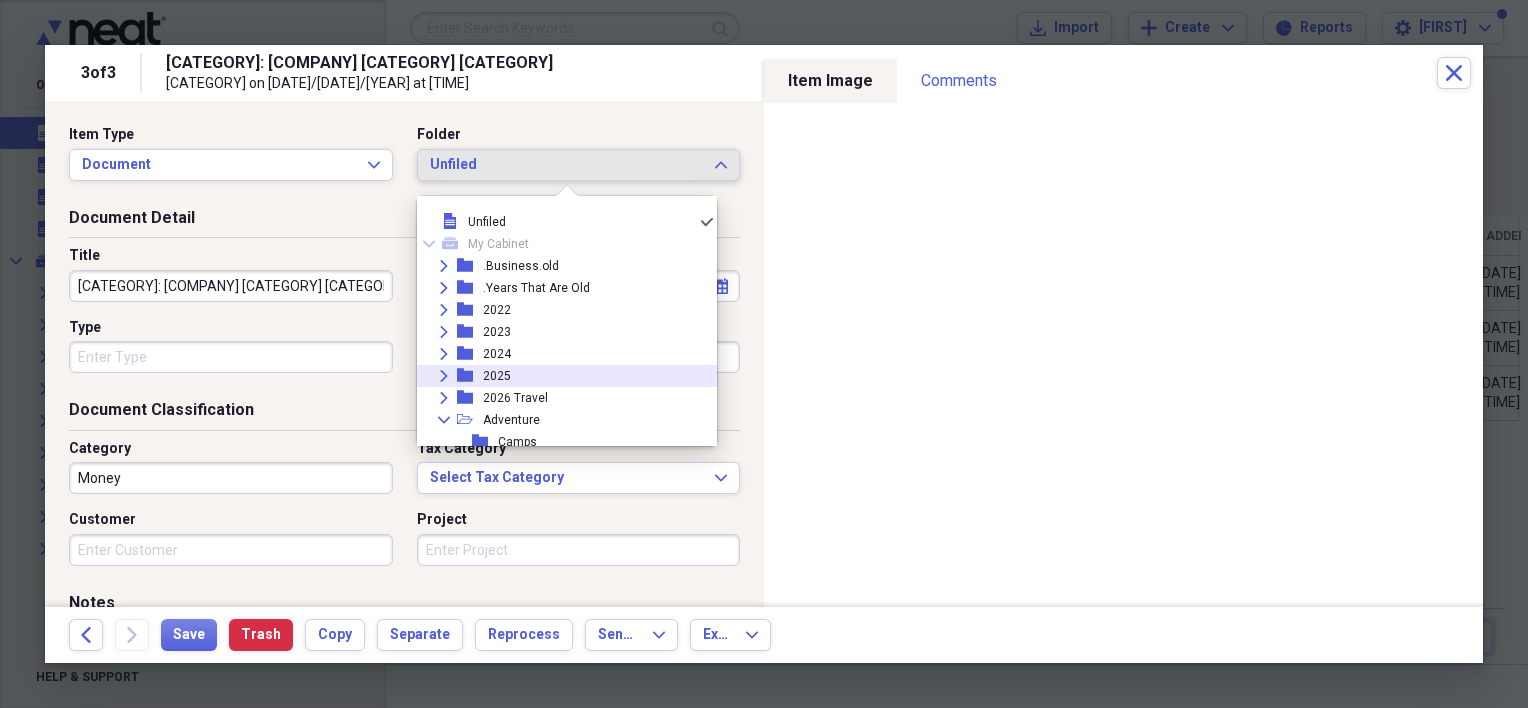 click on "2025" at bounding box center [497, 376] 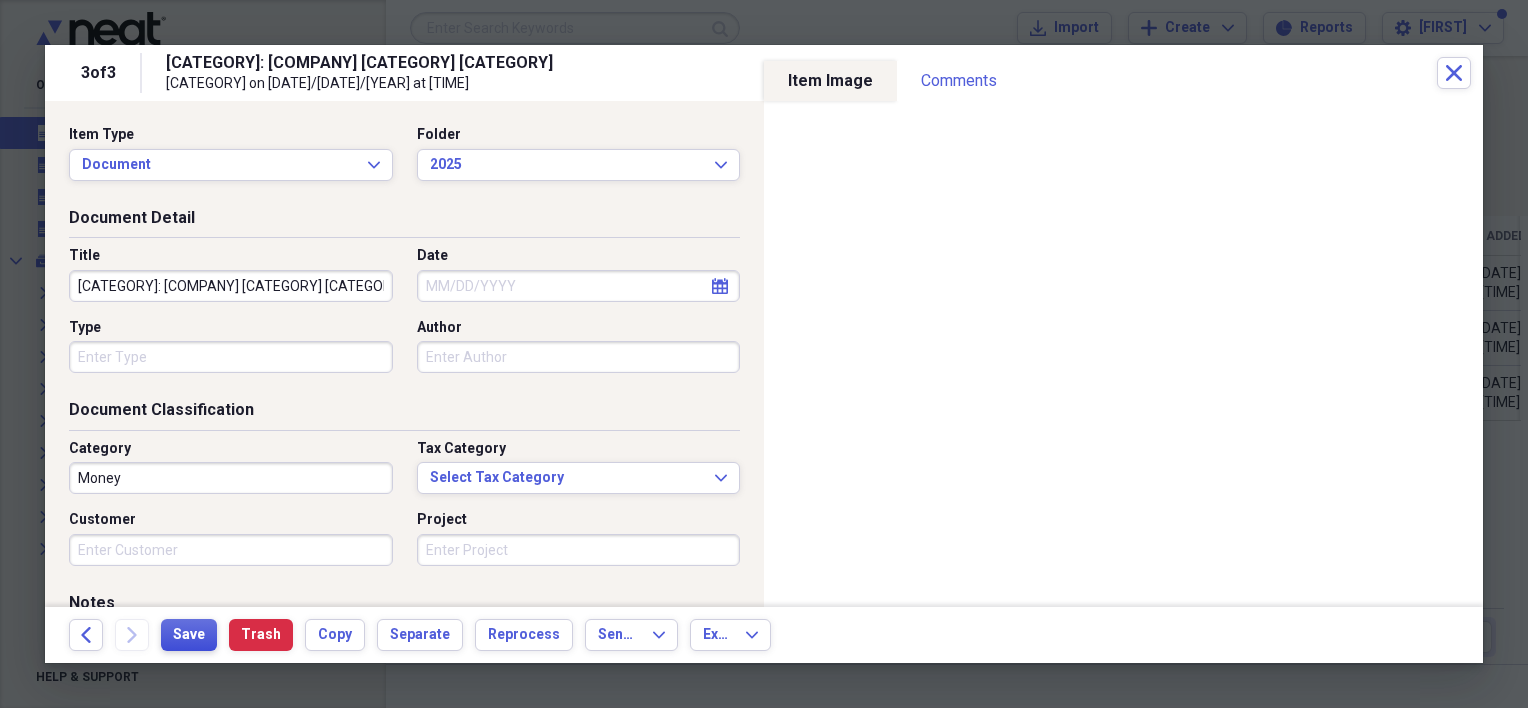 click on "Save" at bounding box center [189, 635] 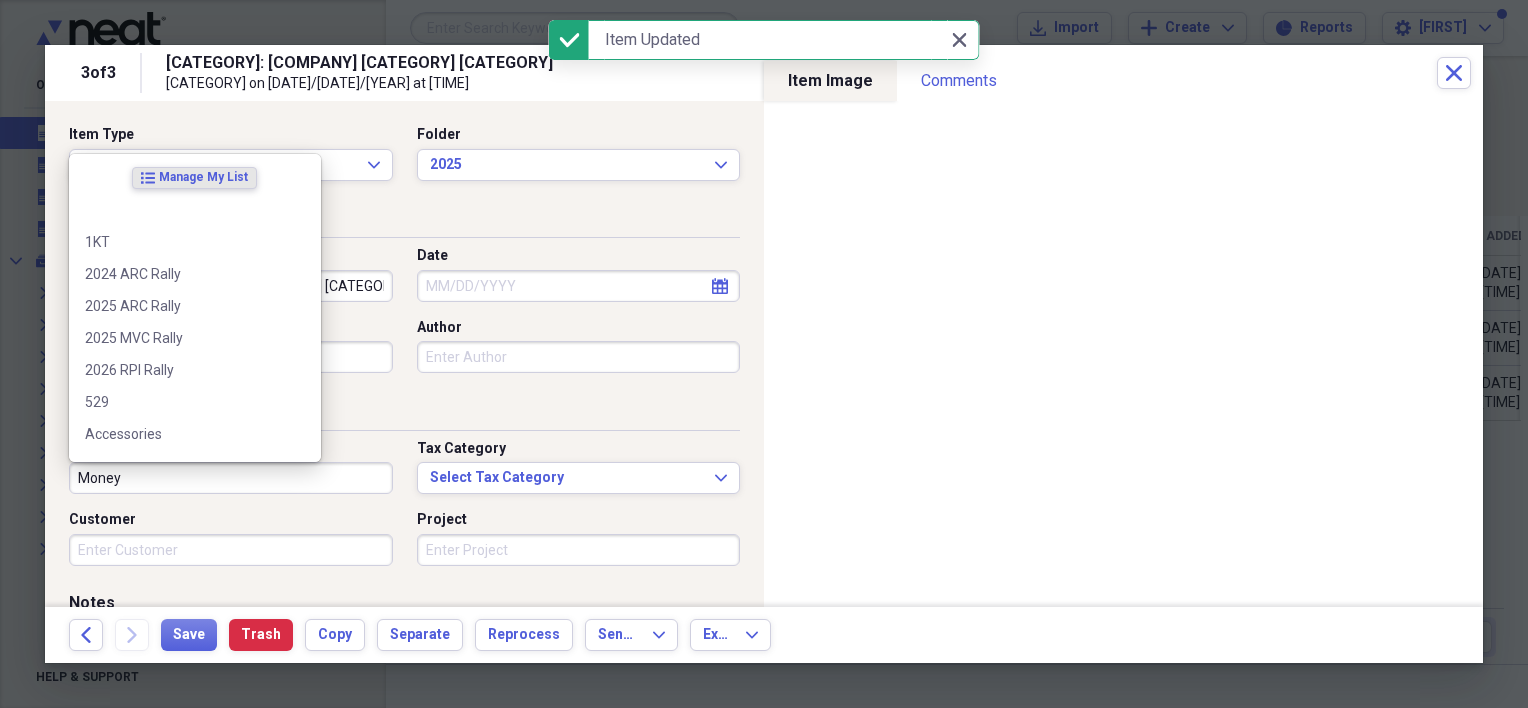 click on "Money" at bounding box center (231, 478) 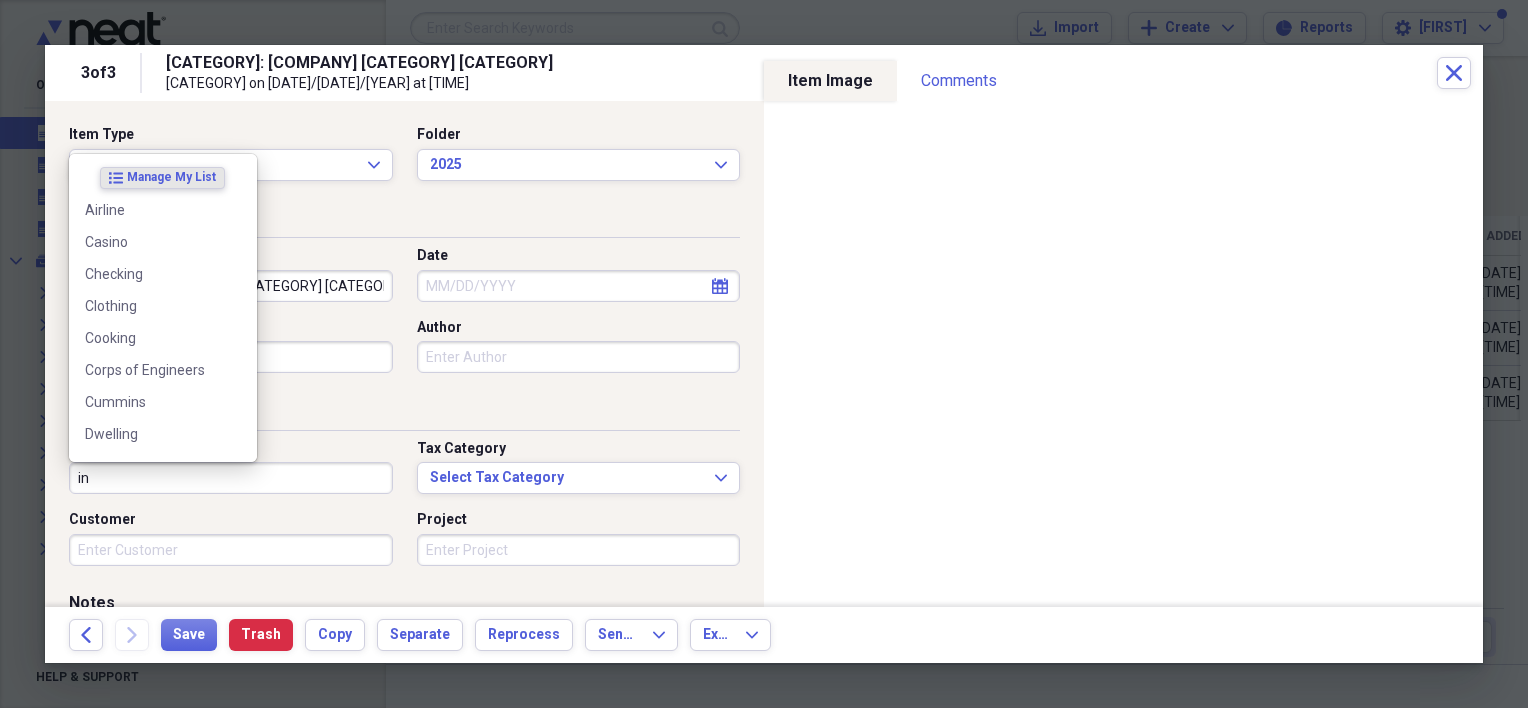 type on "i" 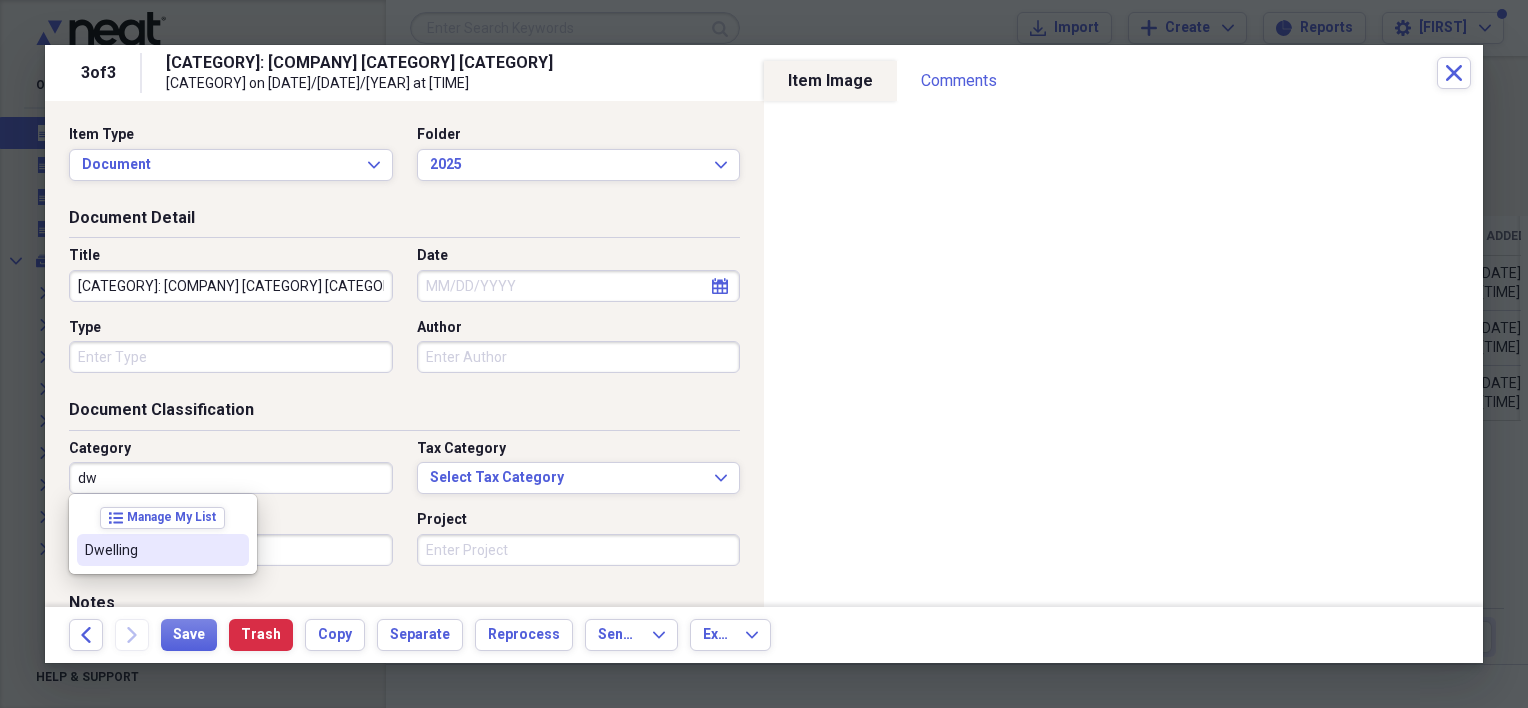 click on "Dwelling" at bounding box center (163, 550) 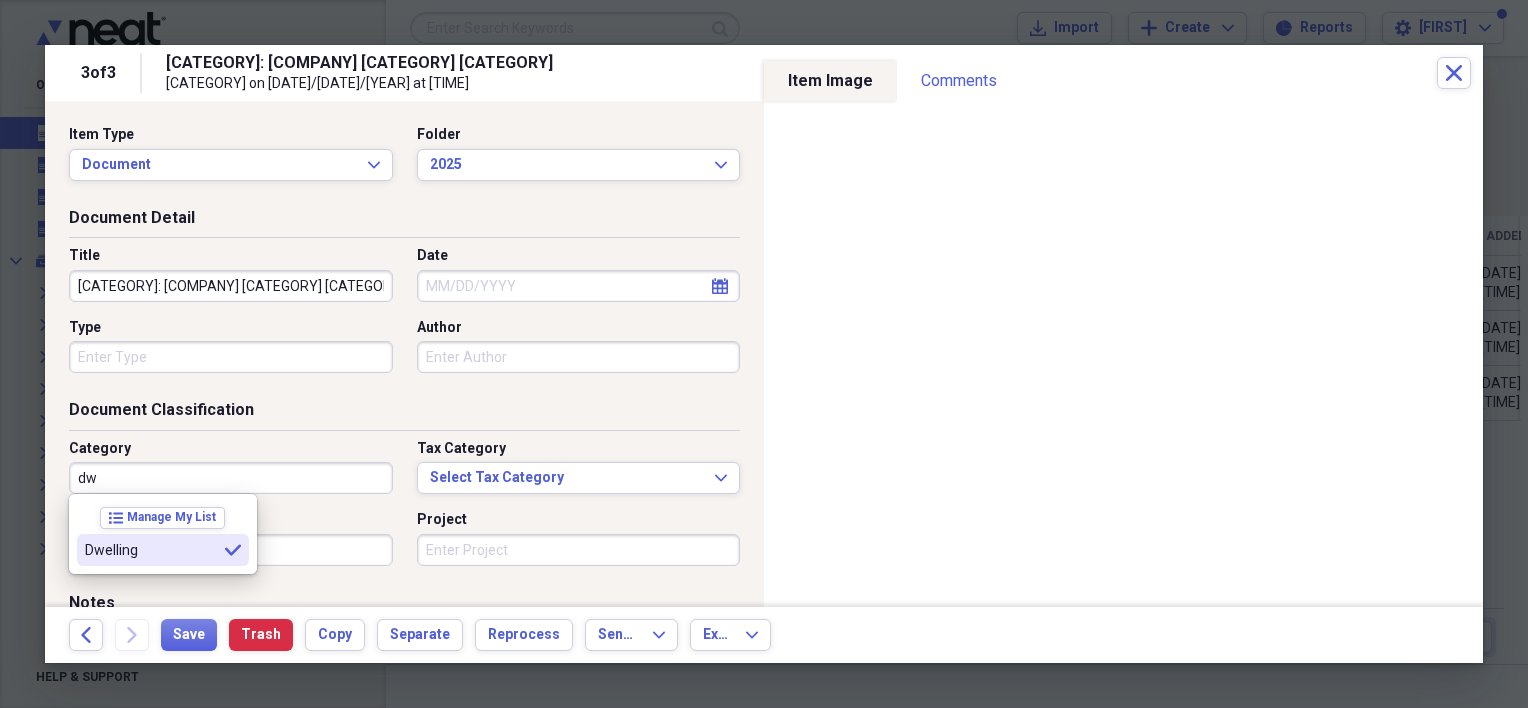 type on "Dwelling" 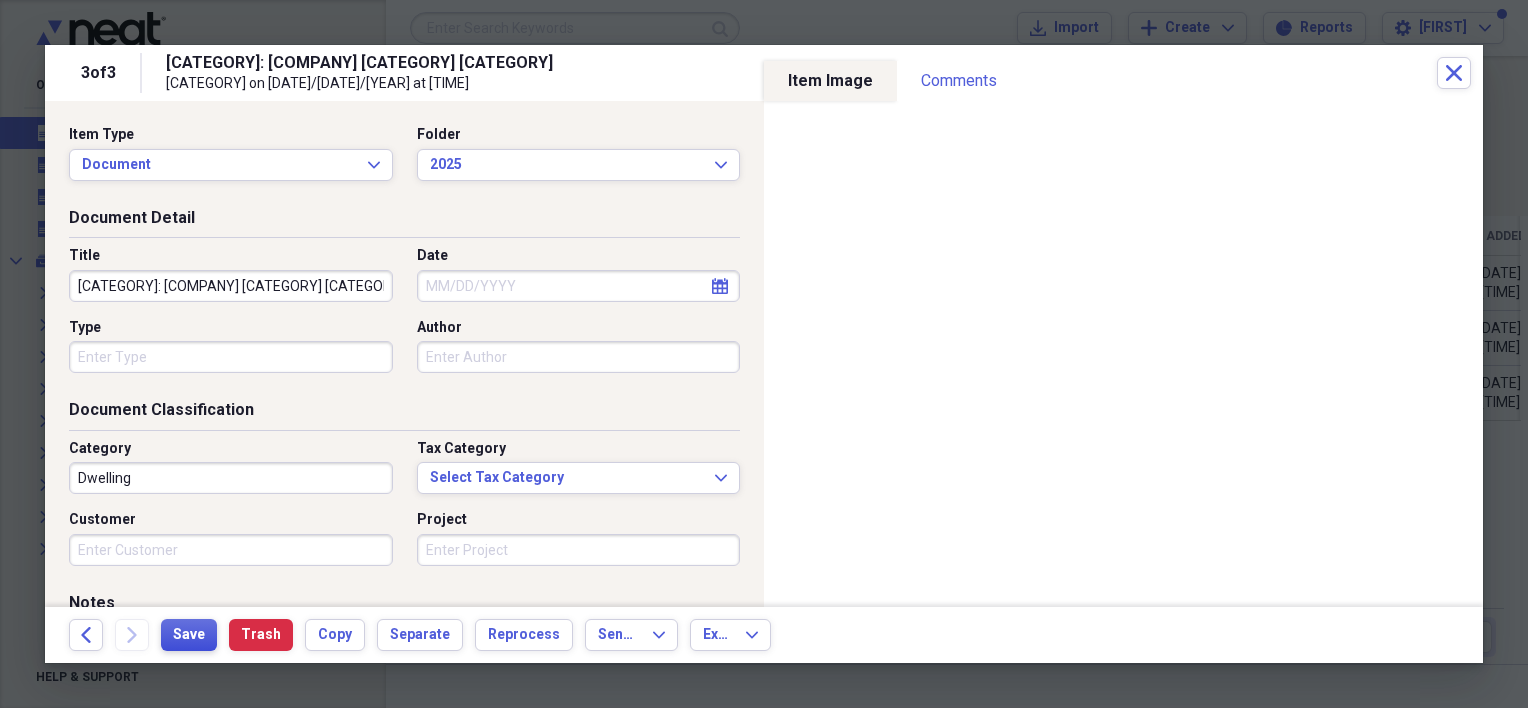 click on "Save" at bounding box center [189, 635] 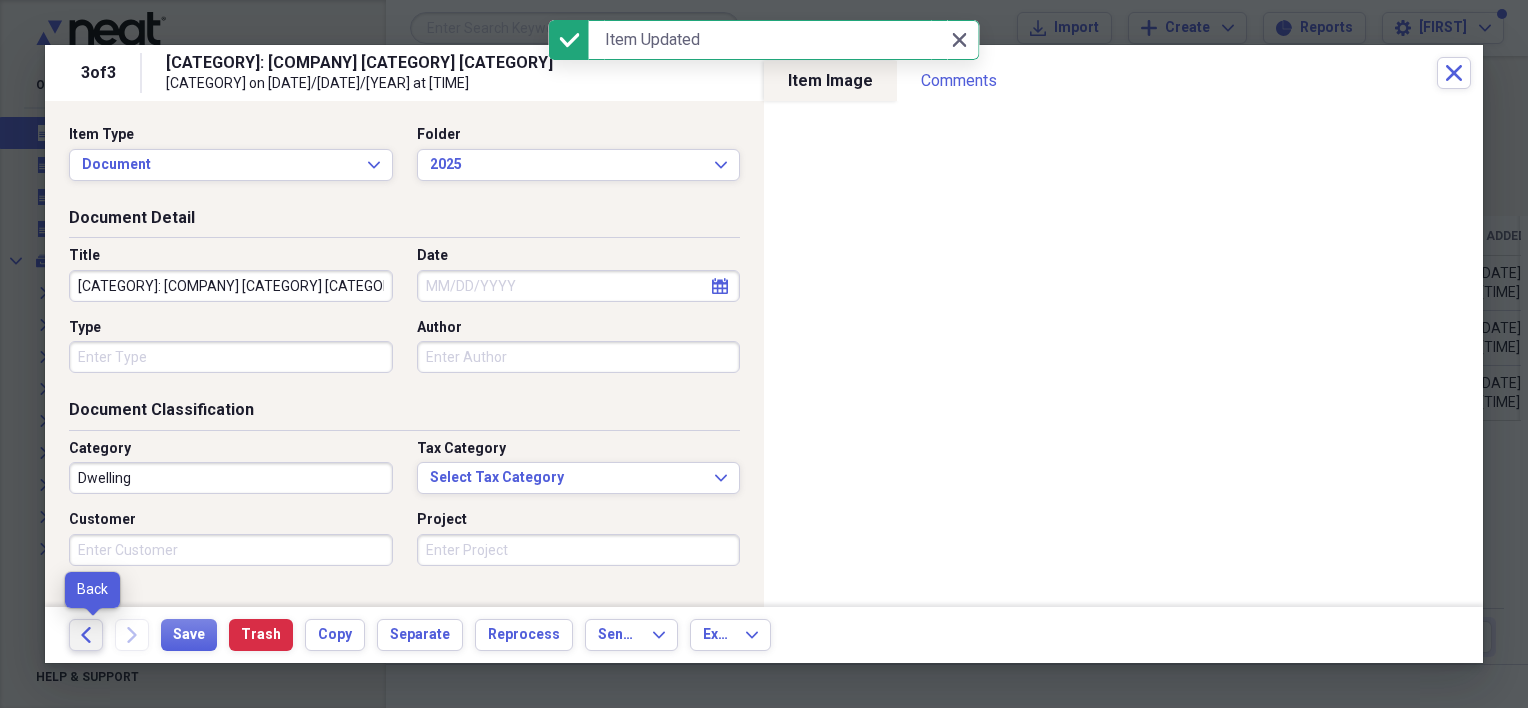 click on "Back" at bounding box center (86, 635) 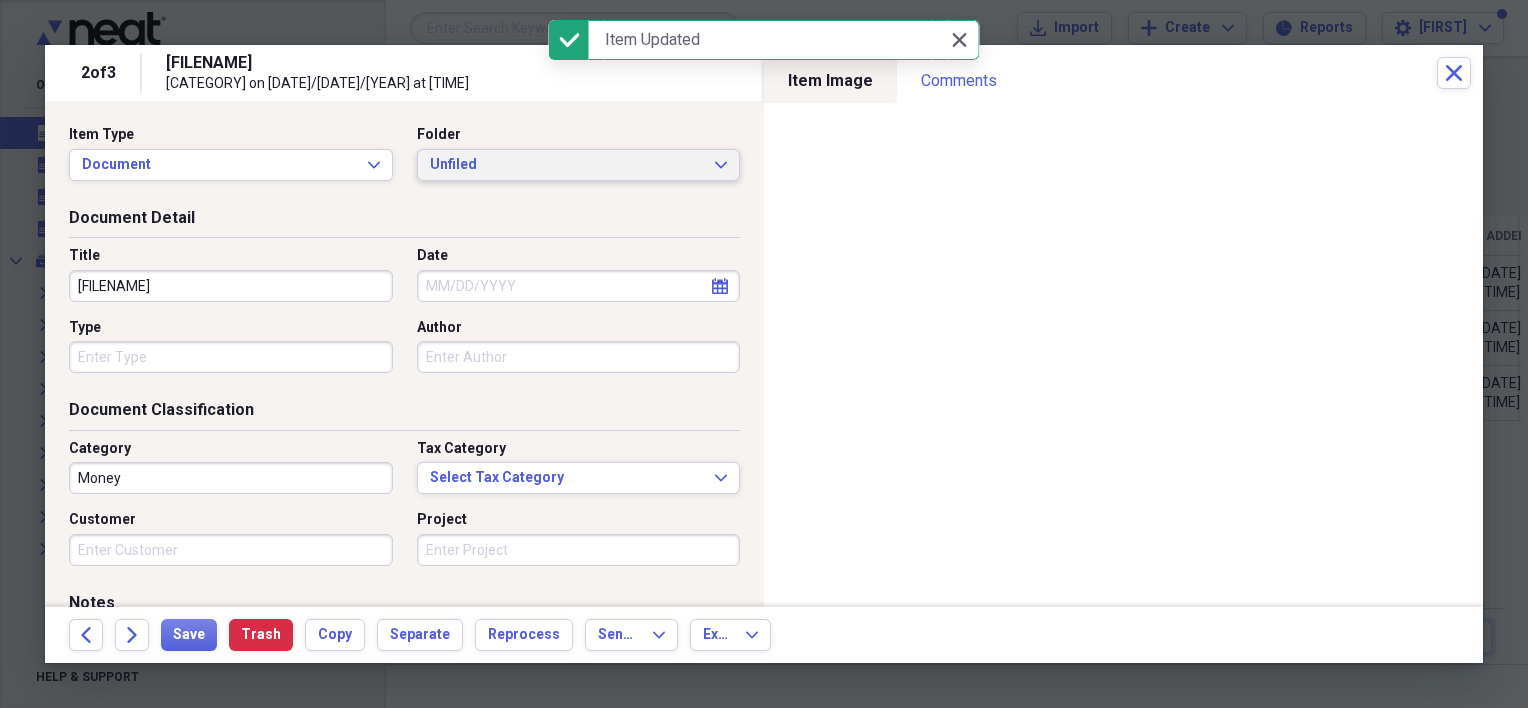 click on "Unfiled" at bounding box center [567, 165] 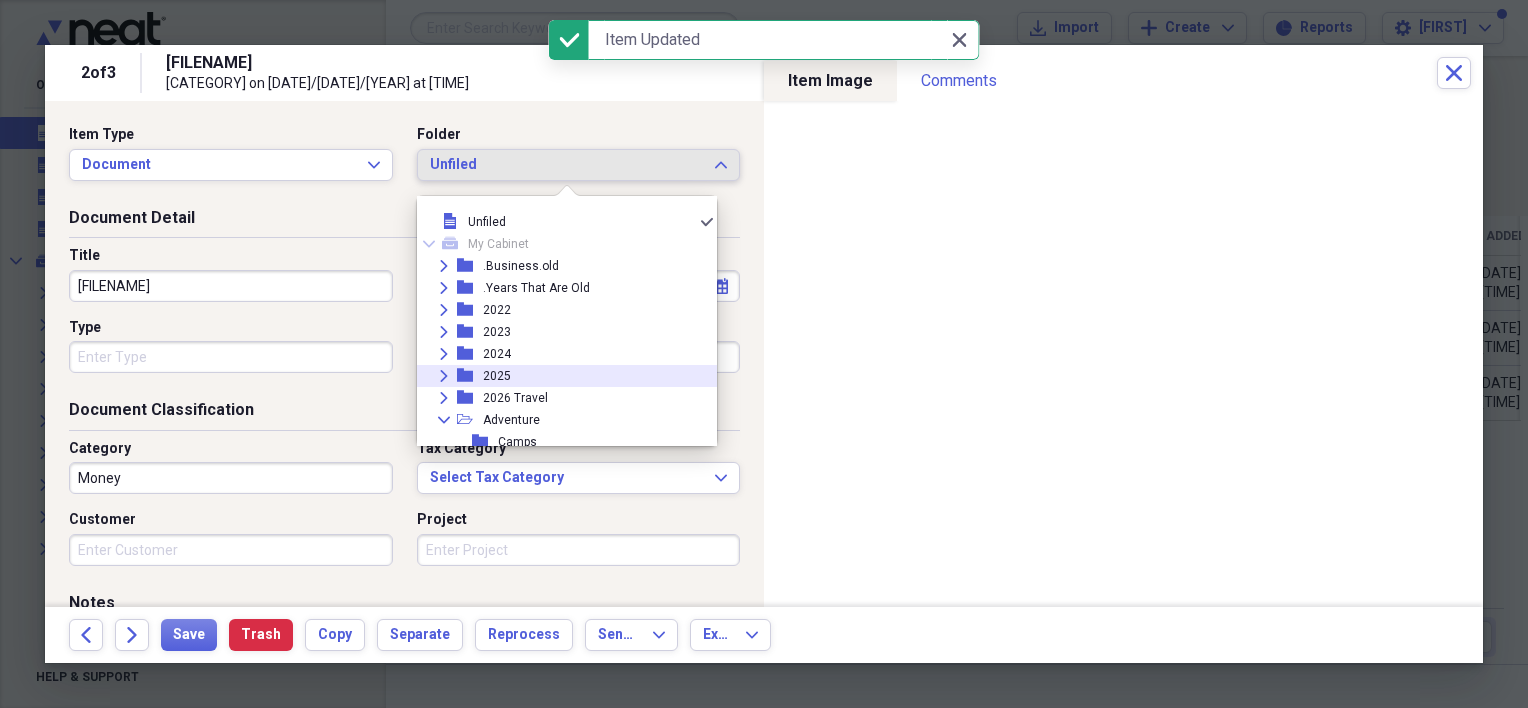 click on "2025" at bounding box center (497, 376) 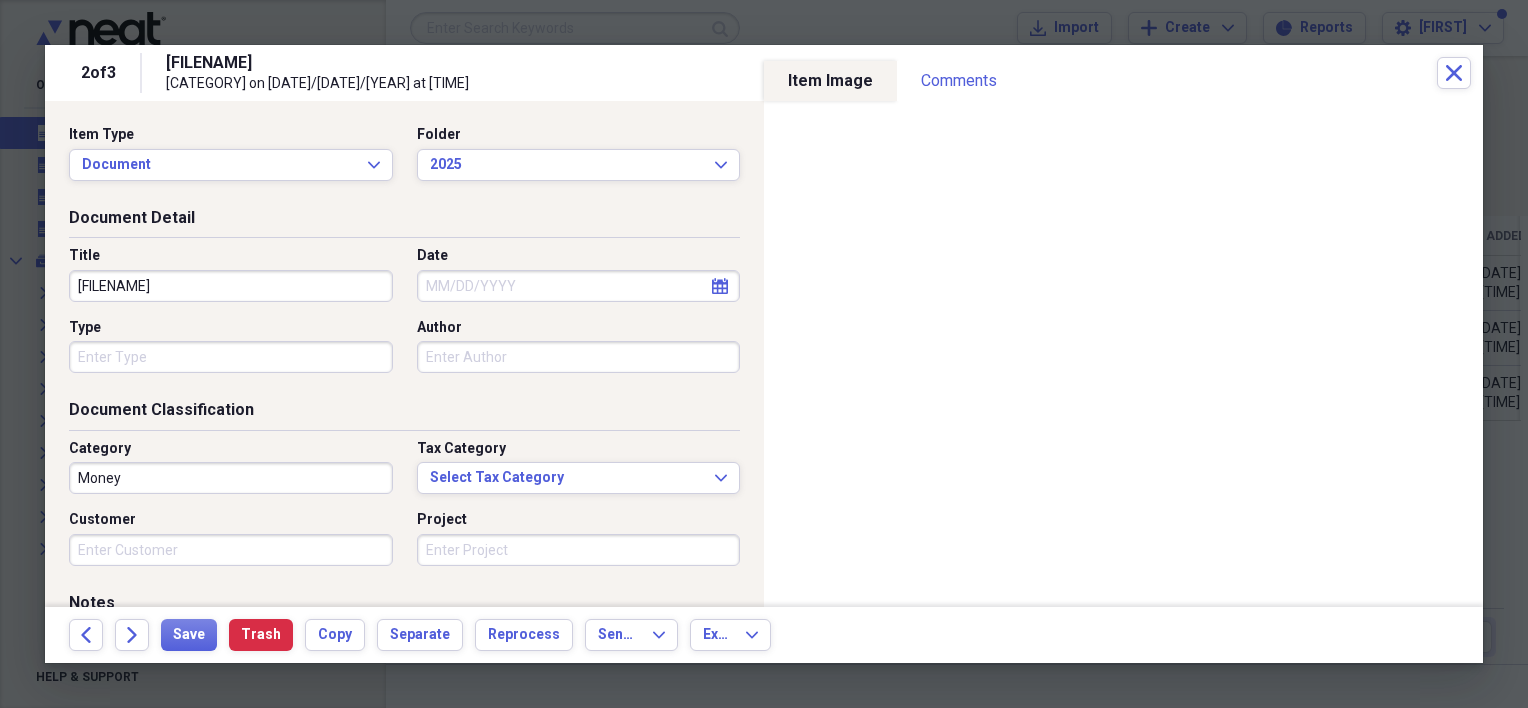 drag, startPoint x: 220, startPoint y: 292, endPoint x: 44, endPoint y: 281, distance: 176.34341 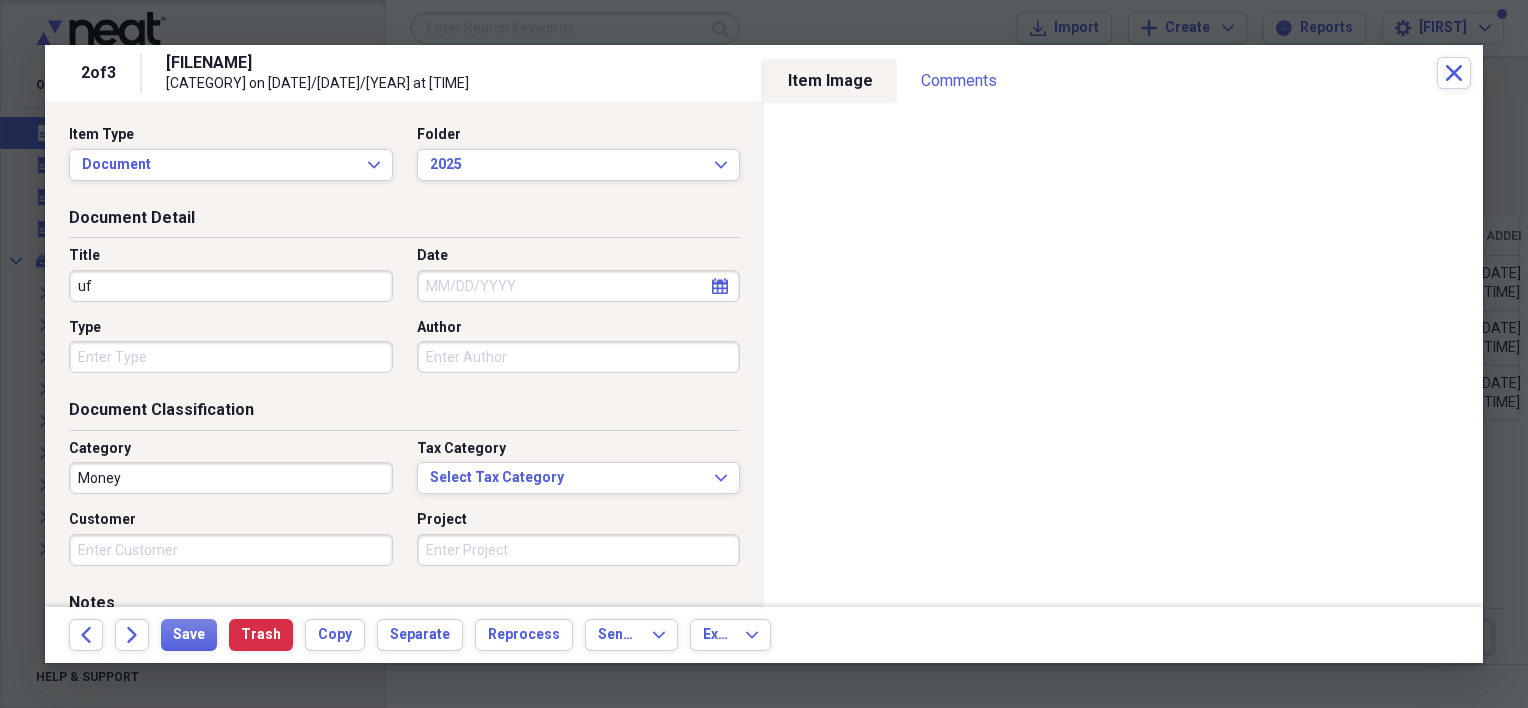 type on "u" 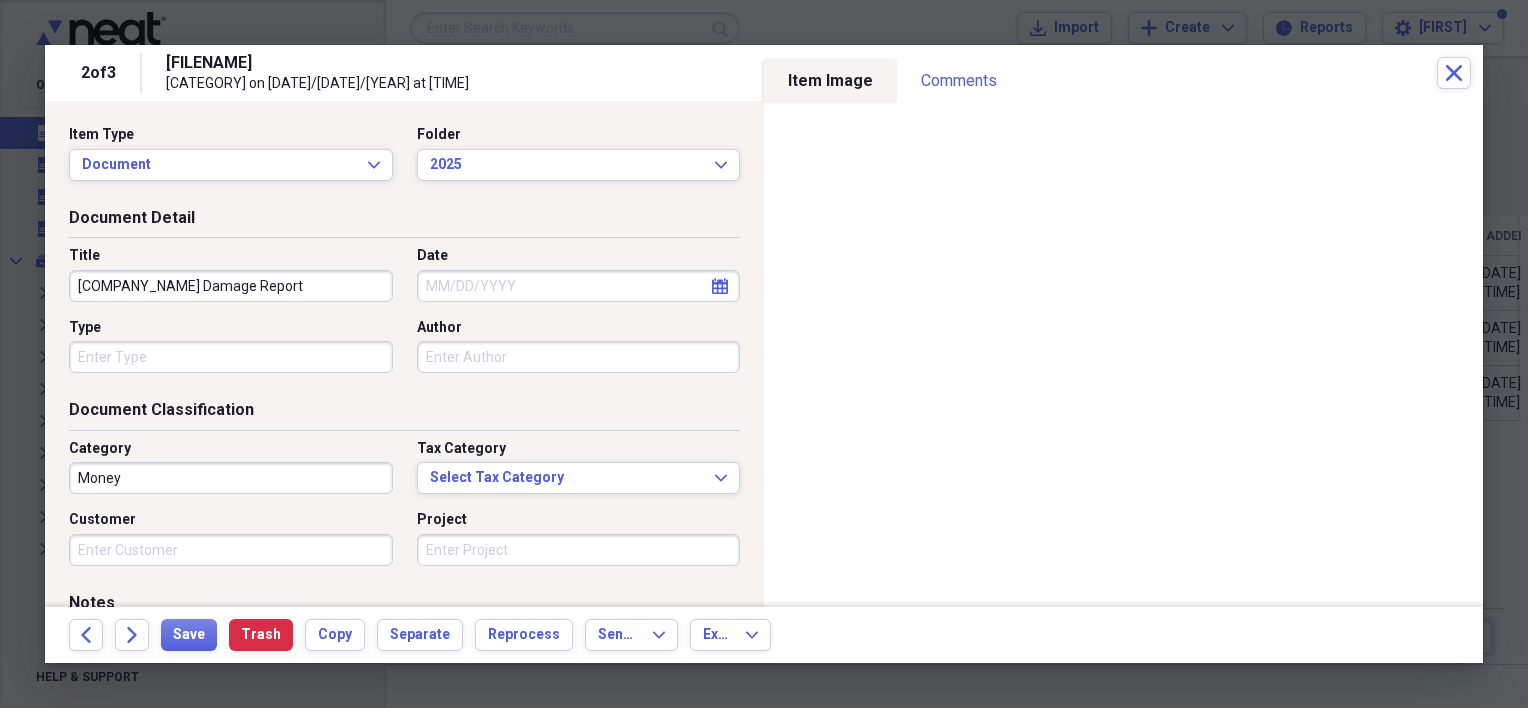 type on "[COMPANY_NAME] Damage Report" 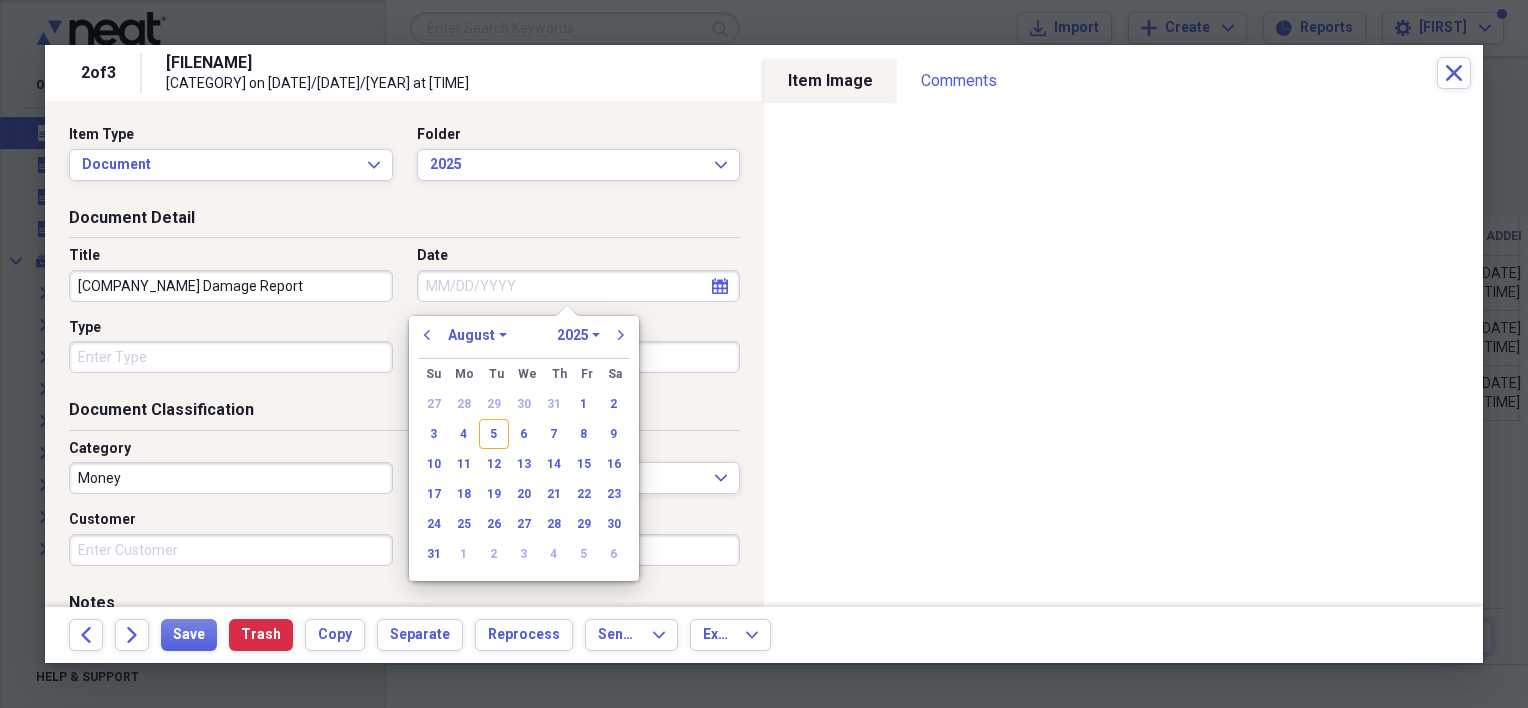 click on "Date" at bounding box center [579, 286] 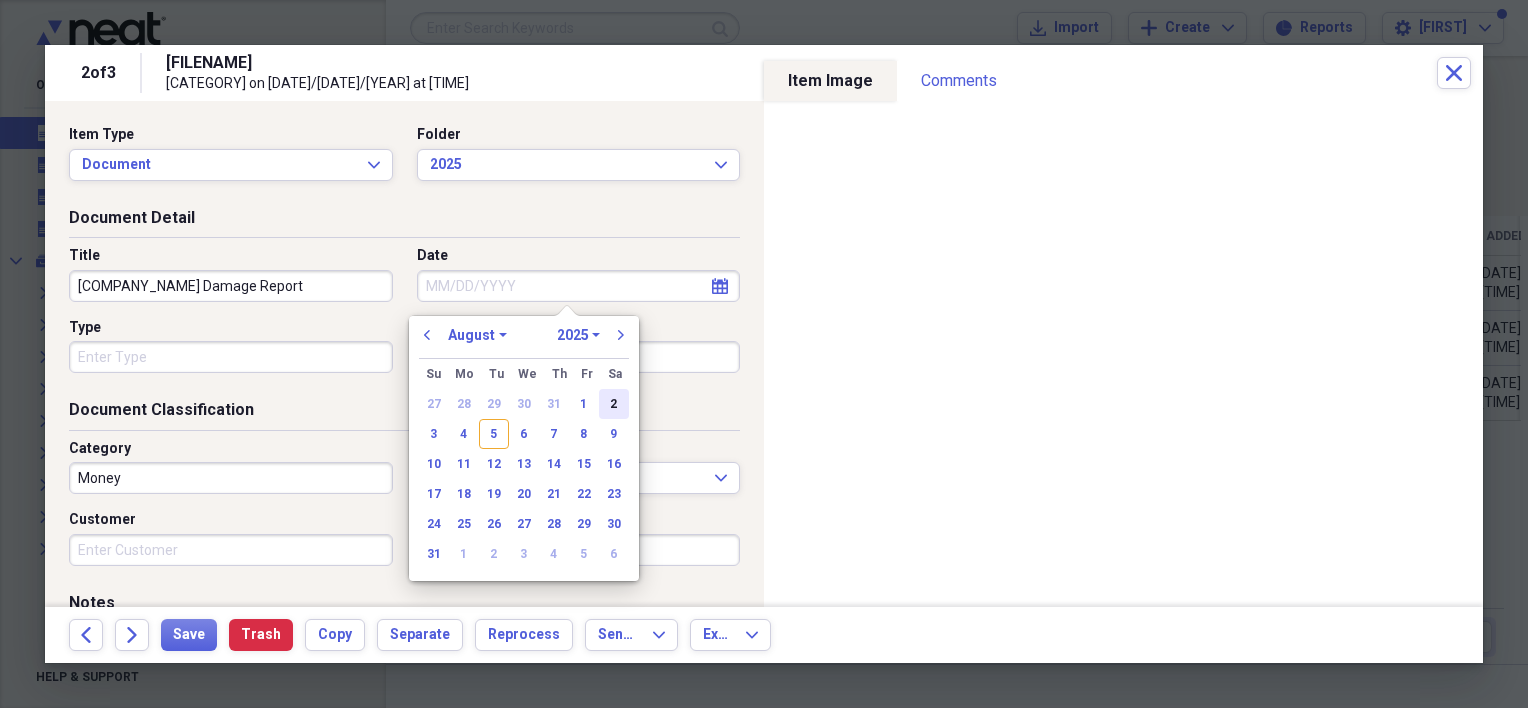 click on "2" at bounding box center (614, 404) 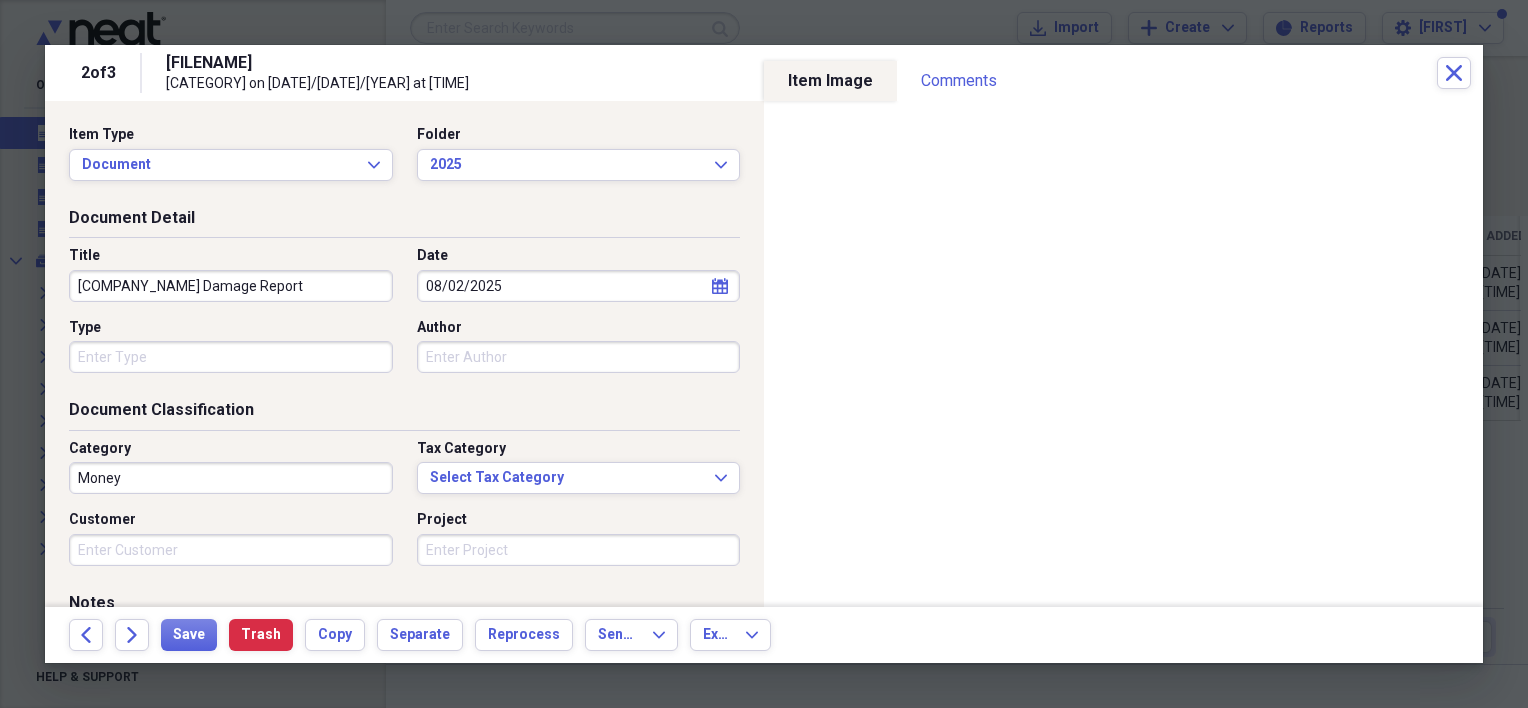 click on "Type" at bounding box center (231, 357) 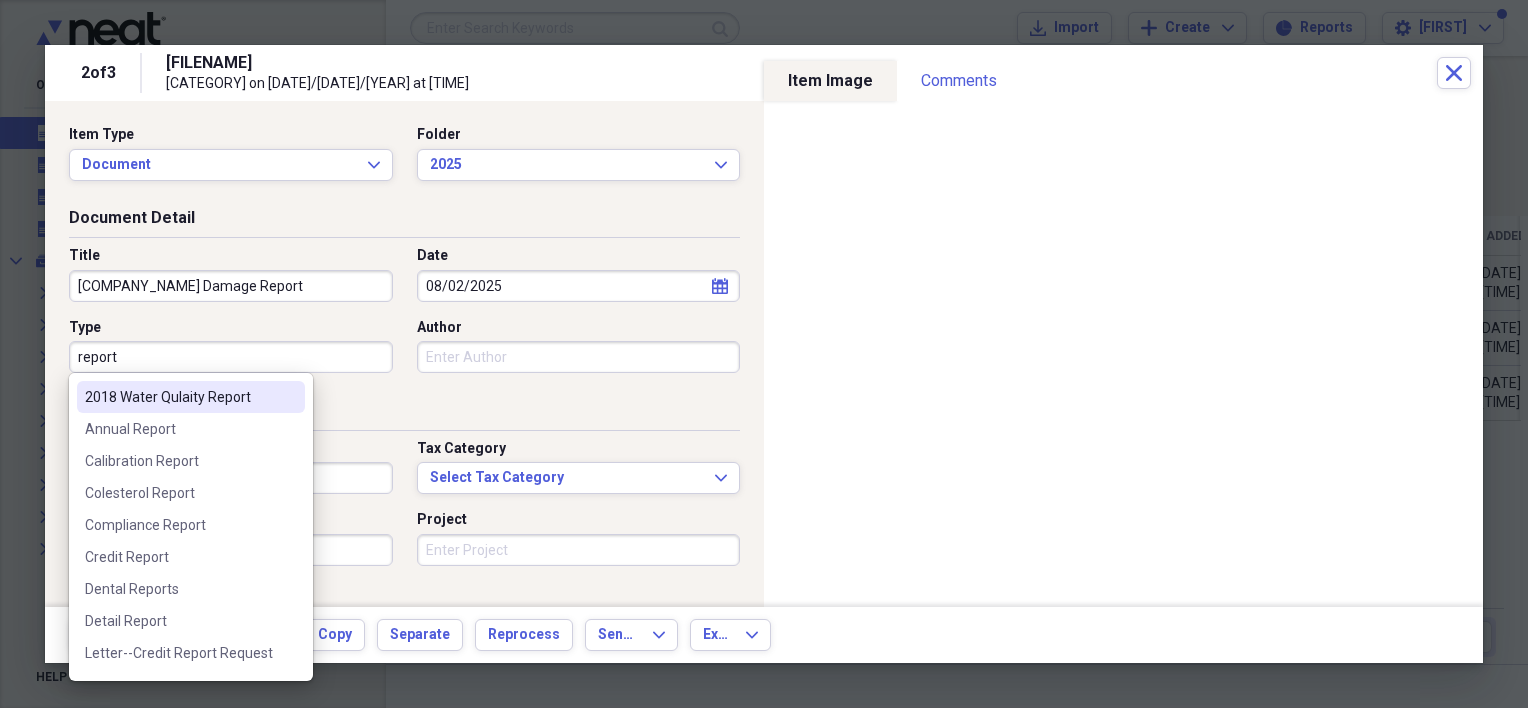 click on "report" at bounding box center [231, 357] 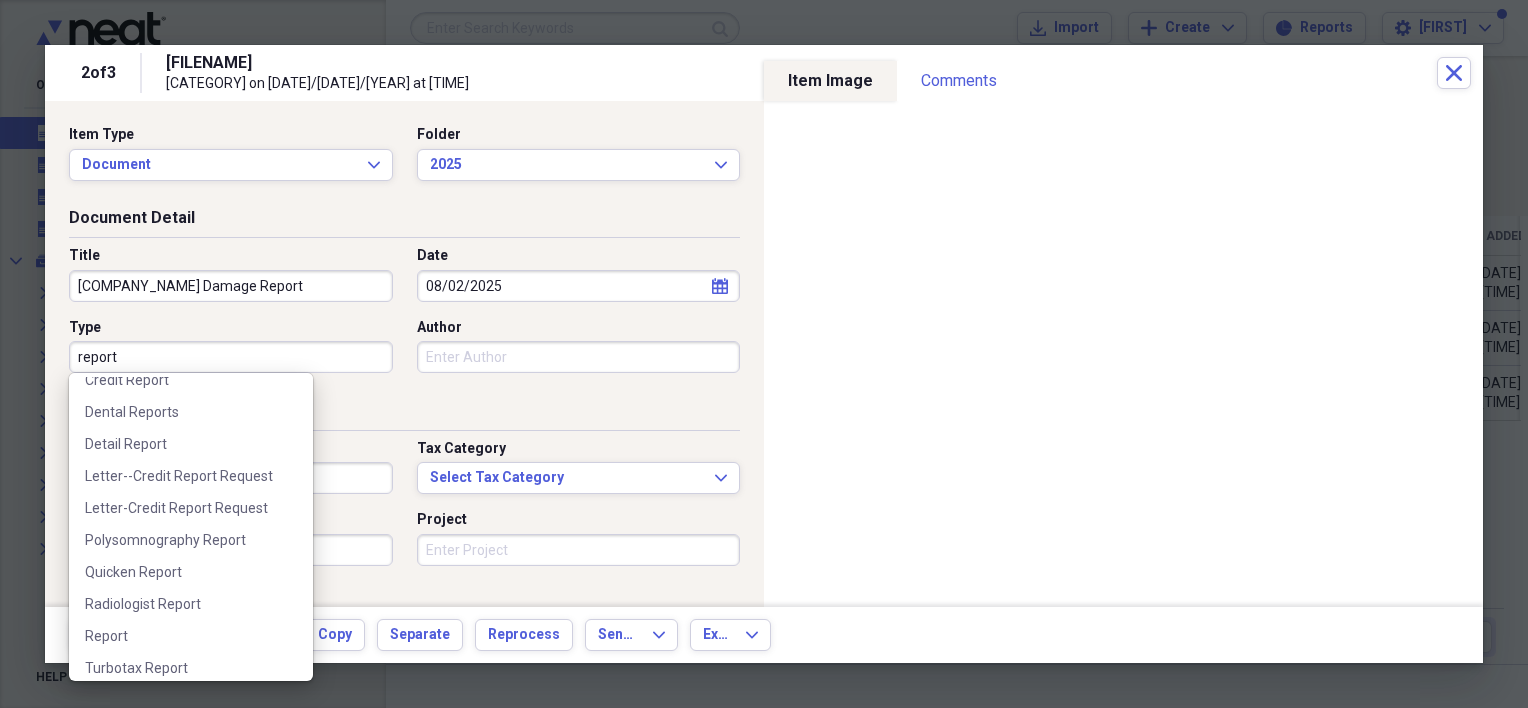 scroll, scrollTop: 188, scrollLeft: 0, axis: vertical 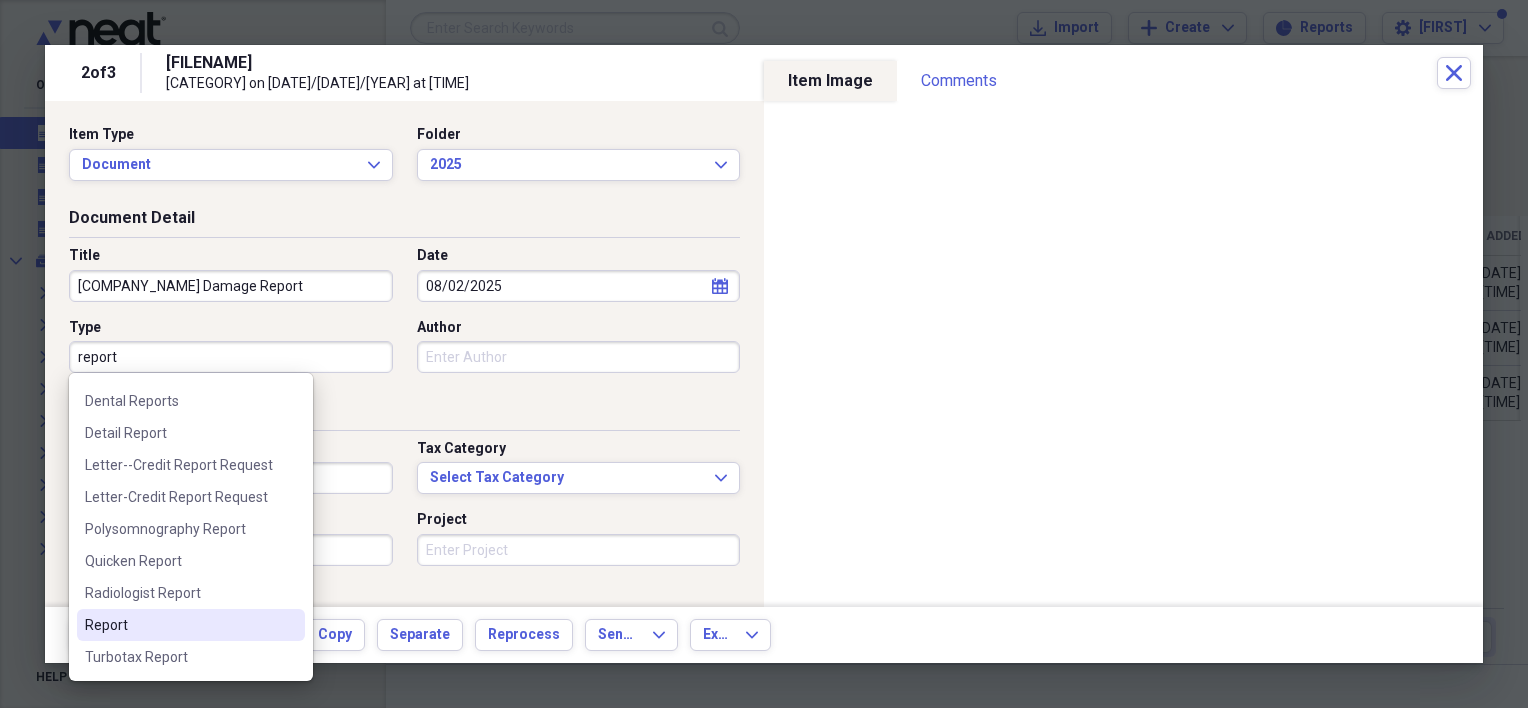 click on "Report" at bounding box center [191, 625] 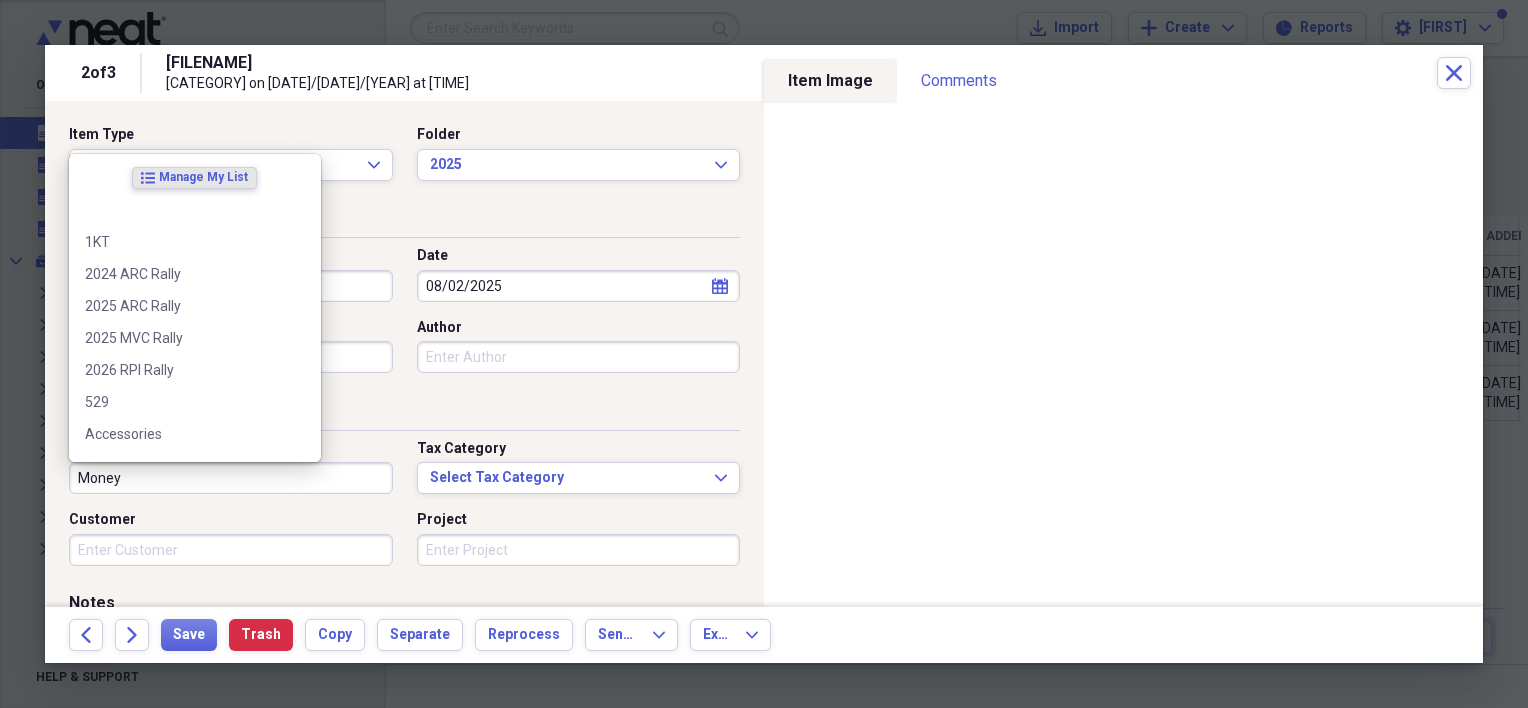 click on "Money" at bounding box center (231, 478) 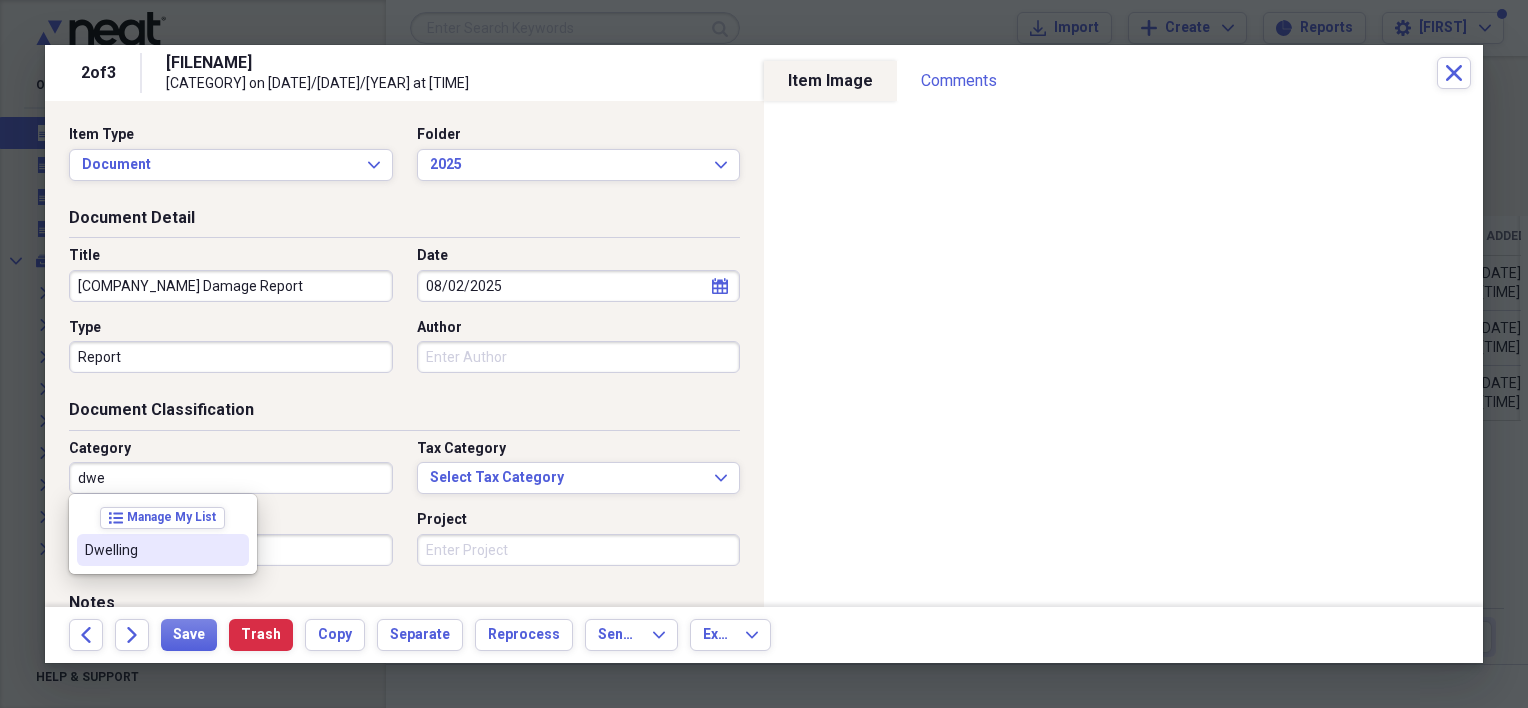 click on "Dwelling" at bounding box center (151, 550) 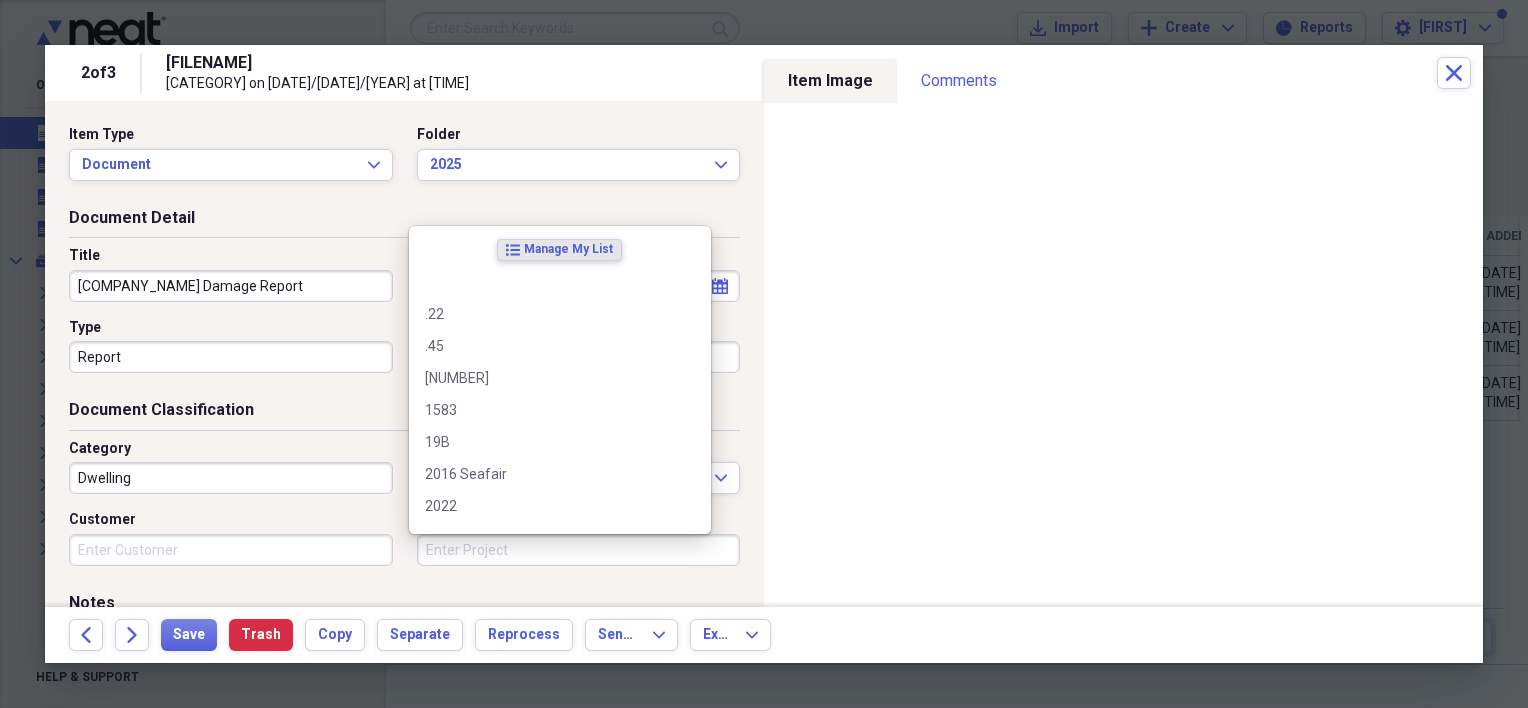 click on "Project" at bounding box center (579, 550) 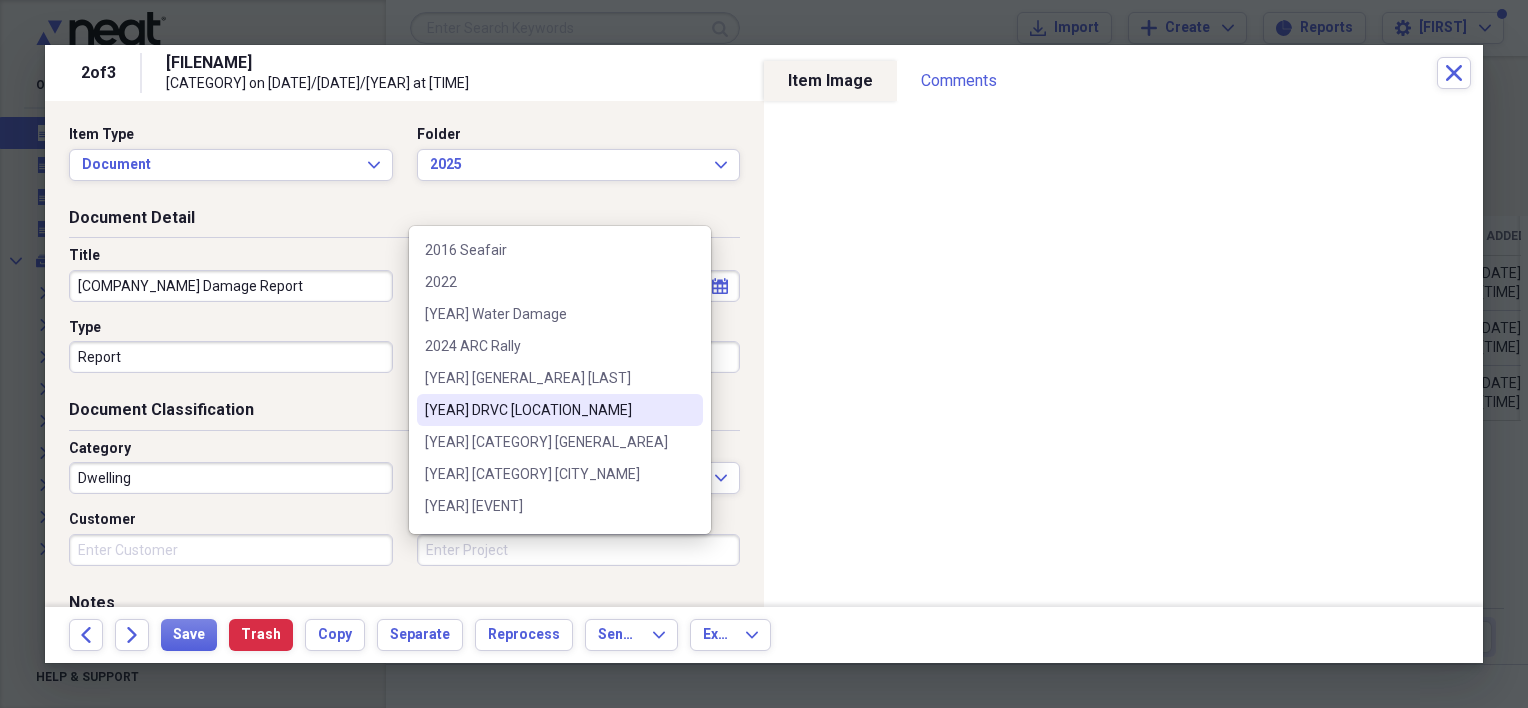 scroll, scrollTop: 424, scrollLeft: 0, axis: vertical 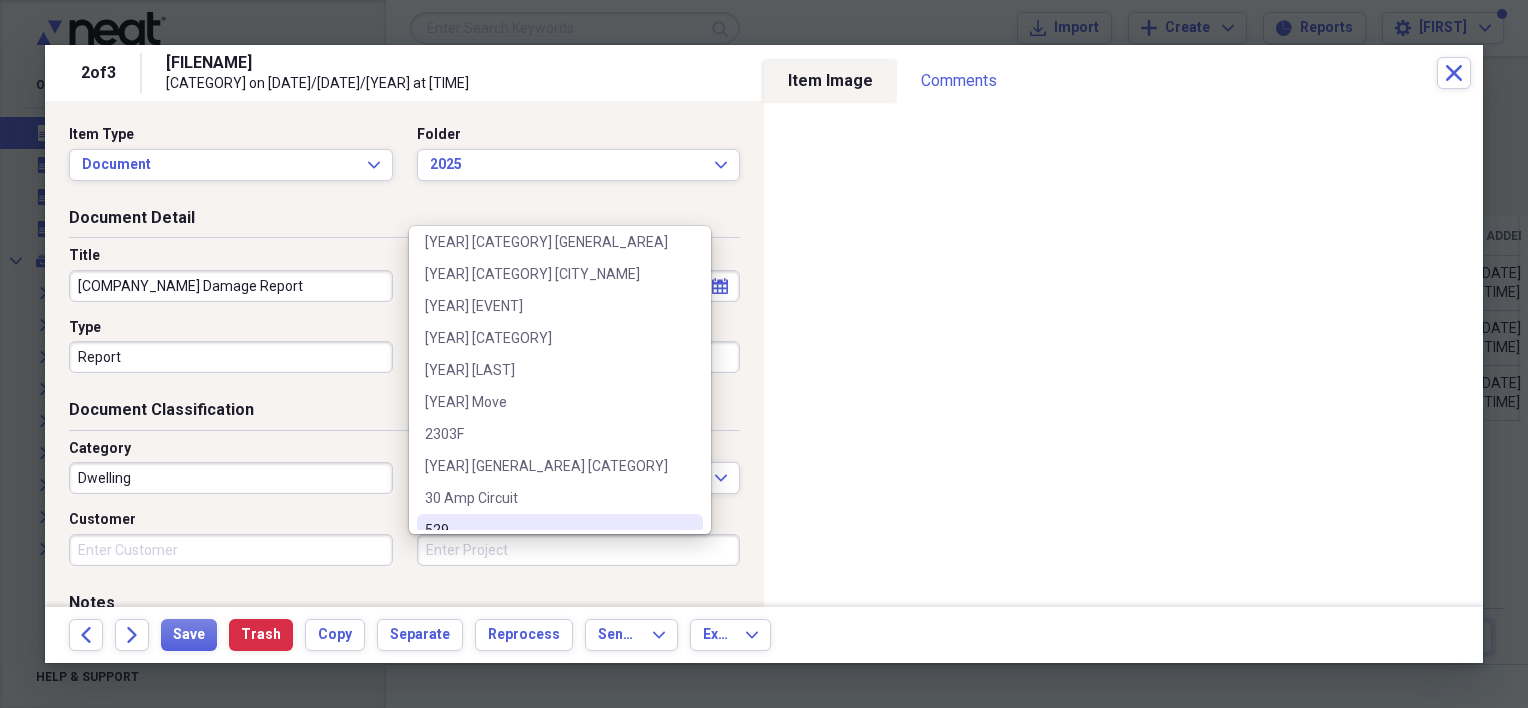 click on "Project" at bounding box center [579, 550] 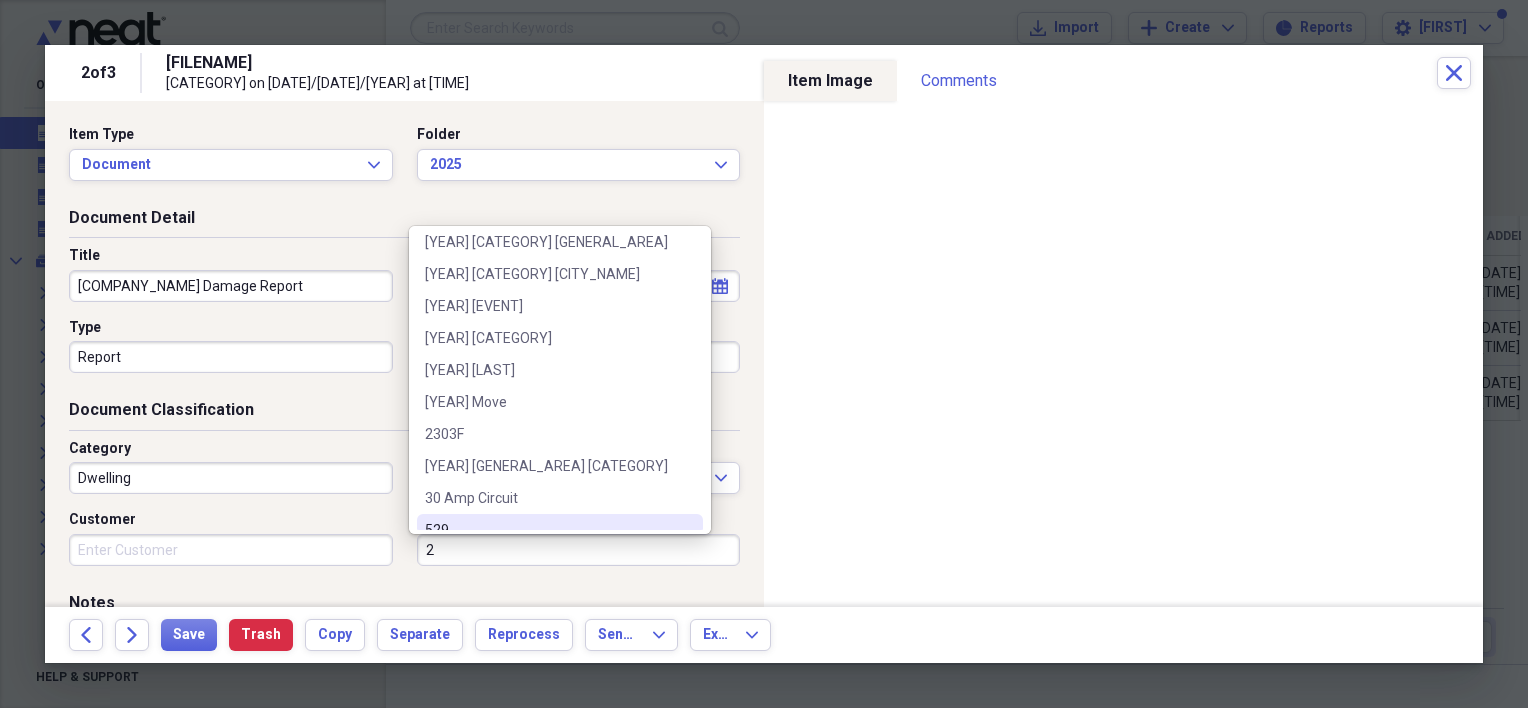 scroll, scrollTop: 0, scrollLeft: 0, axis: both 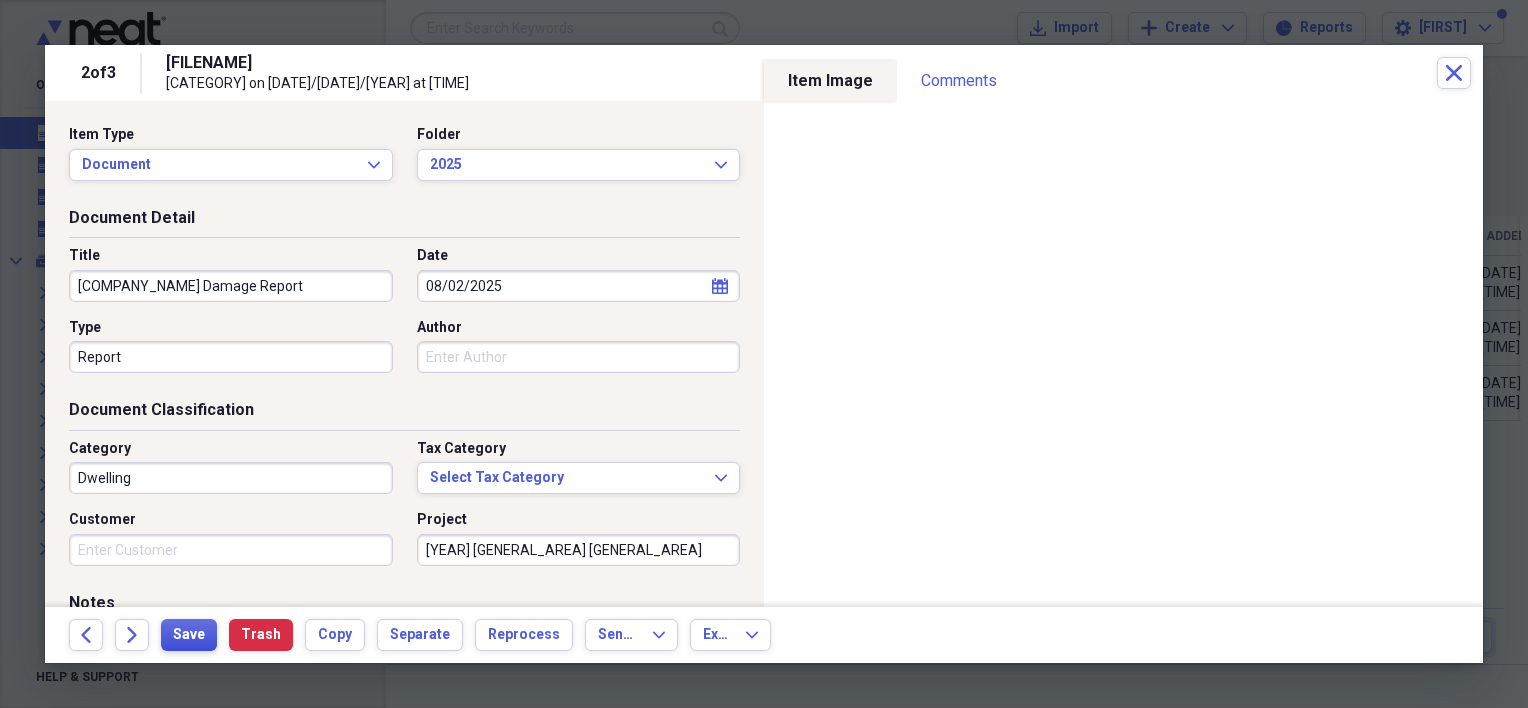 type on "[YEAR] [GENERAL_AREA] [GENERAL_AREA]" 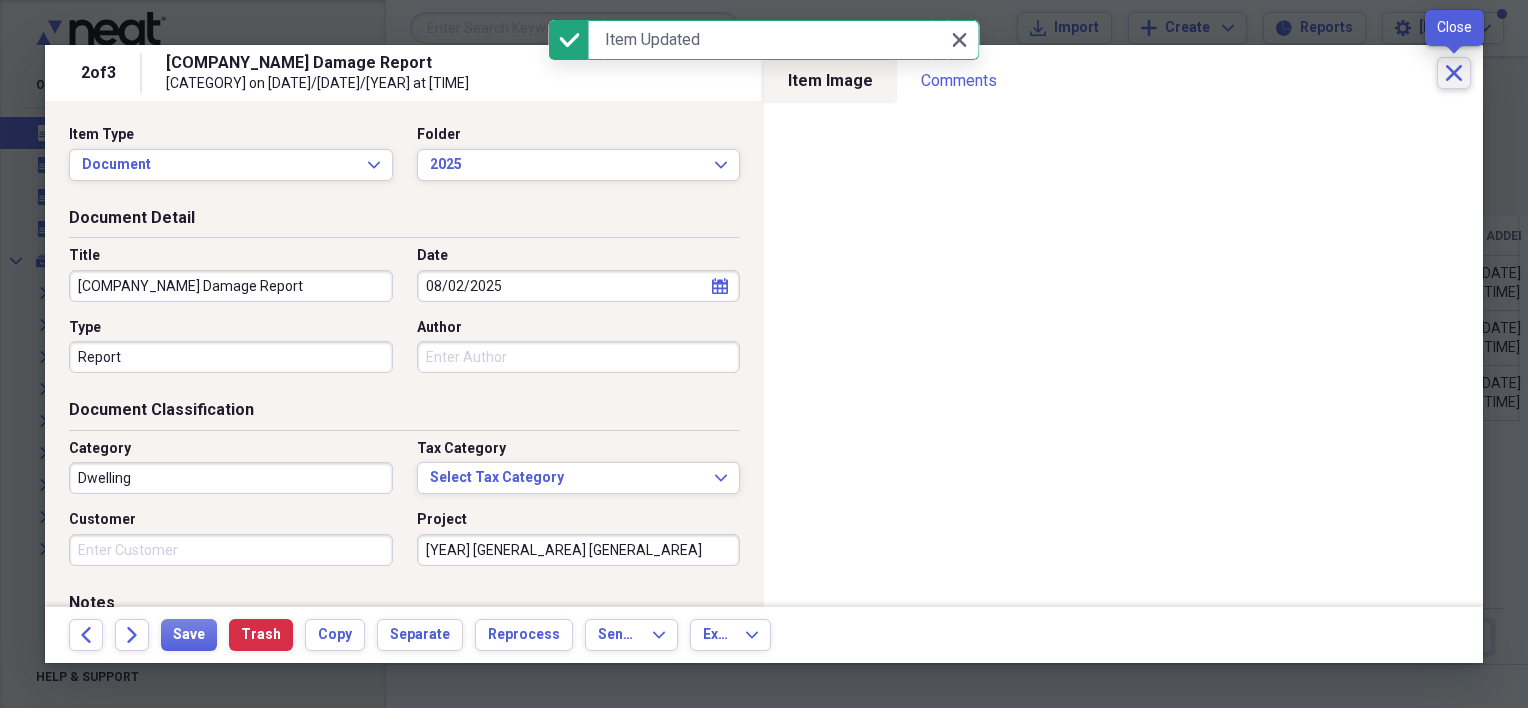 click on "Close" at bounding box center [1454, 73] 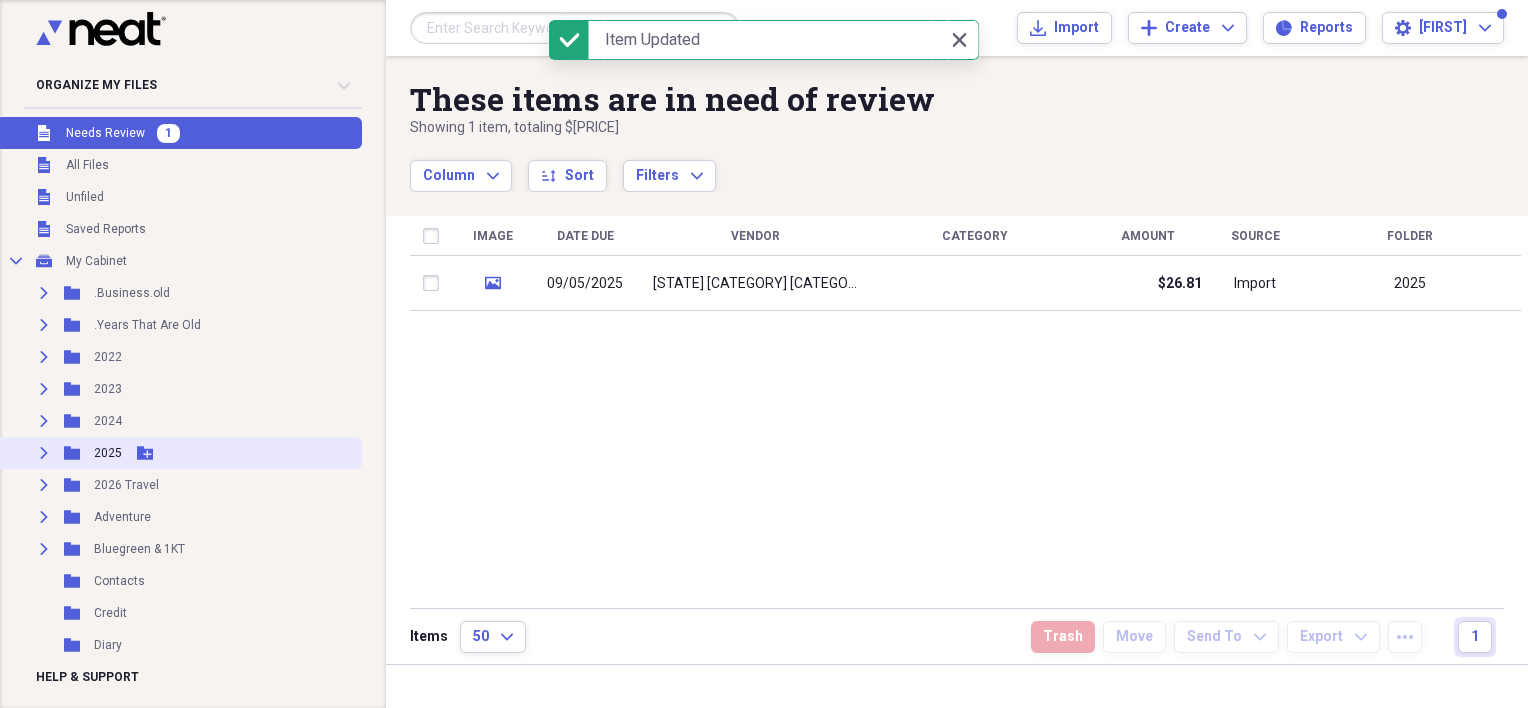 click on "2025" at bounding box center (108, 453) 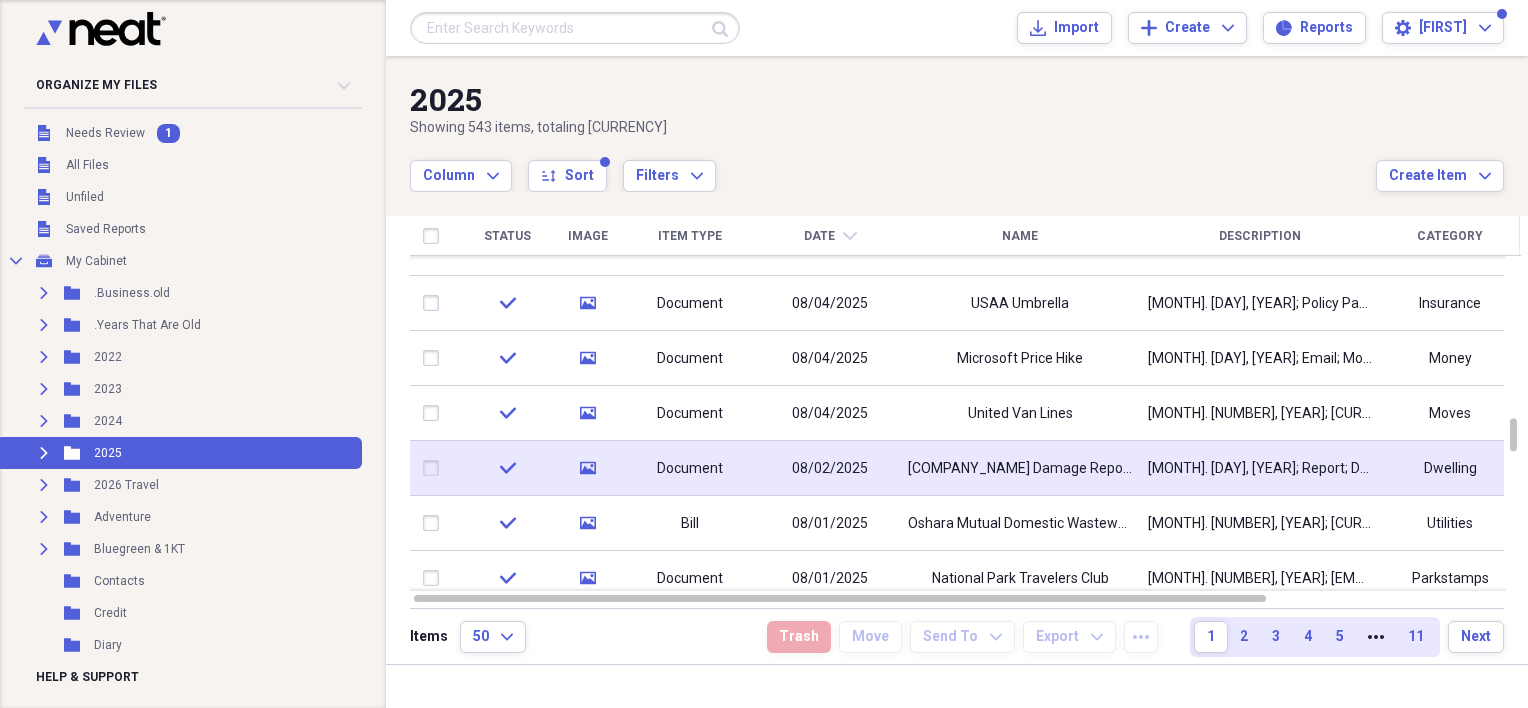 click at bounding box center (435, 468) 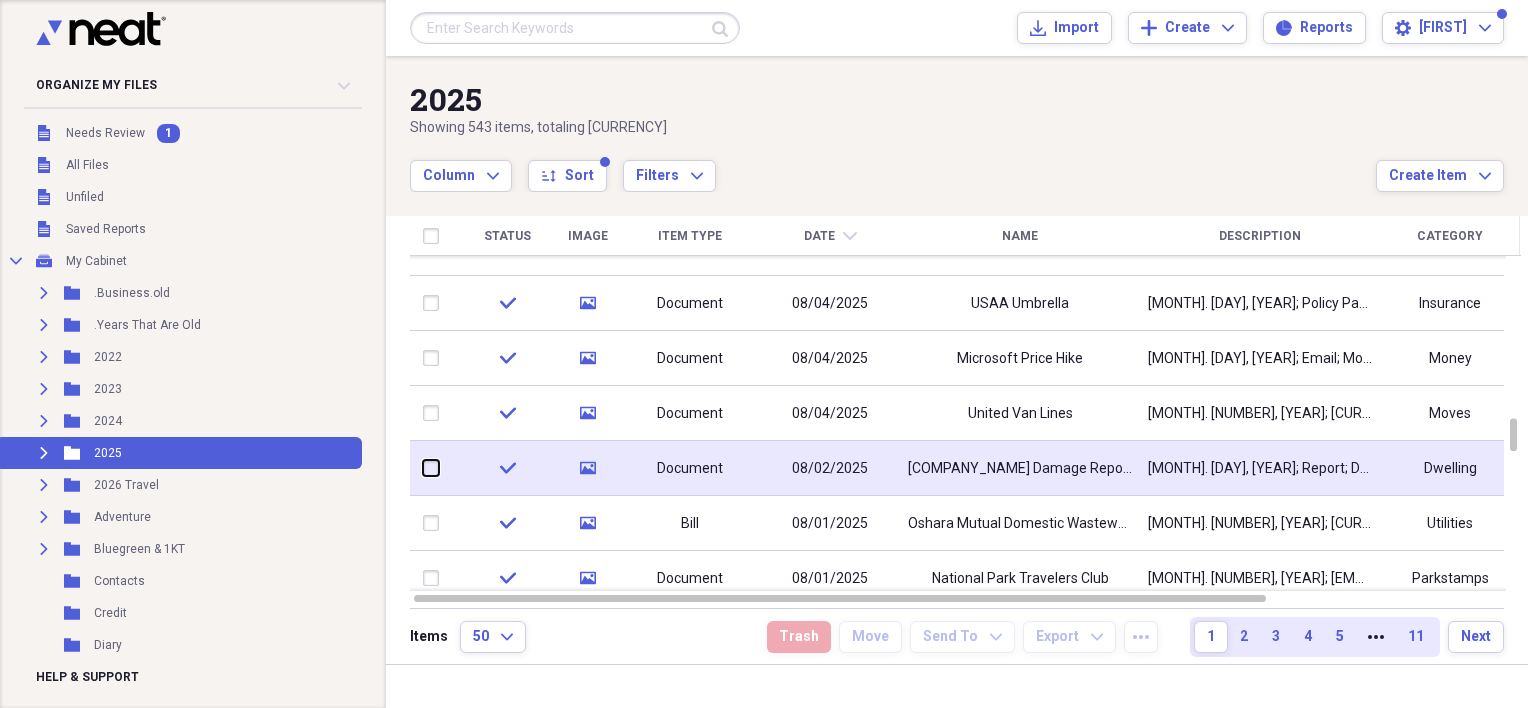 click at bounding box center (423, 468) 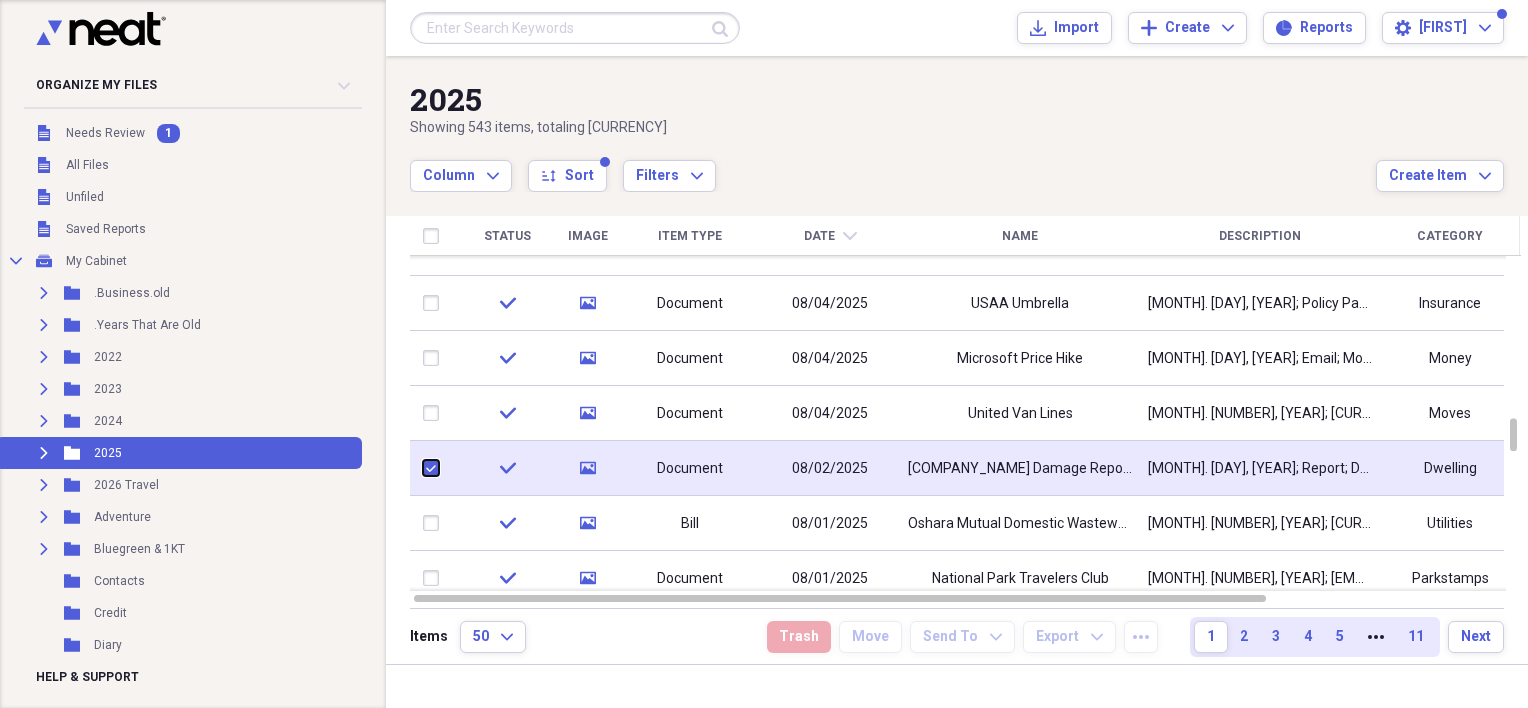 checkbox on "true" 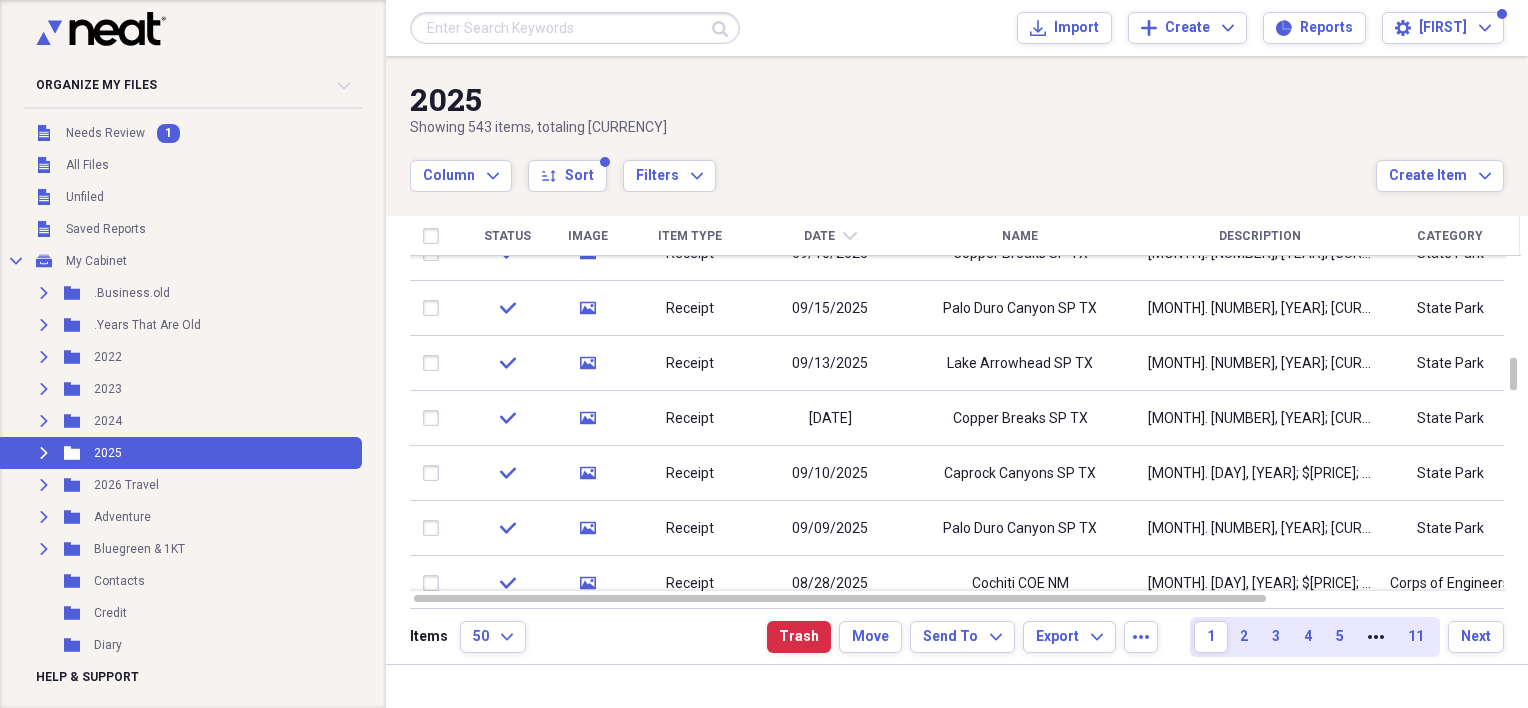 checkbox on "false" 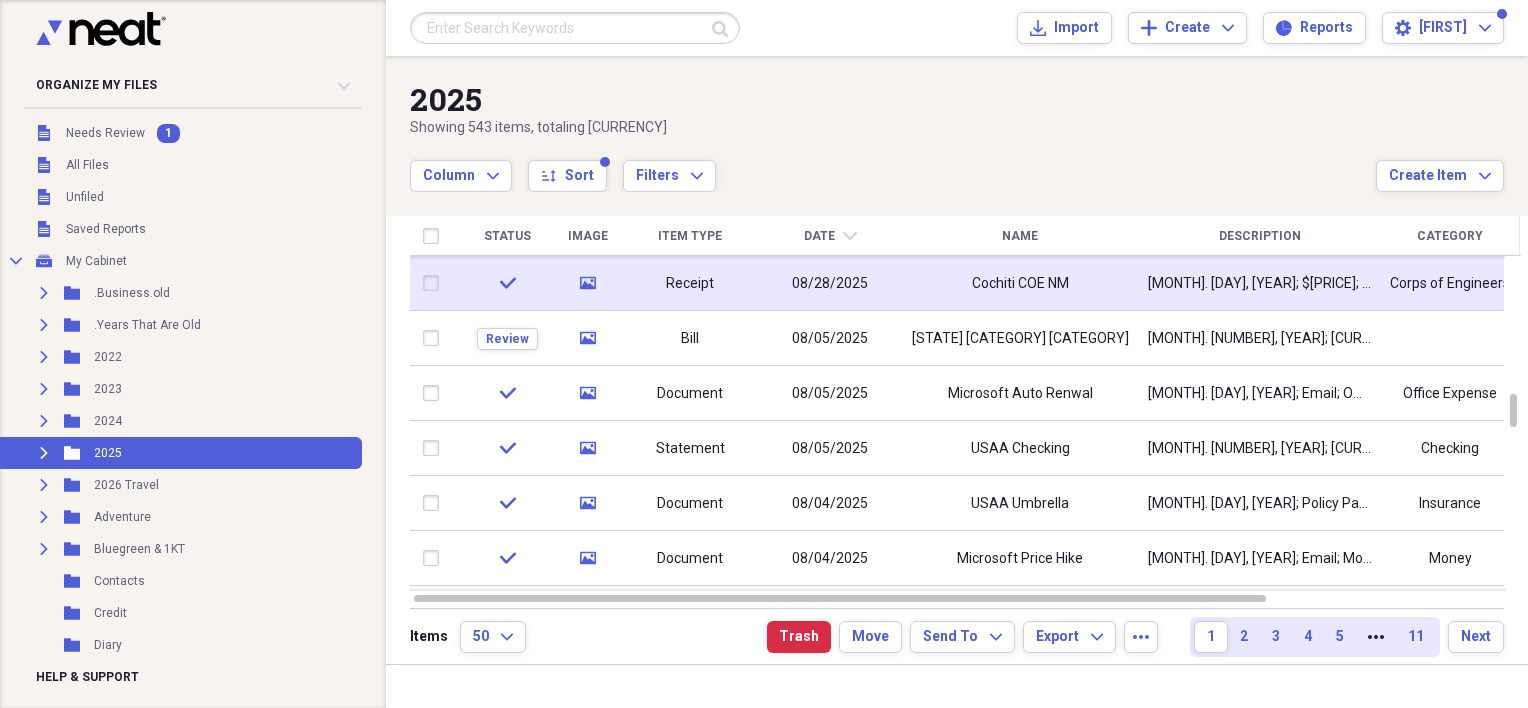 checkbox on "true" 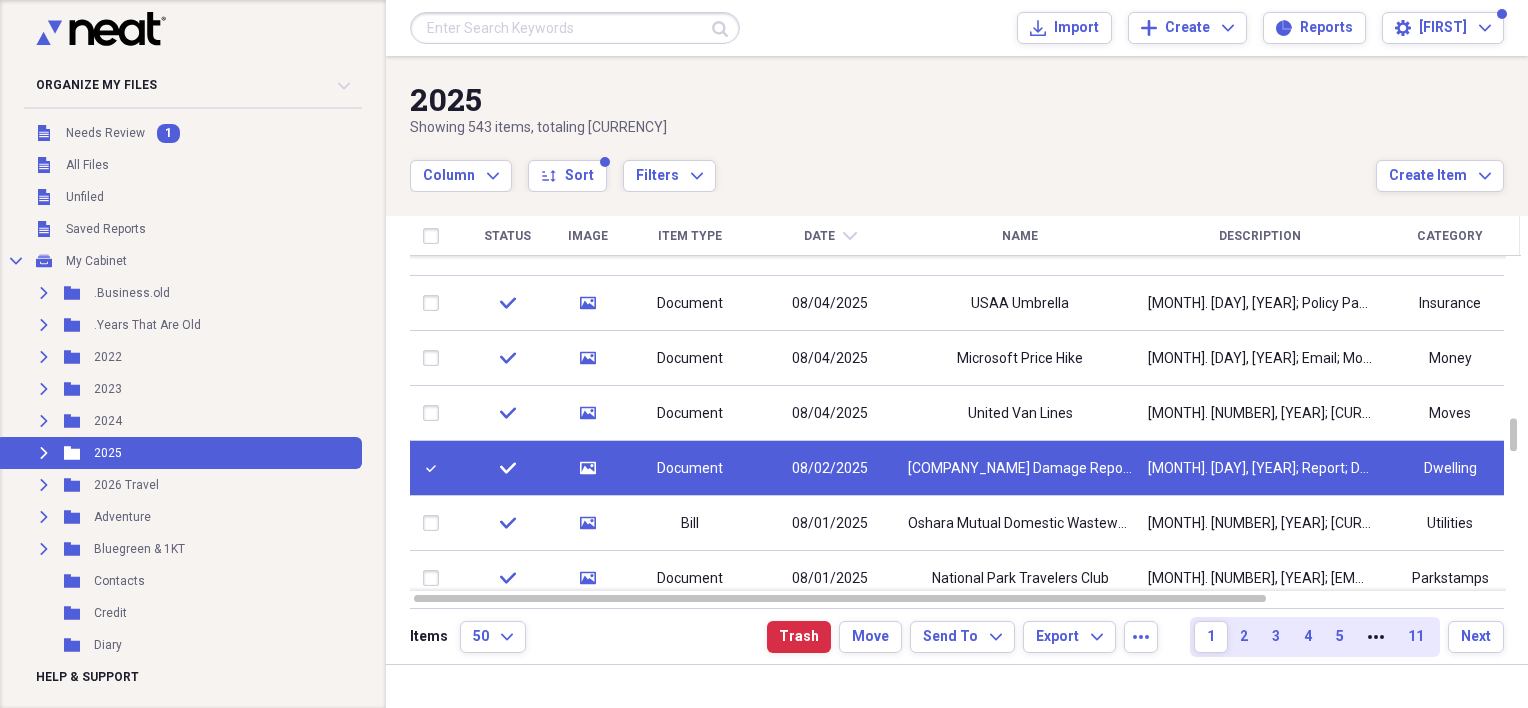 click on "Date" at bounding box center (819, 236) 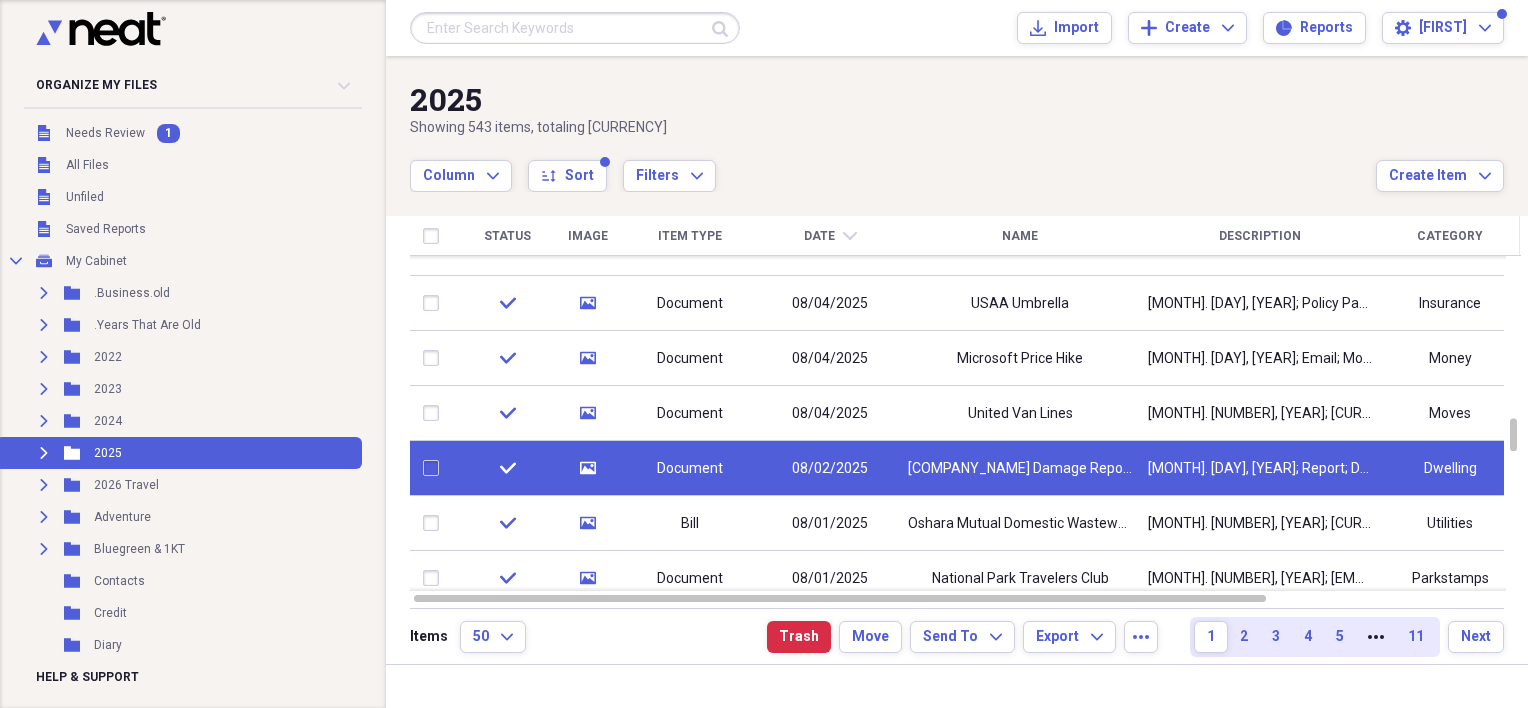 checkbox on "false" 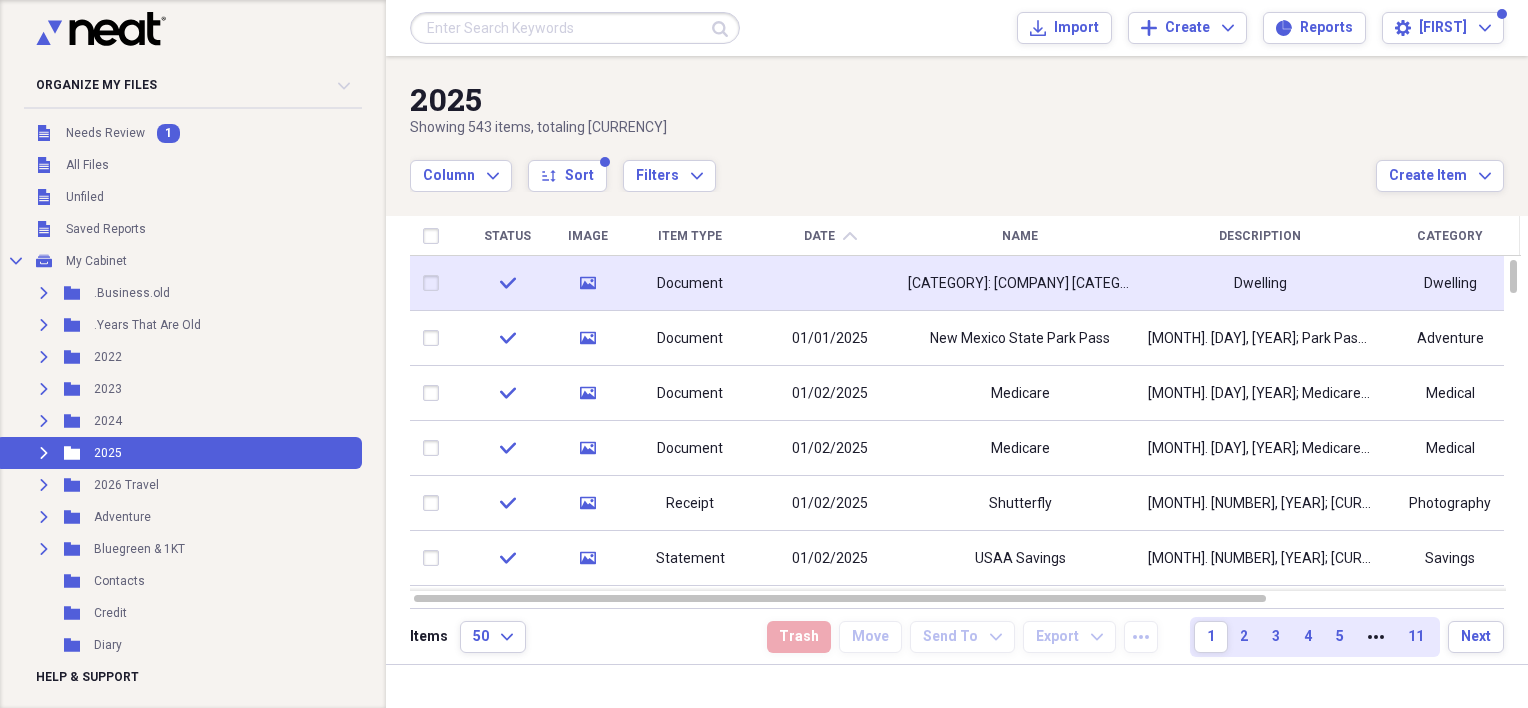 click on "Document" at bounding box center (690, 283) 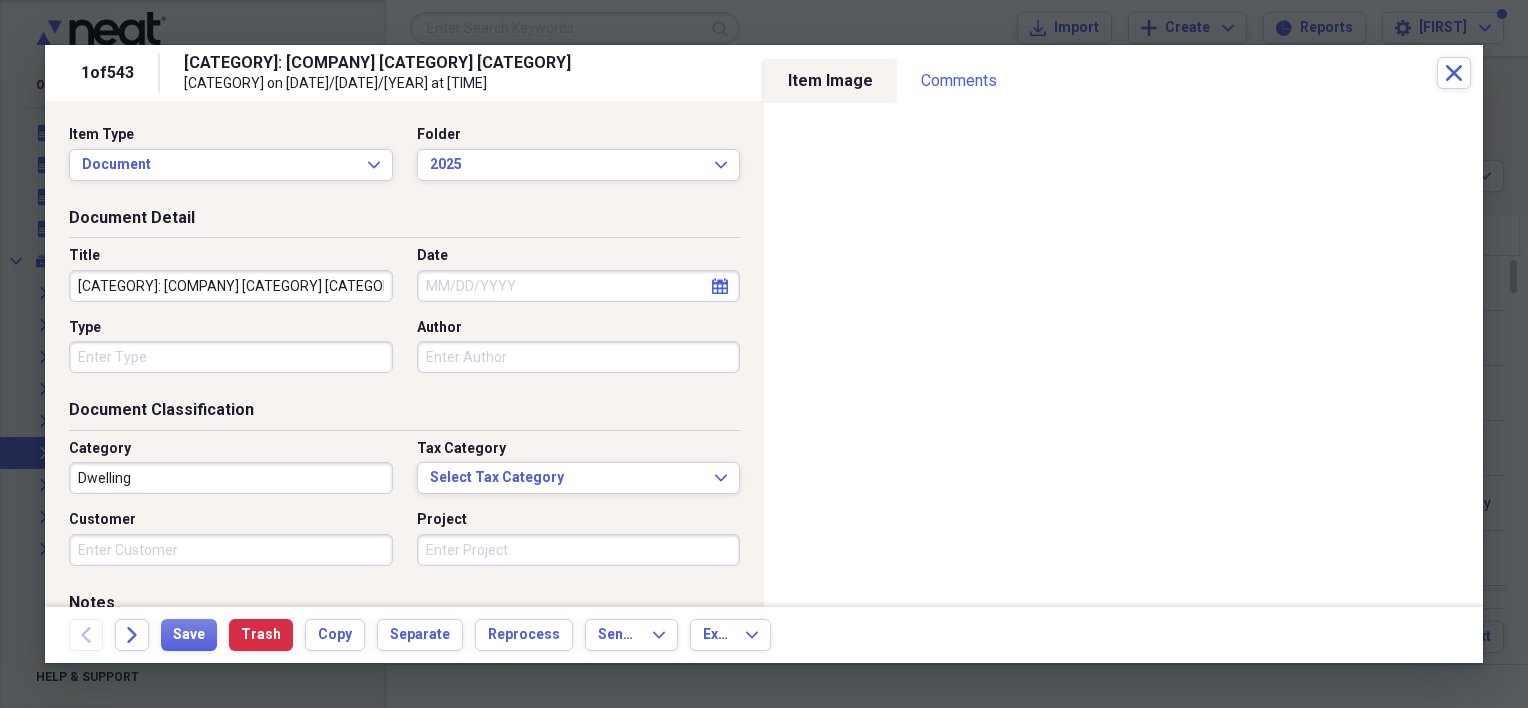 select on "7" 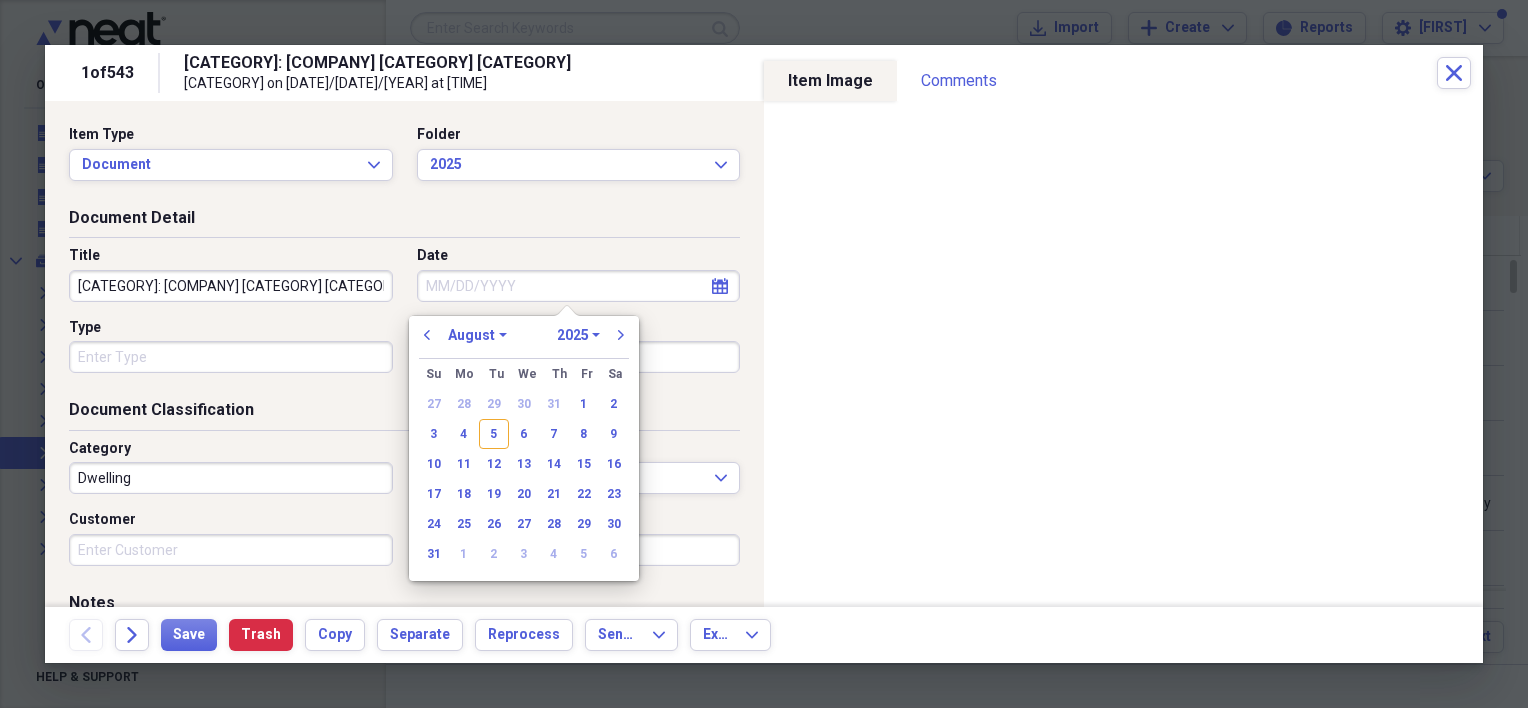 click on "Date" at bounding box center [579, 286] 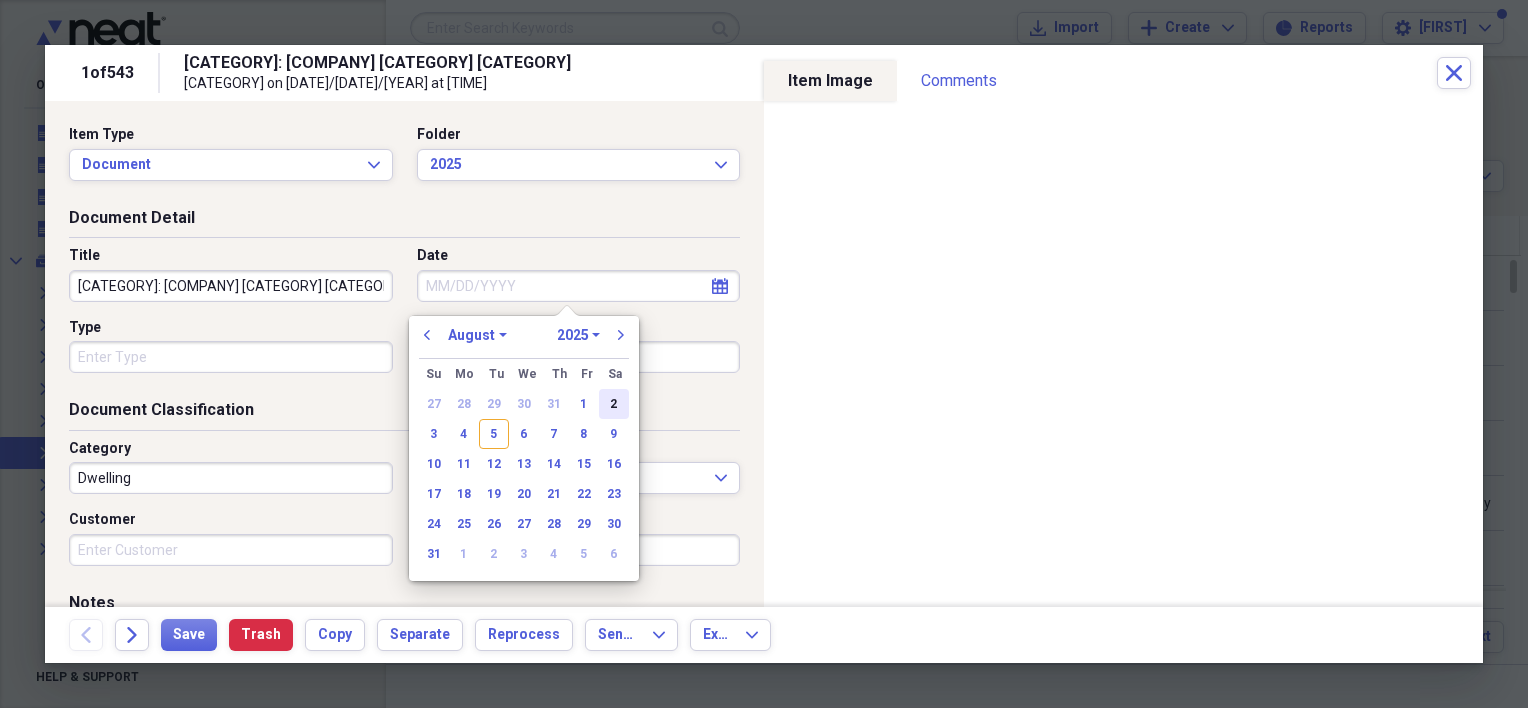 click on "2" at bounding box center (614, 404) 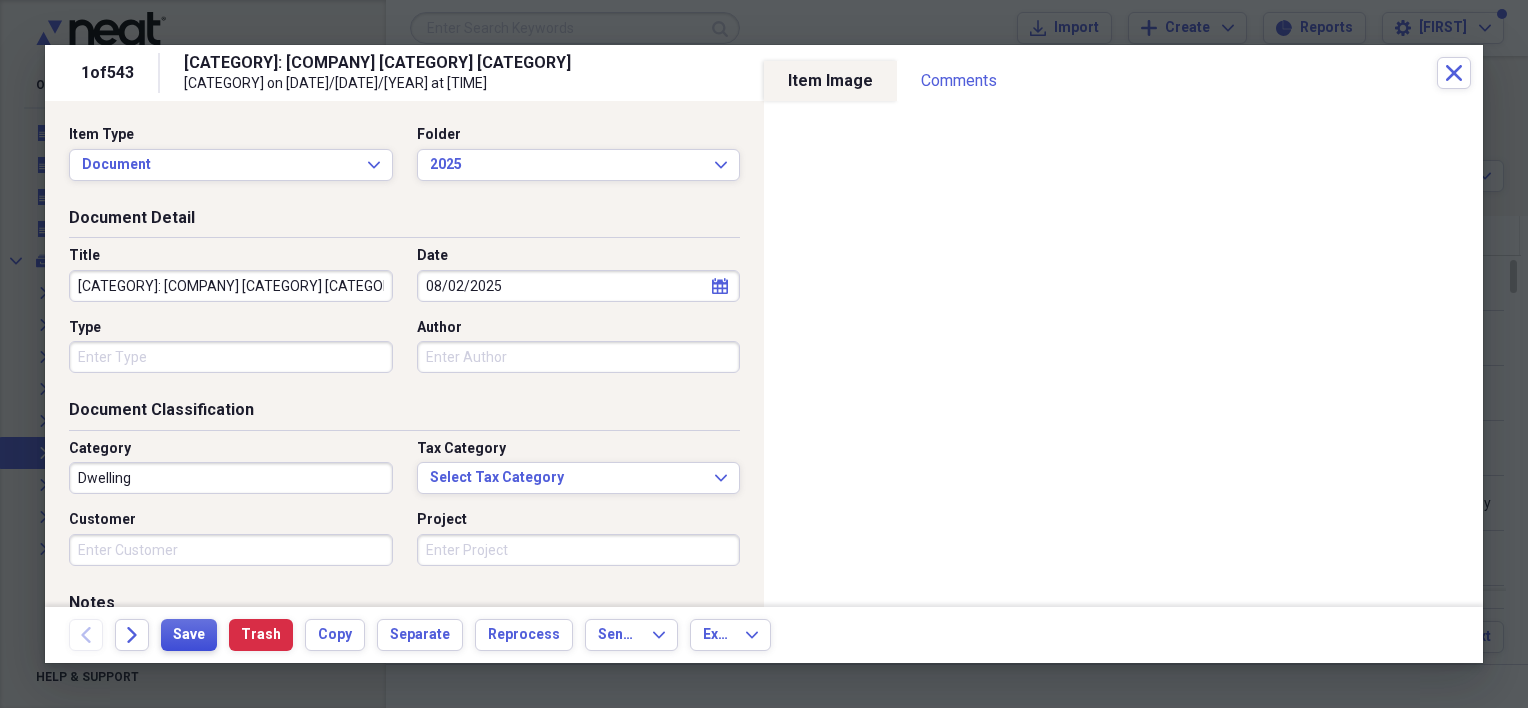 click on "Save" at bounding box center [189, 635] 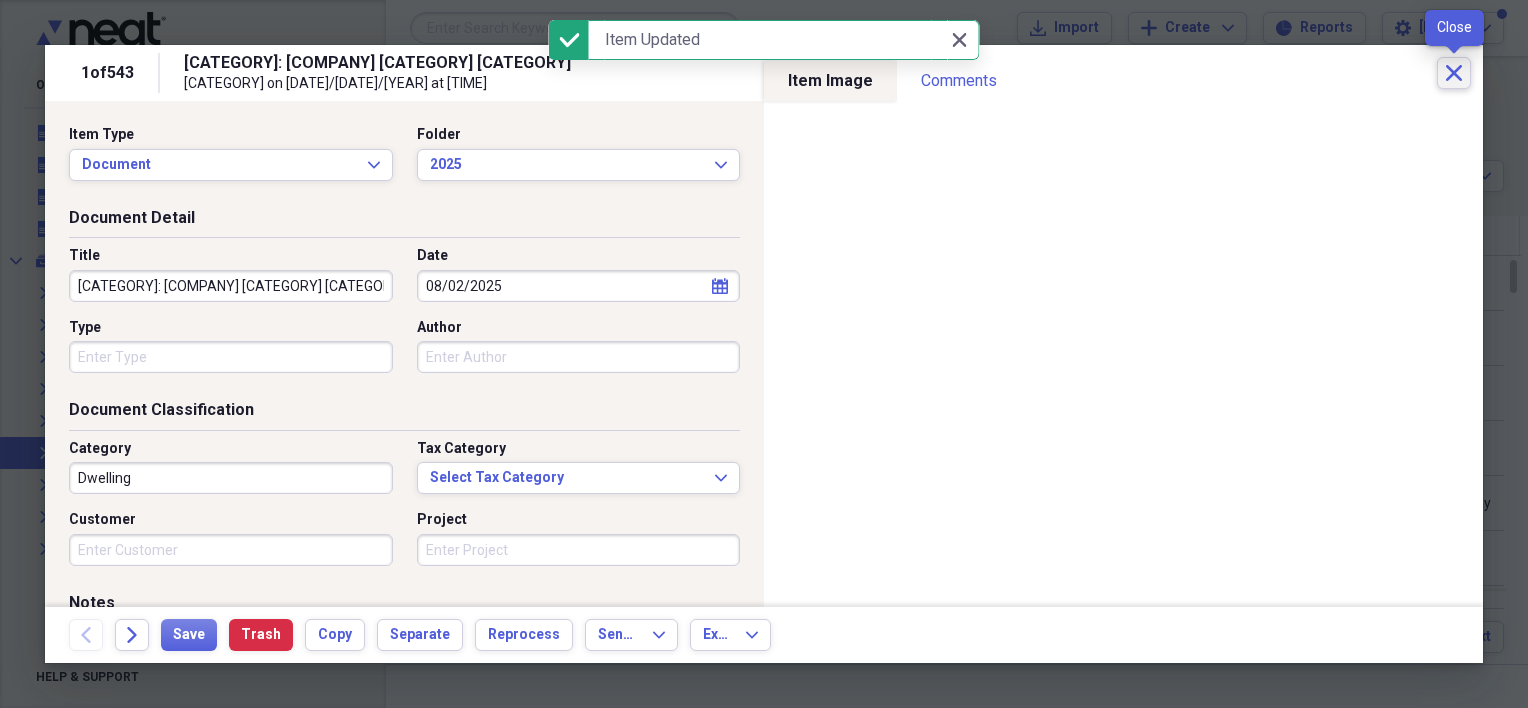 click on "Close" at bounding box center (1454, 73) 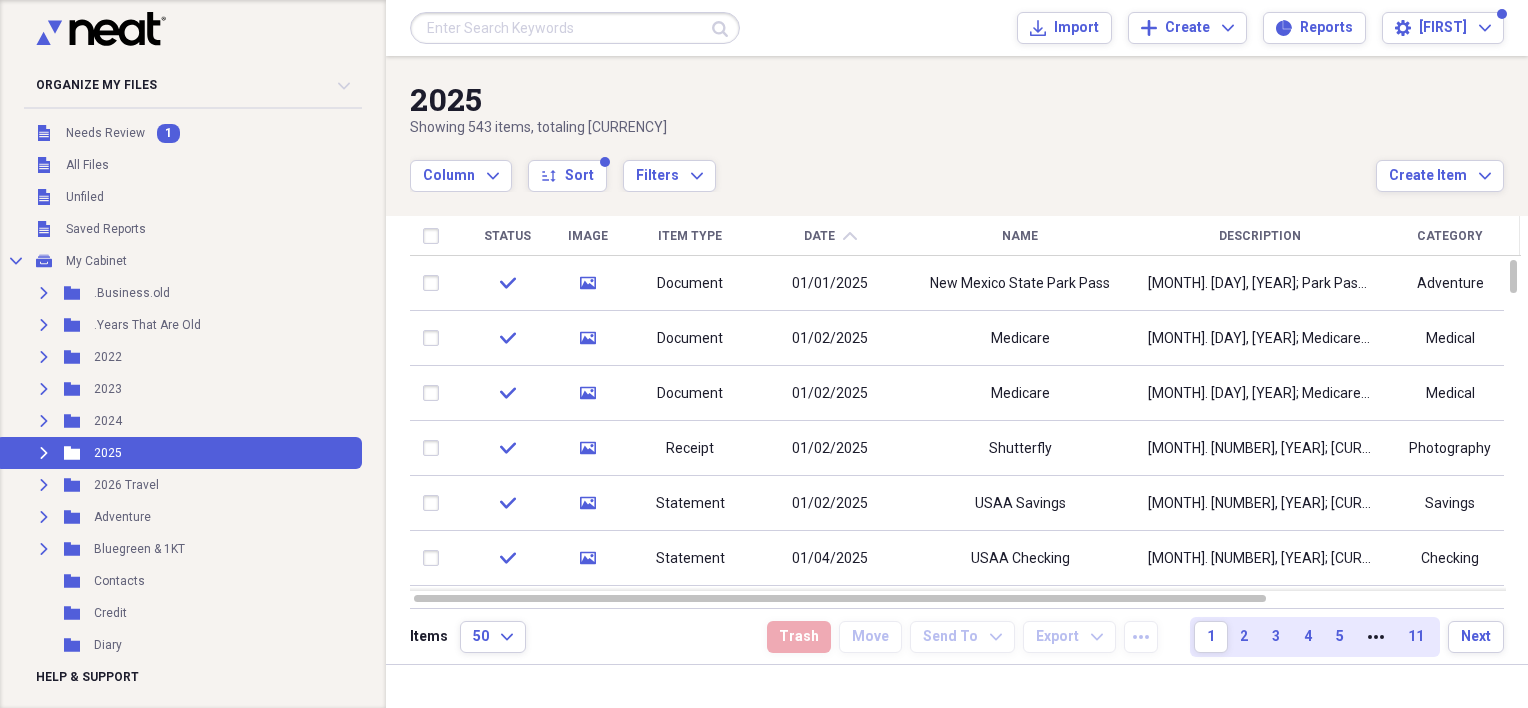 click on "Date chevron-up" at bounding box center [830, 236] 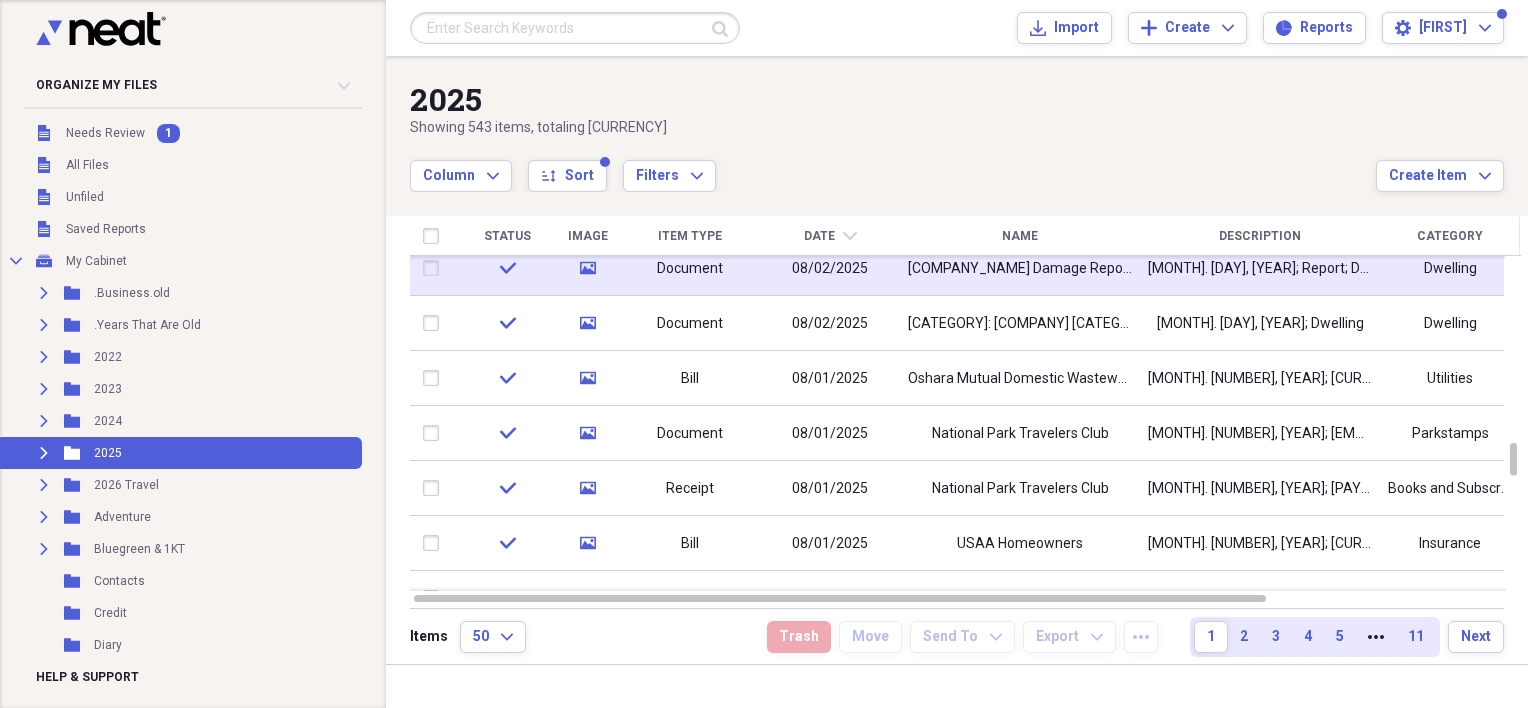 click at bounding box center (435, 268) 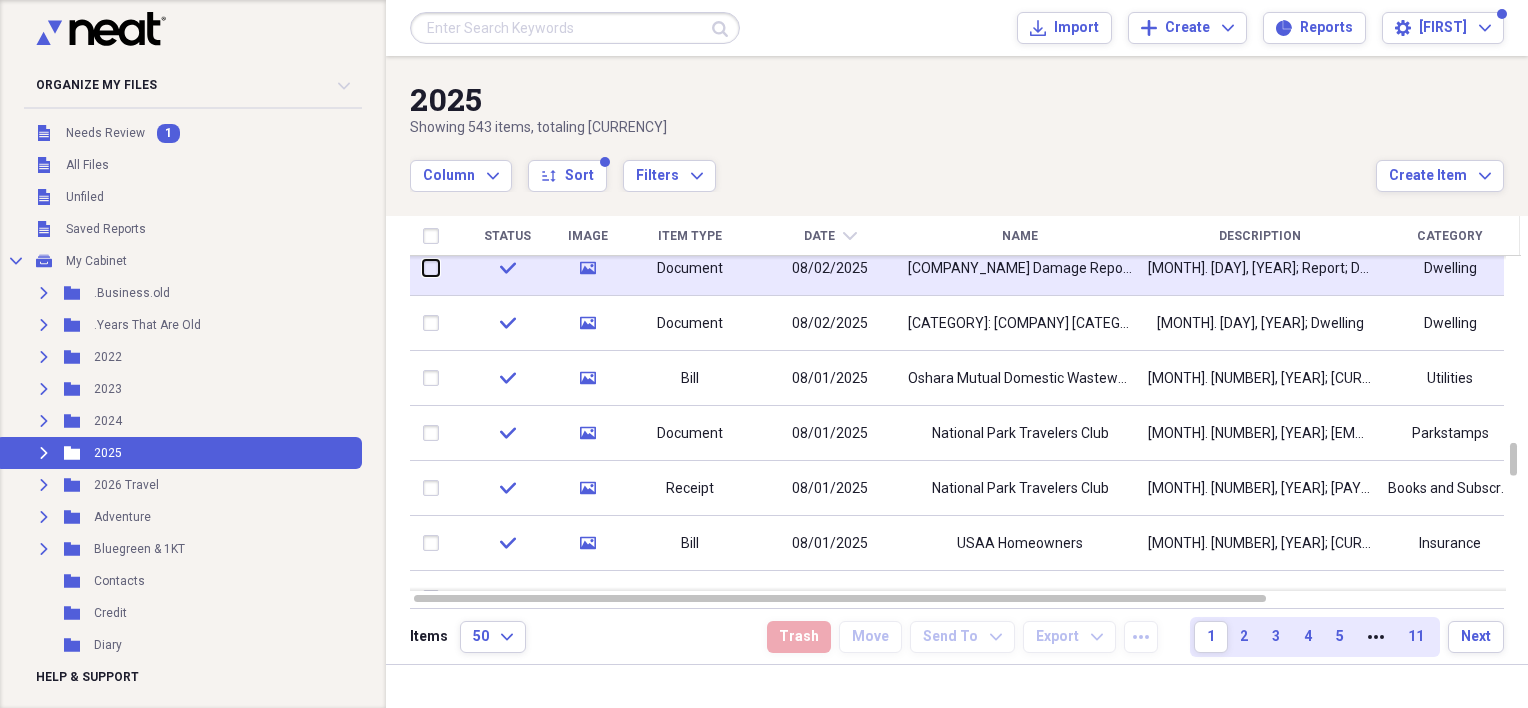 click at bounding box center (423, 268) 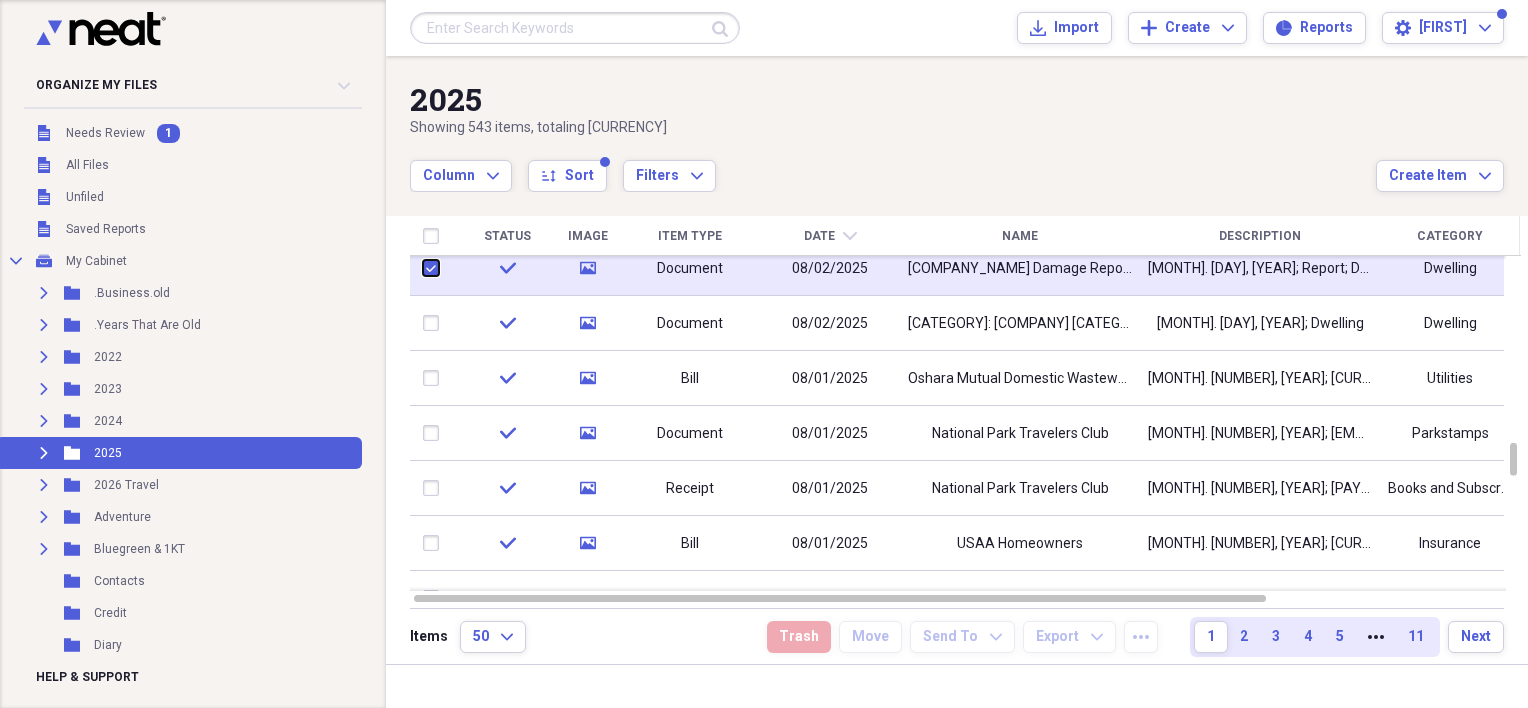 checkbox on "true" 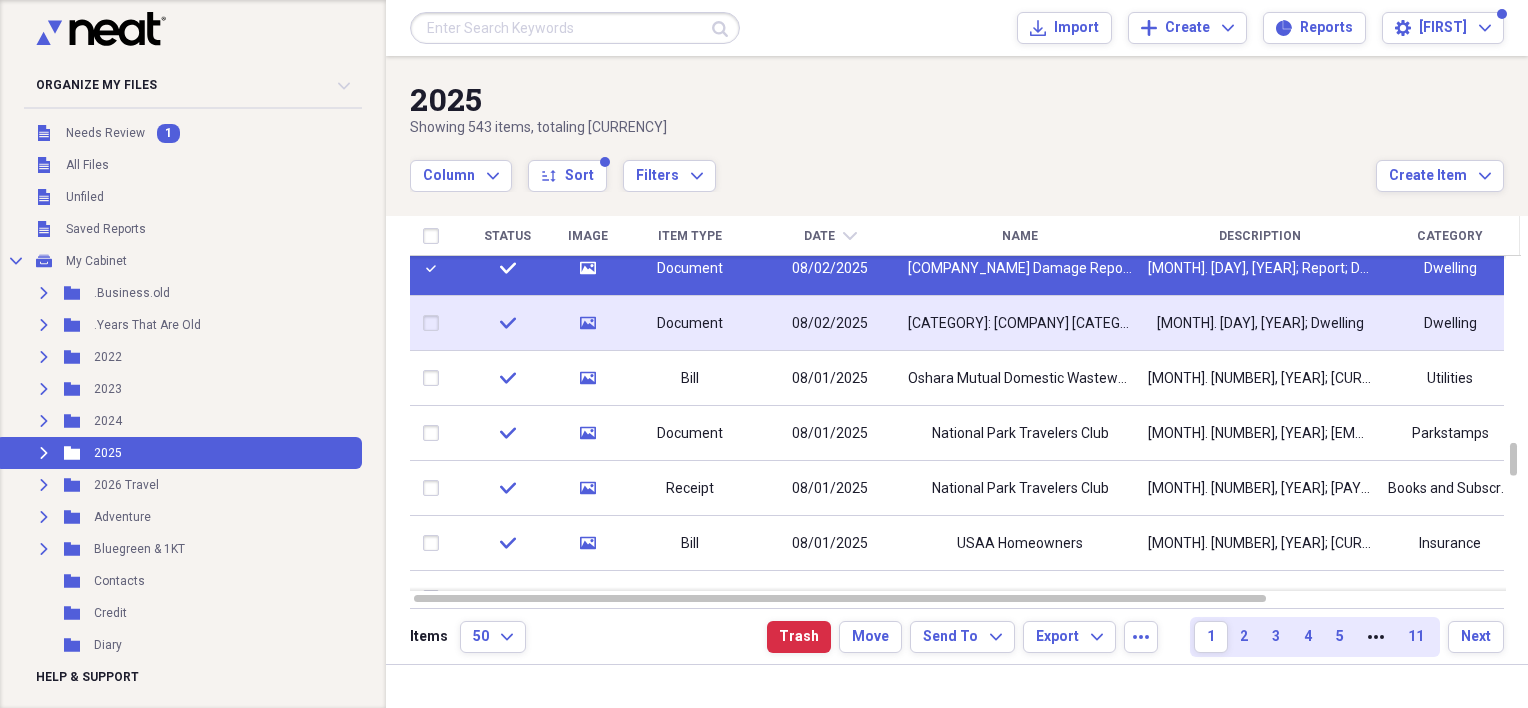 click at bounding box center [435, 323] 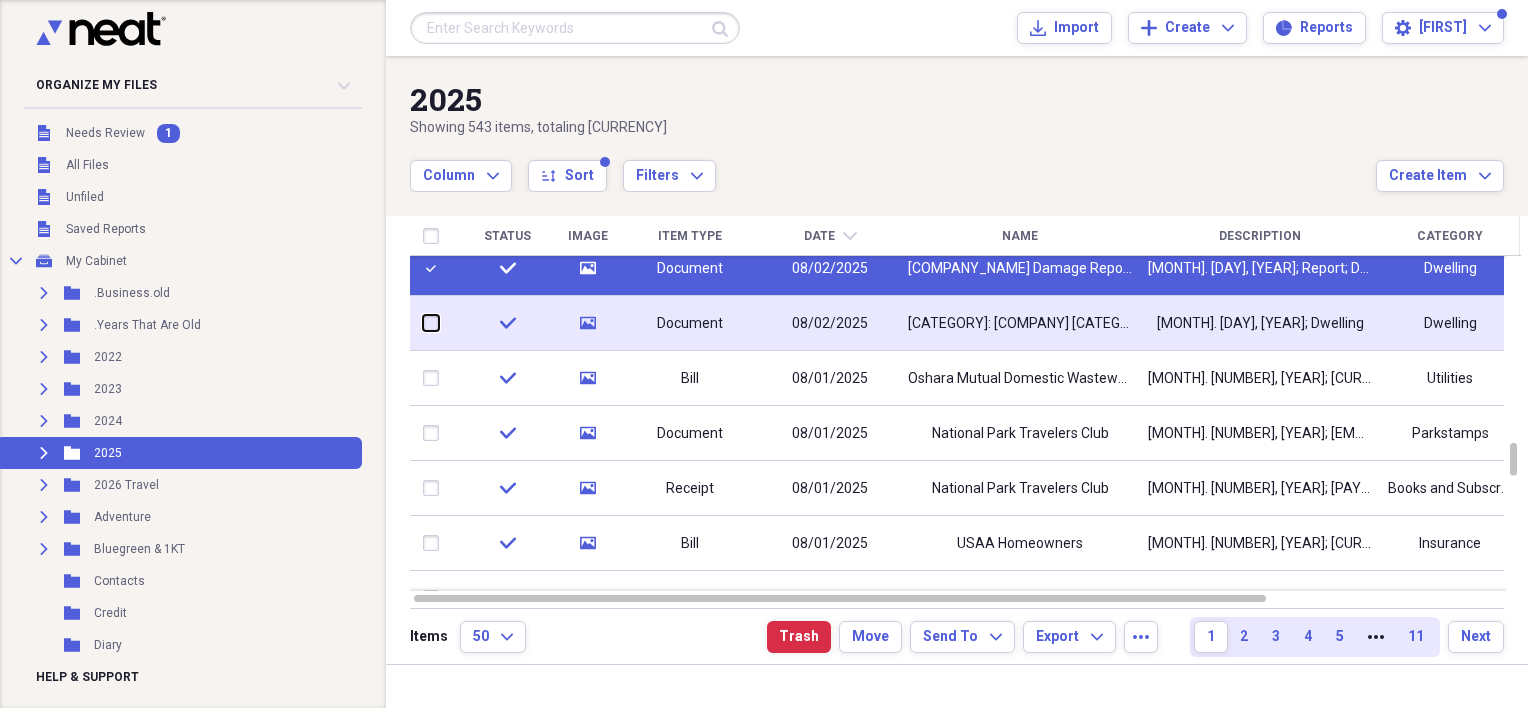 click at bounding box center (423, 323) 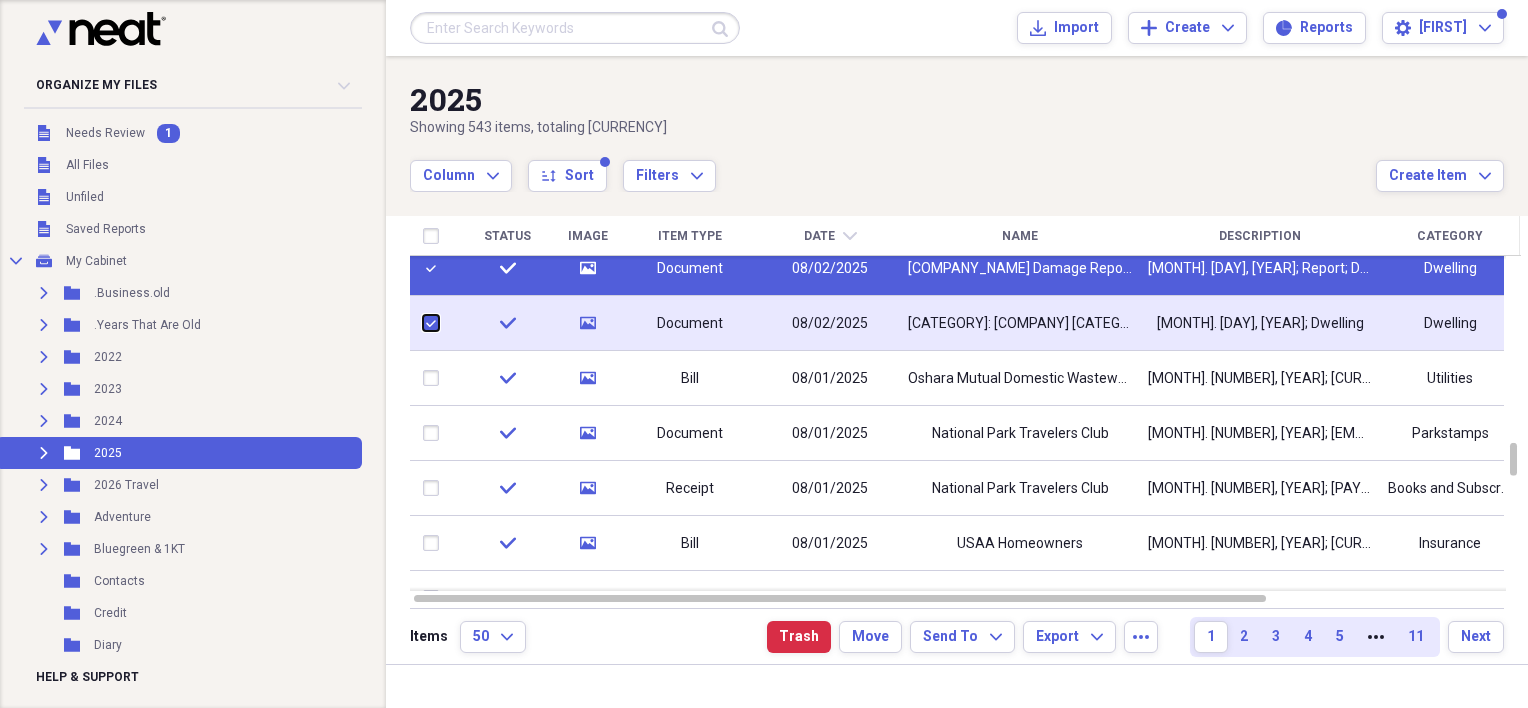 checkbox on "true" 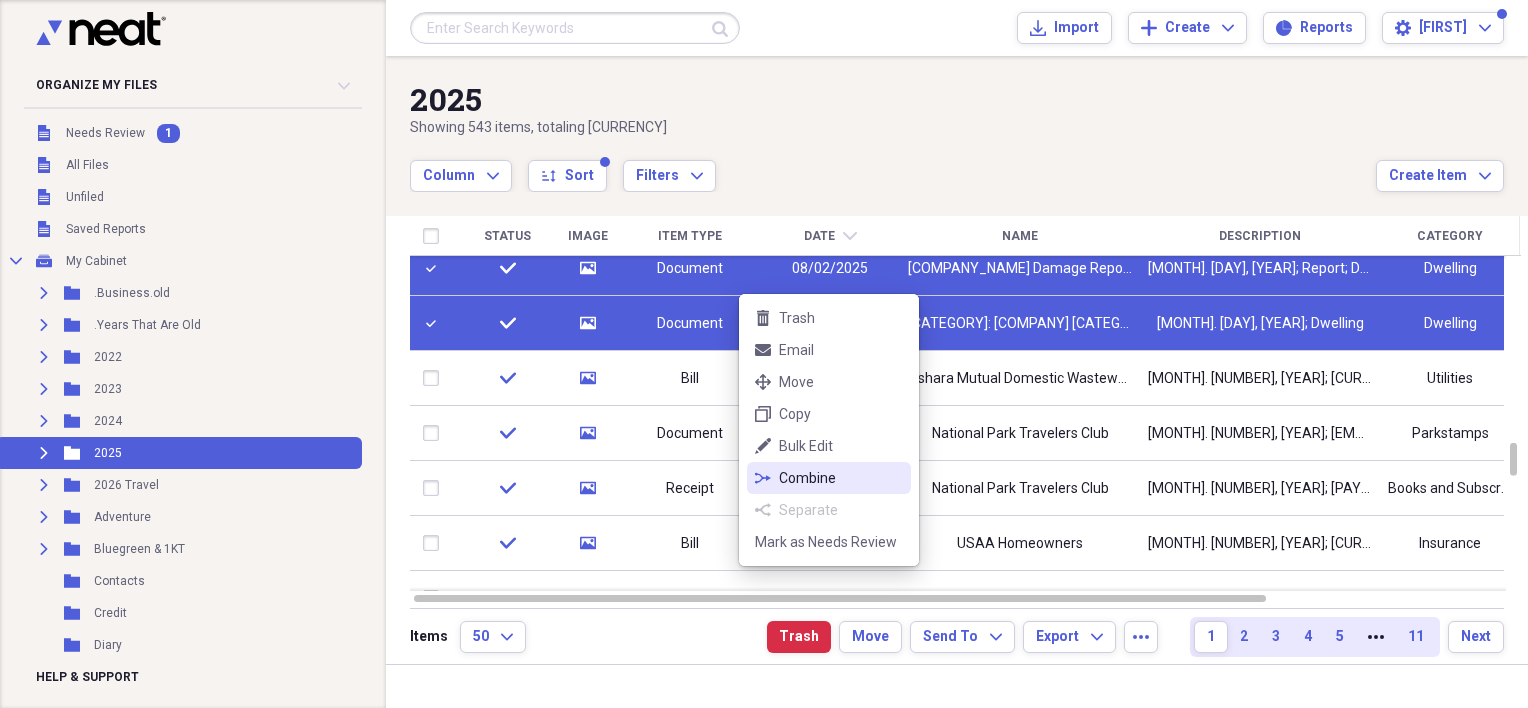 click on "Combine" at bounding box center (841, 478) 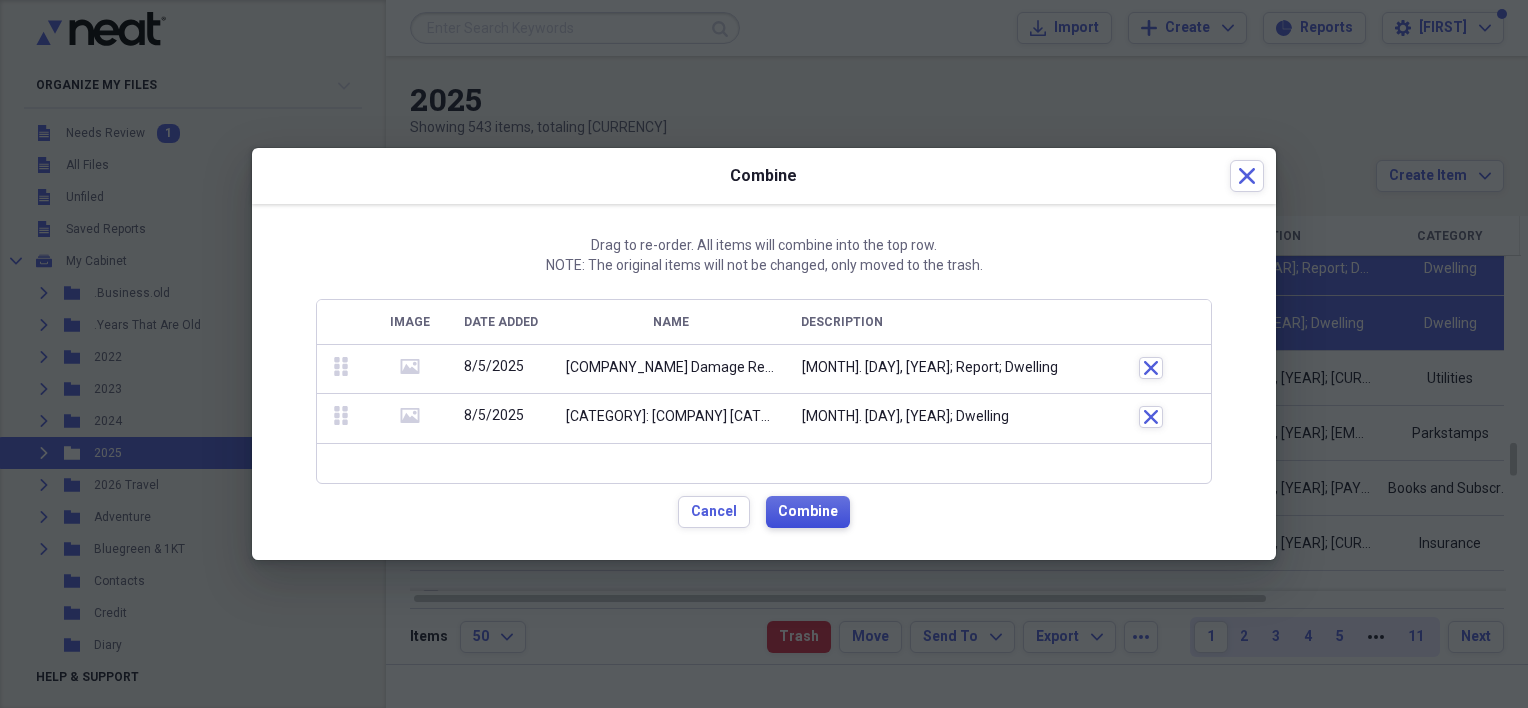 click on "Combine" at bounding box center (808, 512) 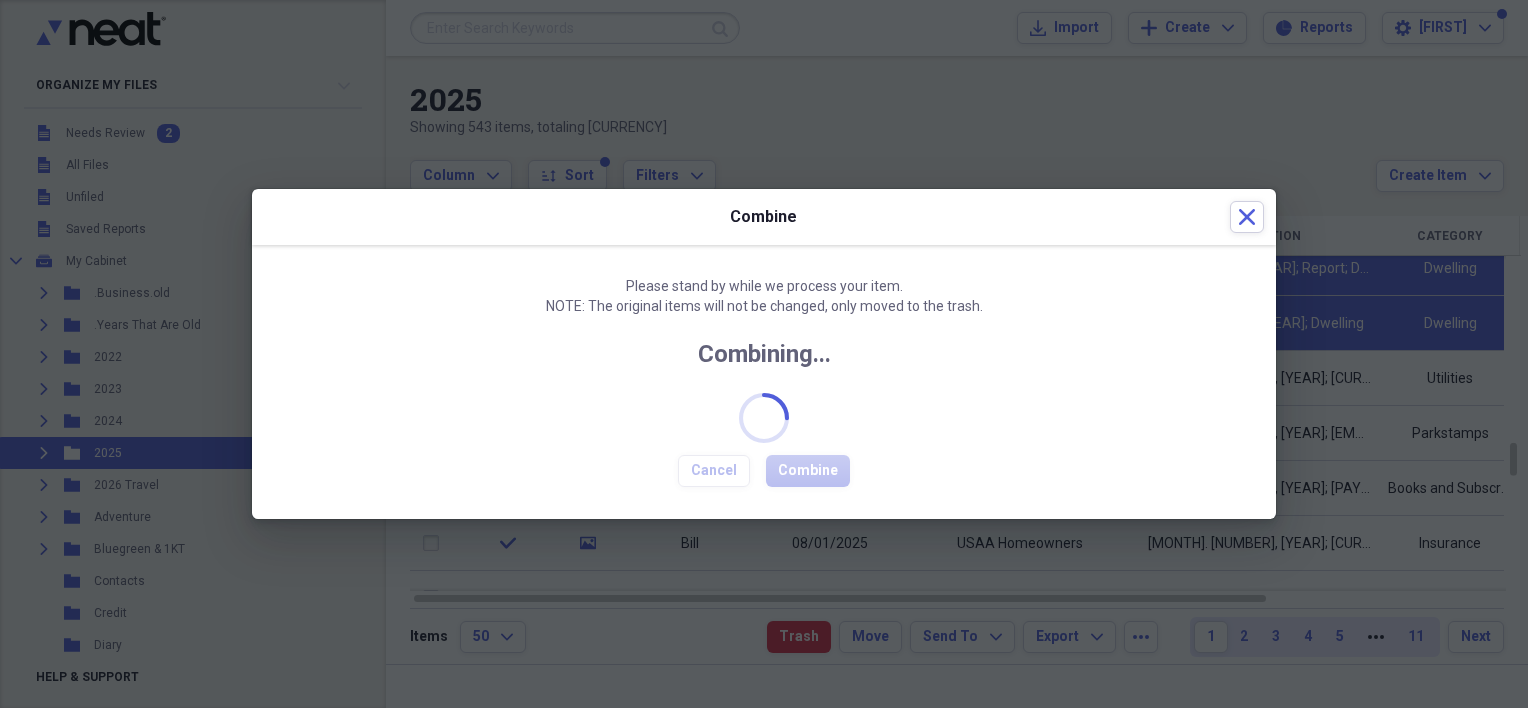 checkbox on "false" 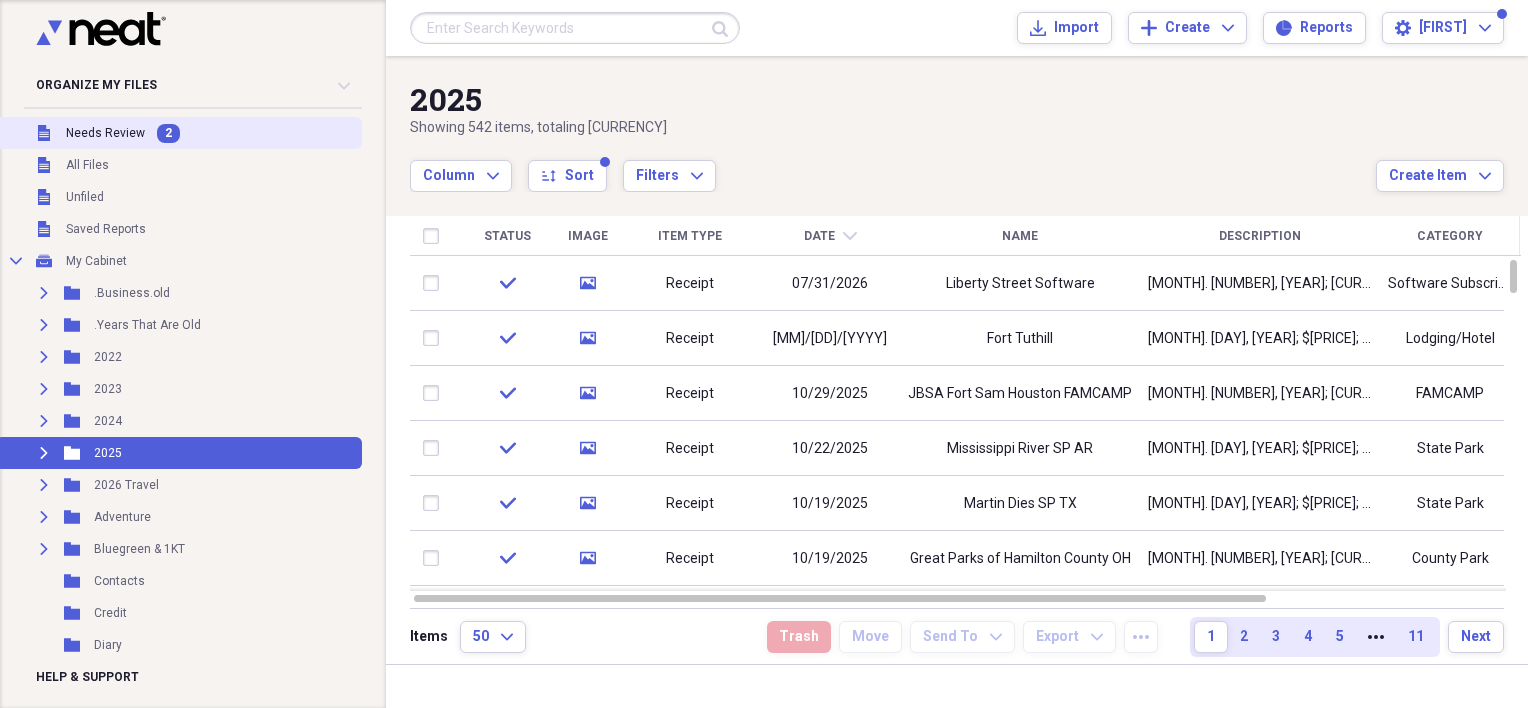 click on "Needs Review" at bounding box center (105, 133) 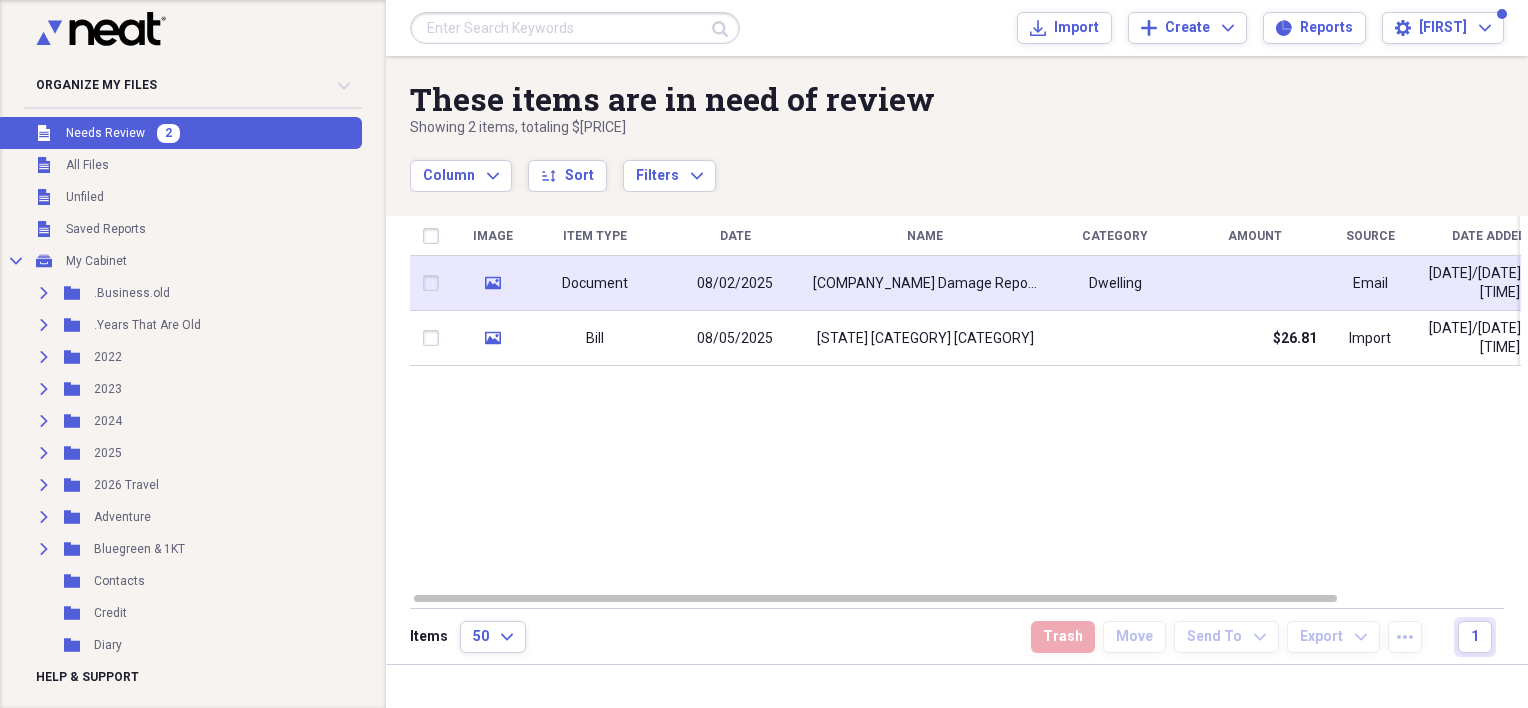 click on "Document" at bounding box center [595, 283] 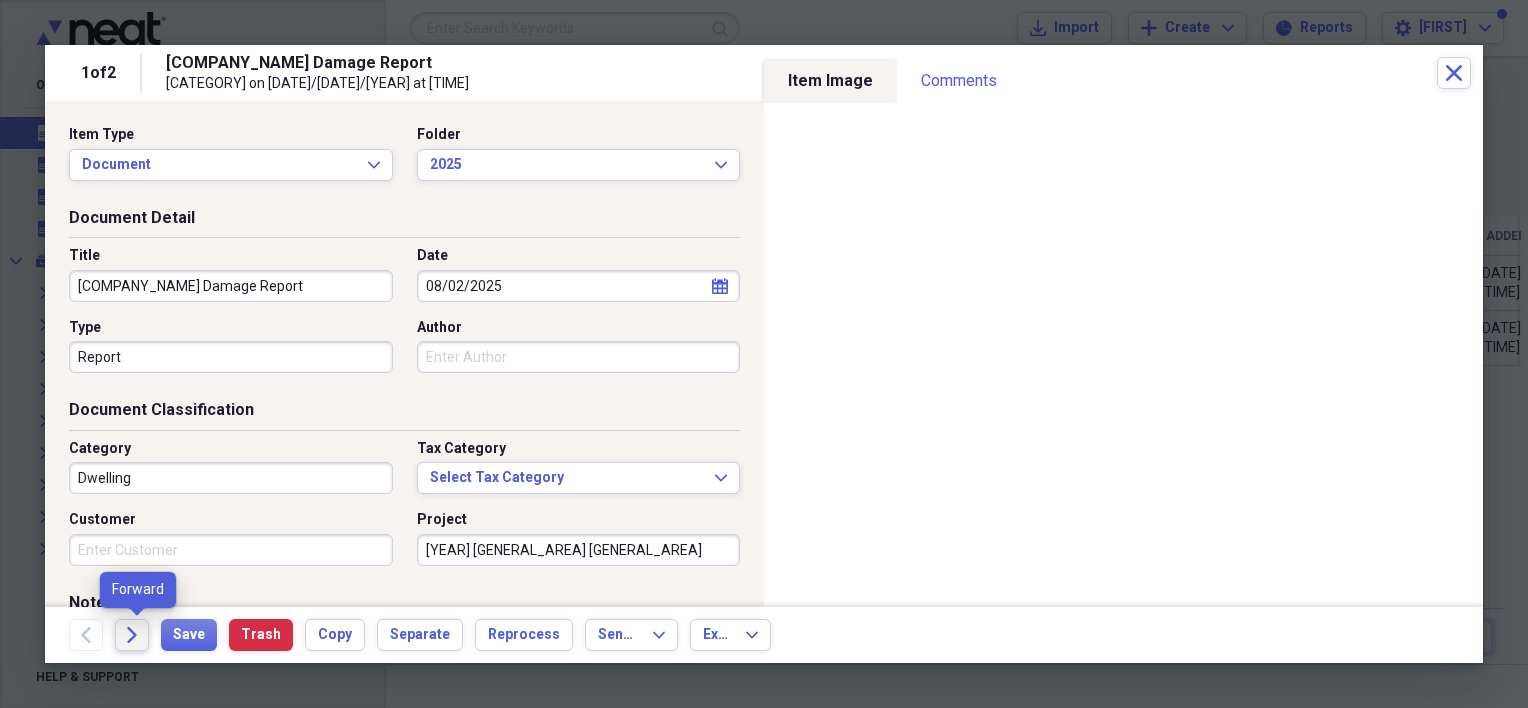 click 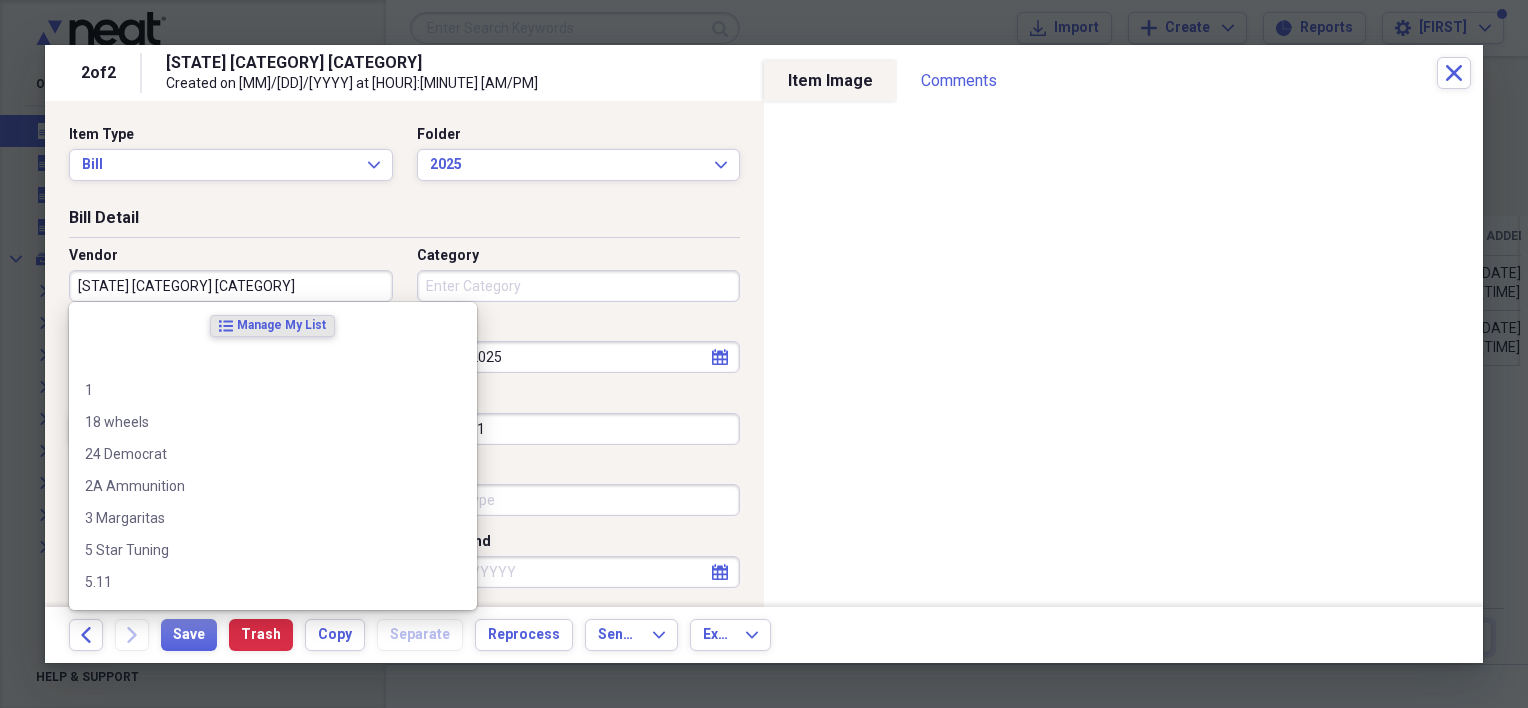 click on "[STATE] [CATEGORY] [CATEGORY]" at bounding box center (231, 286) 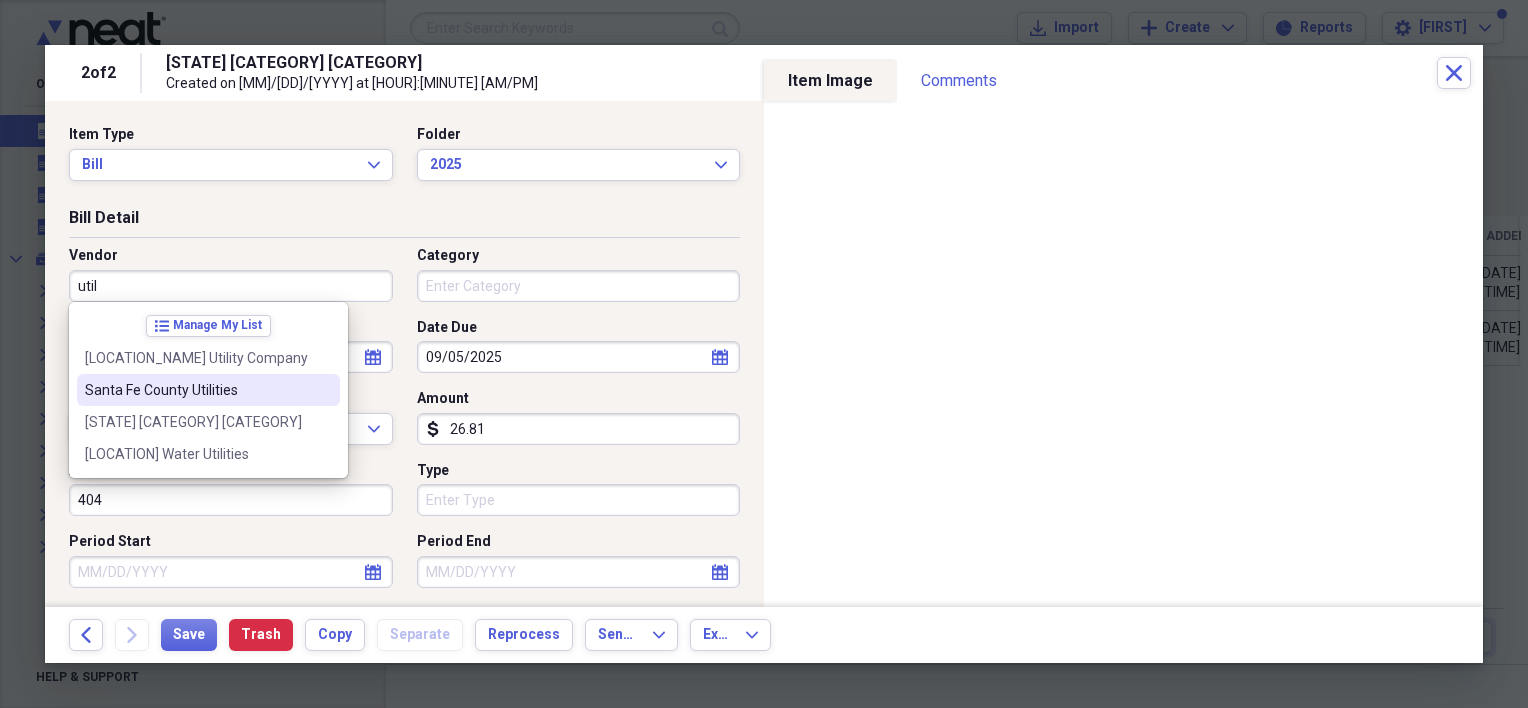 click on "Santa Fe County Utilities" at bounding box center [196, 390] 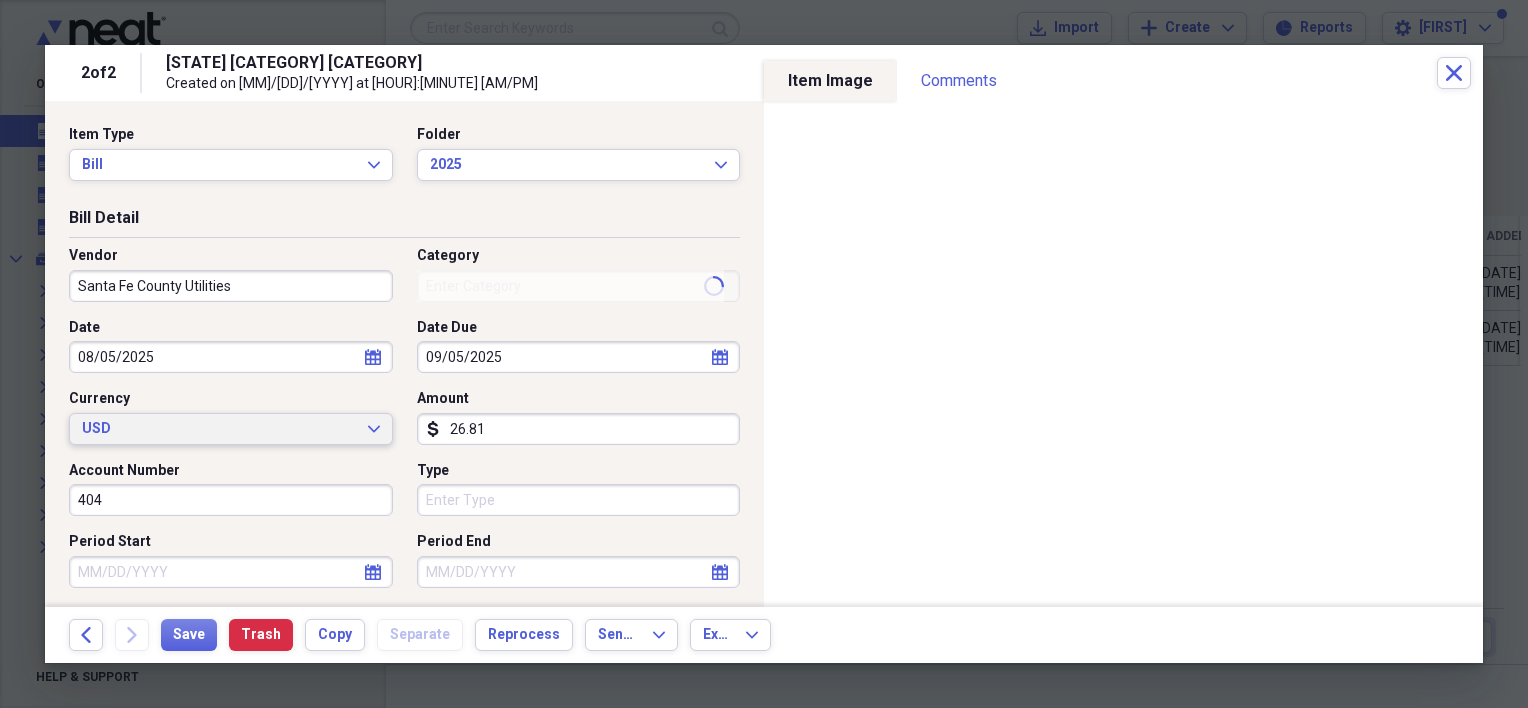type on "Utilities" 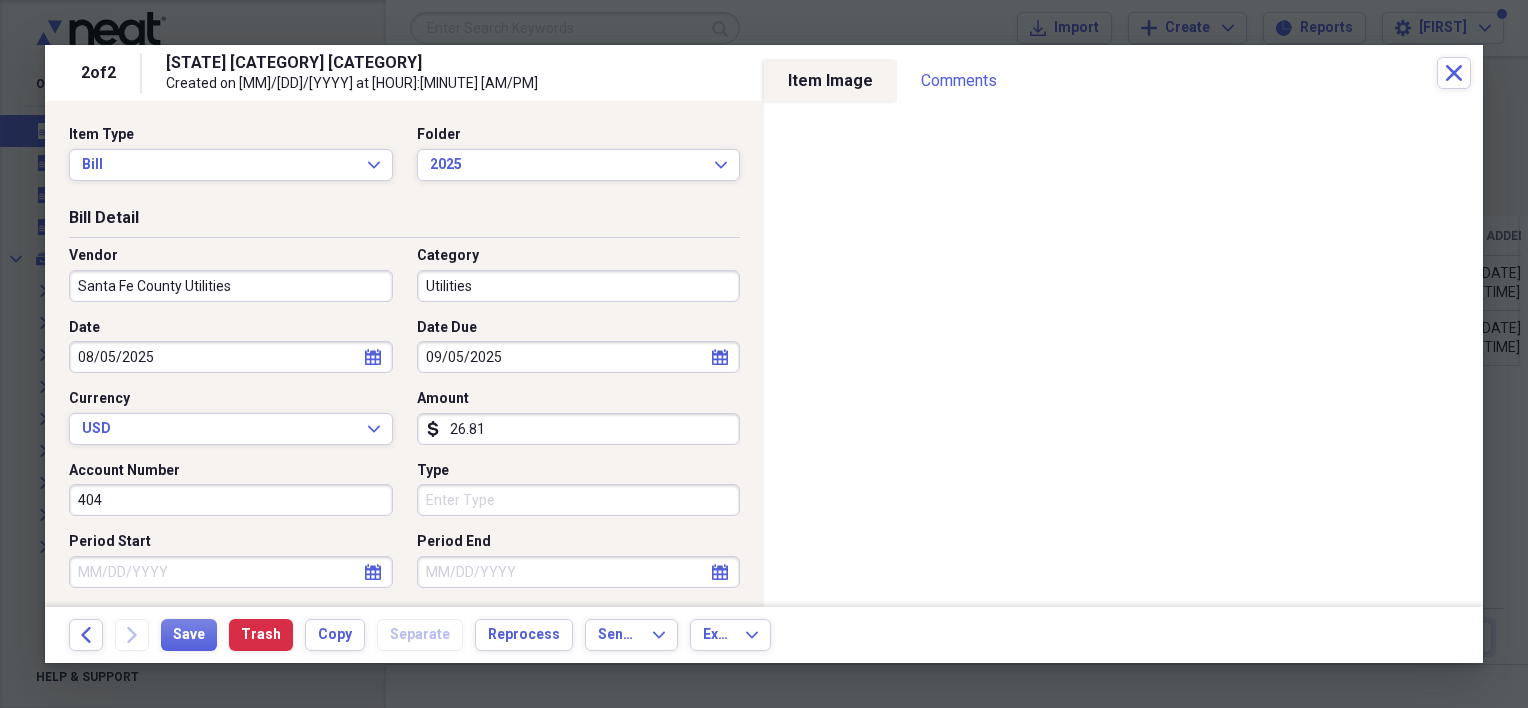 select on "7" 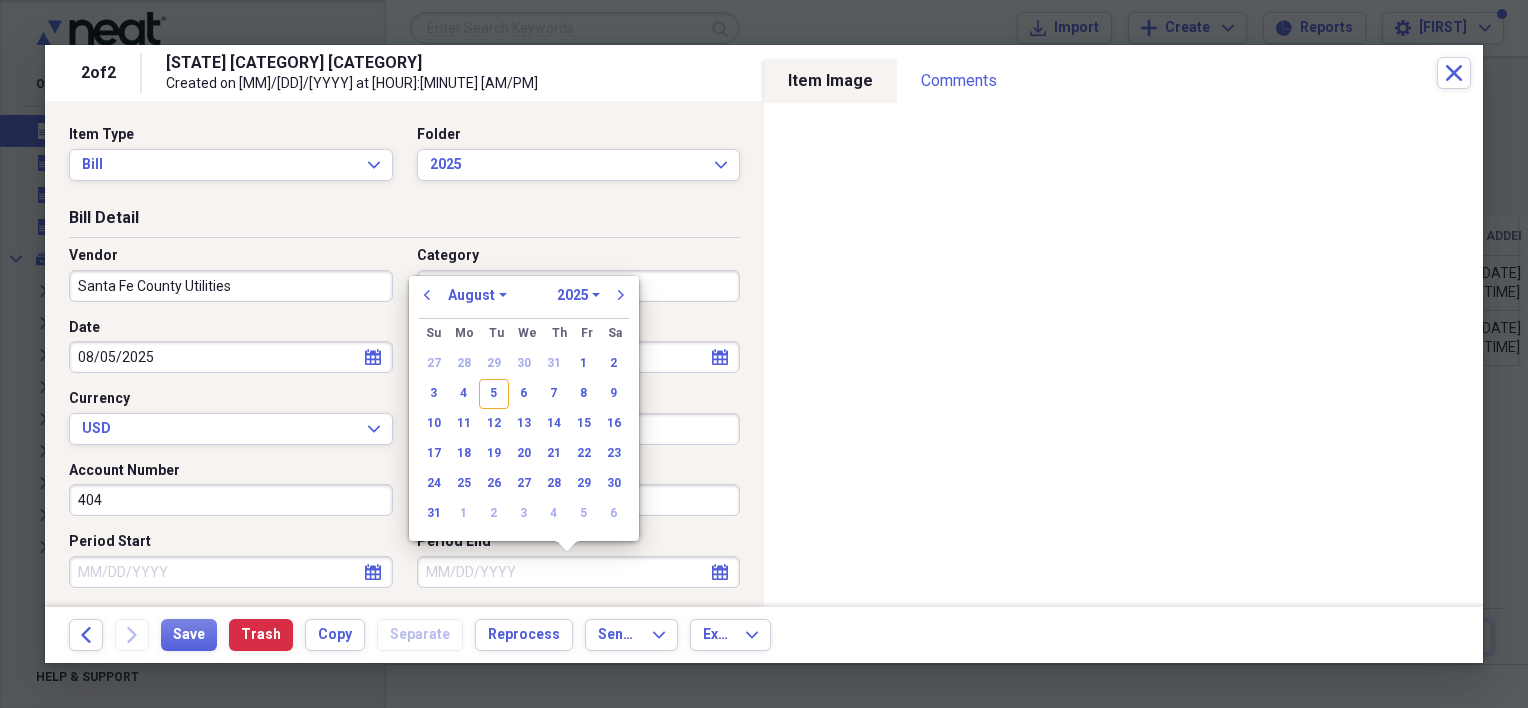 click on "Period End" at bounding box center [579, 572] 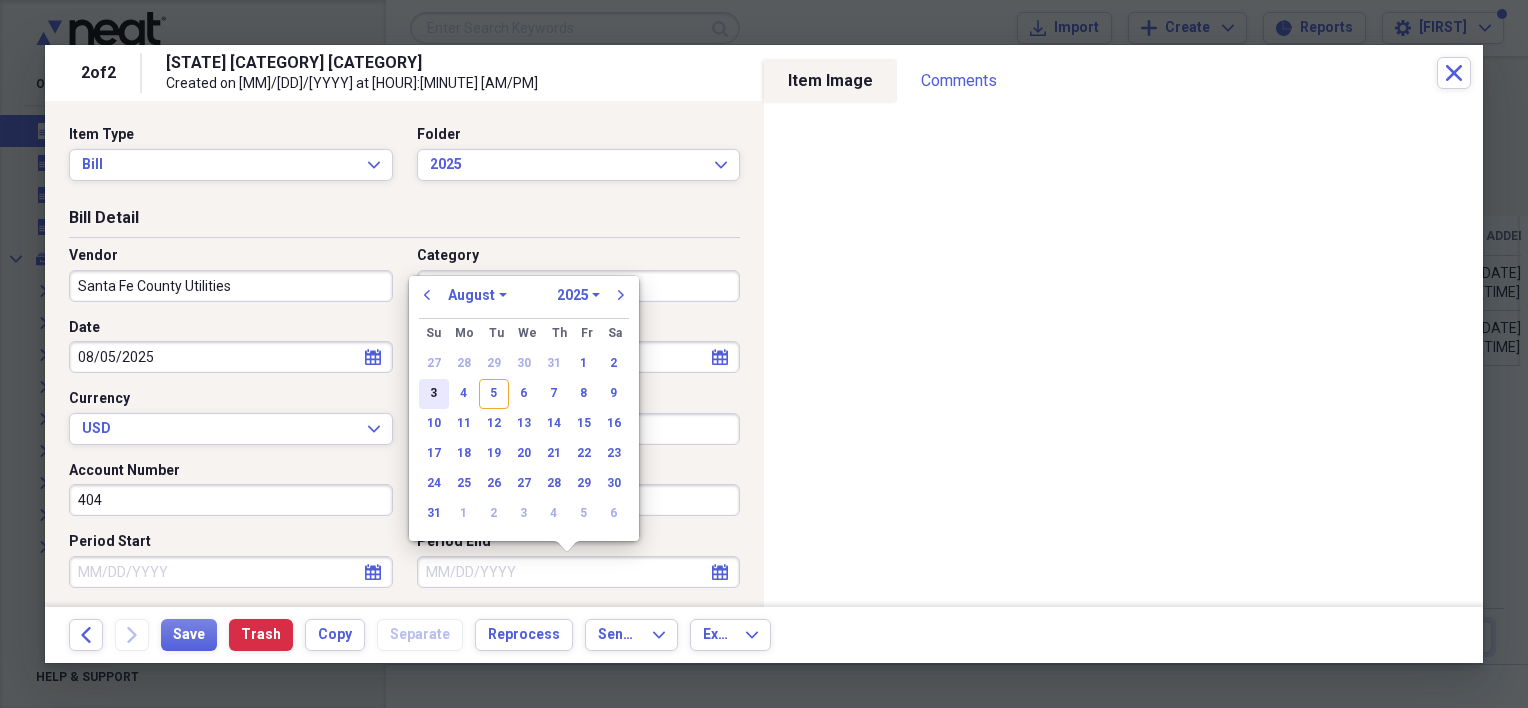 click on "3" at bounding box center [434, 394] 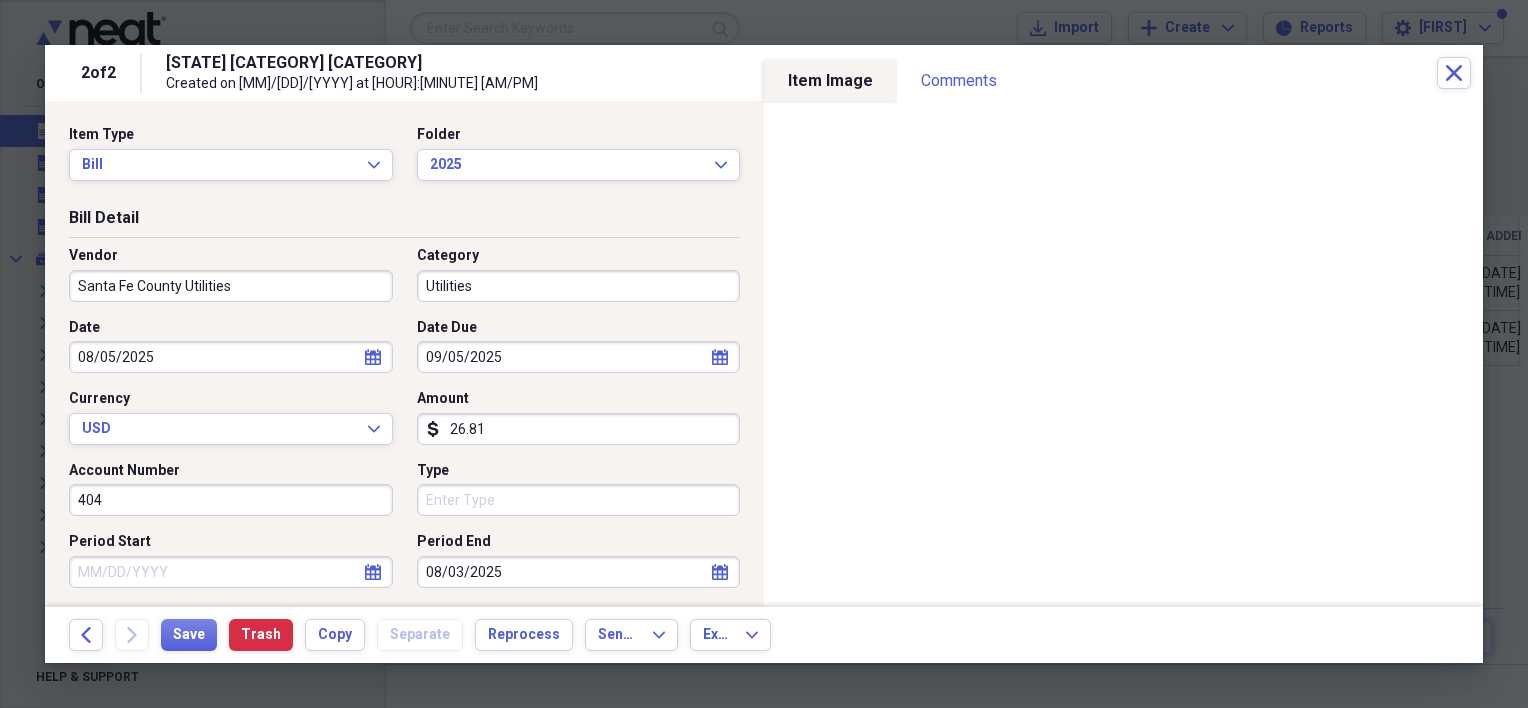 click on "26.81" at bounding box center [579, 429] 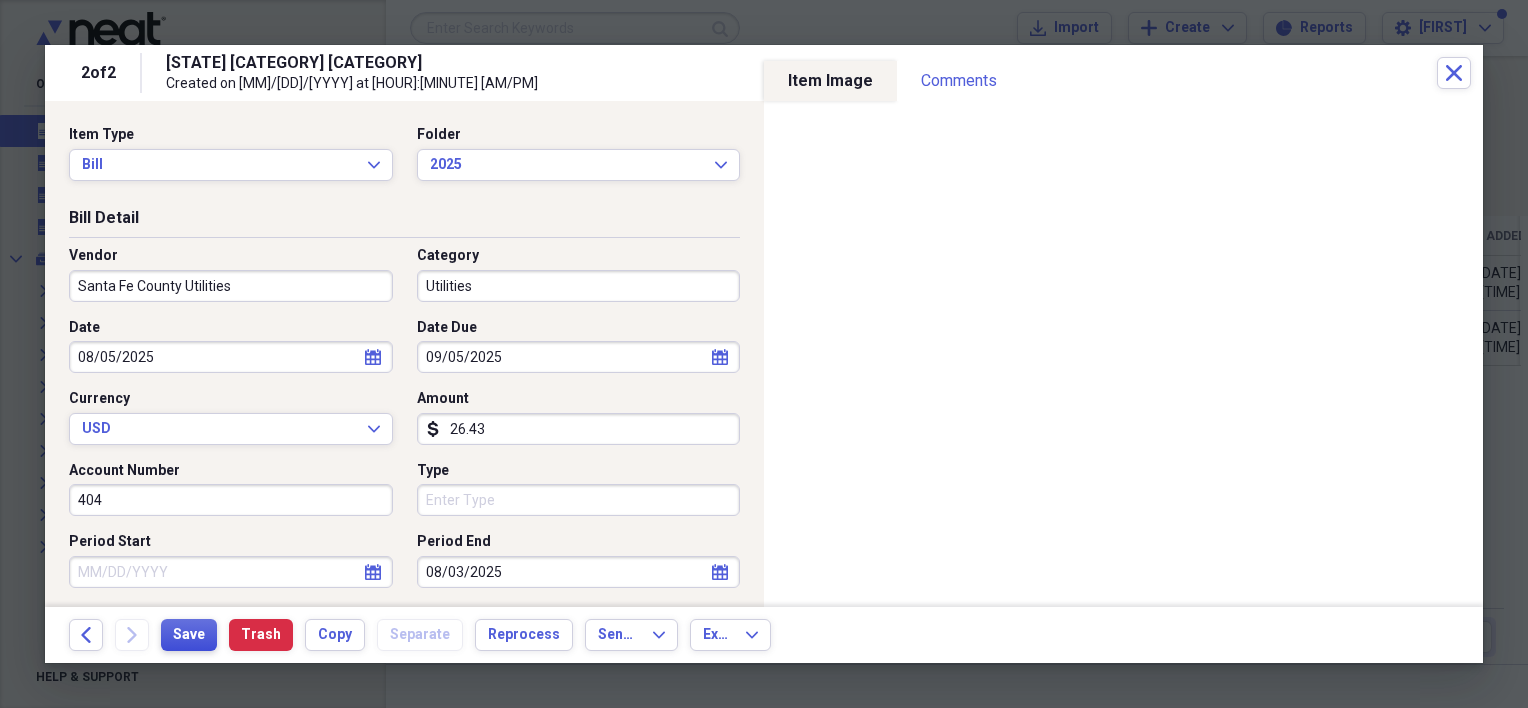 type on "26.43" 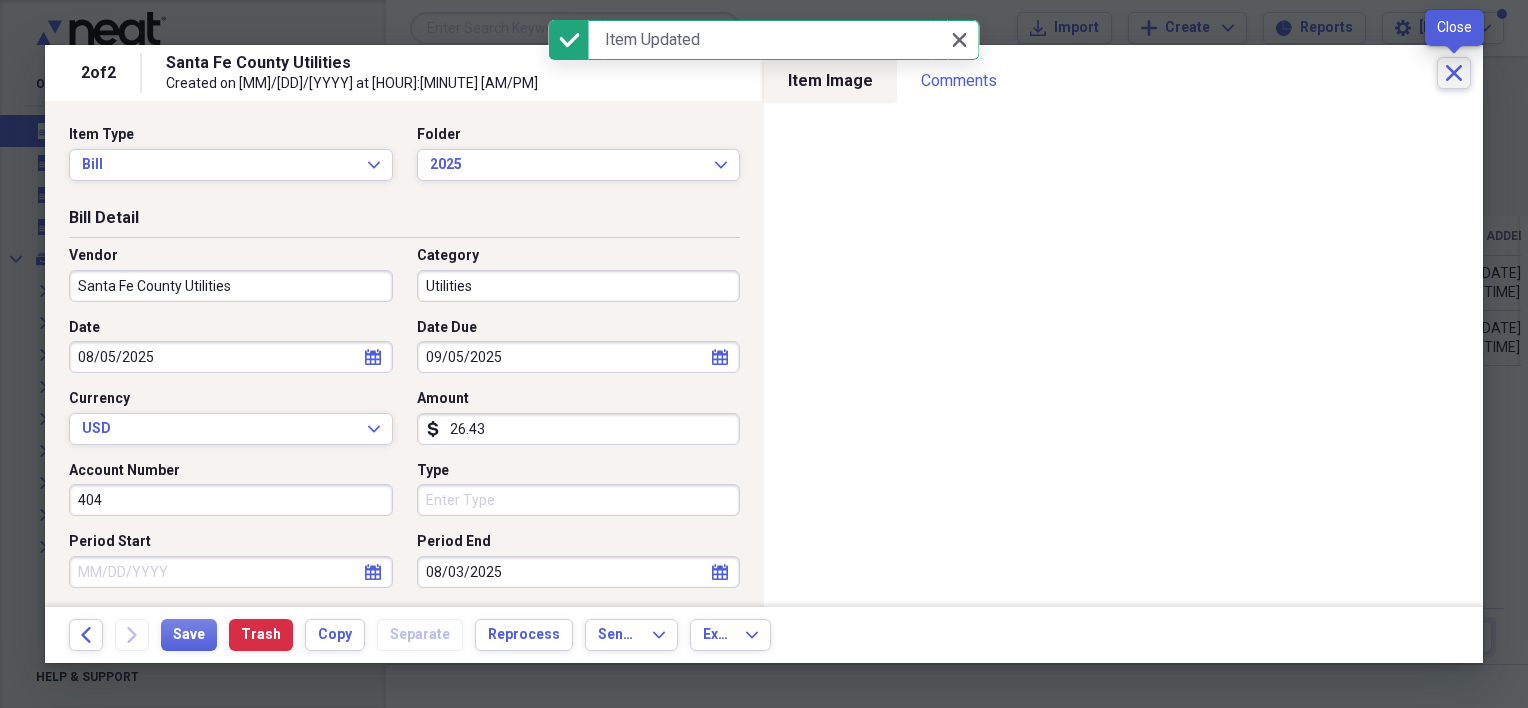 click on "Close" 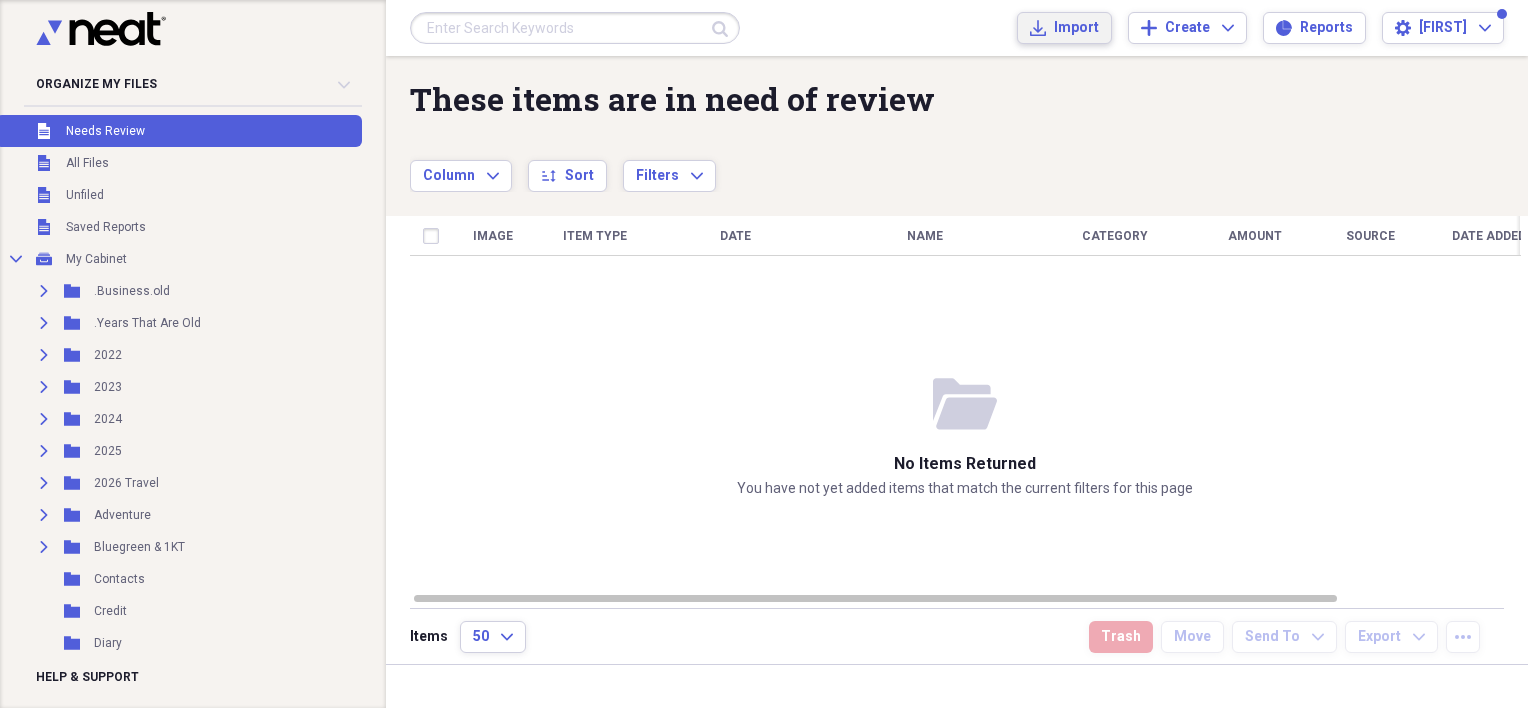 click on "Import" 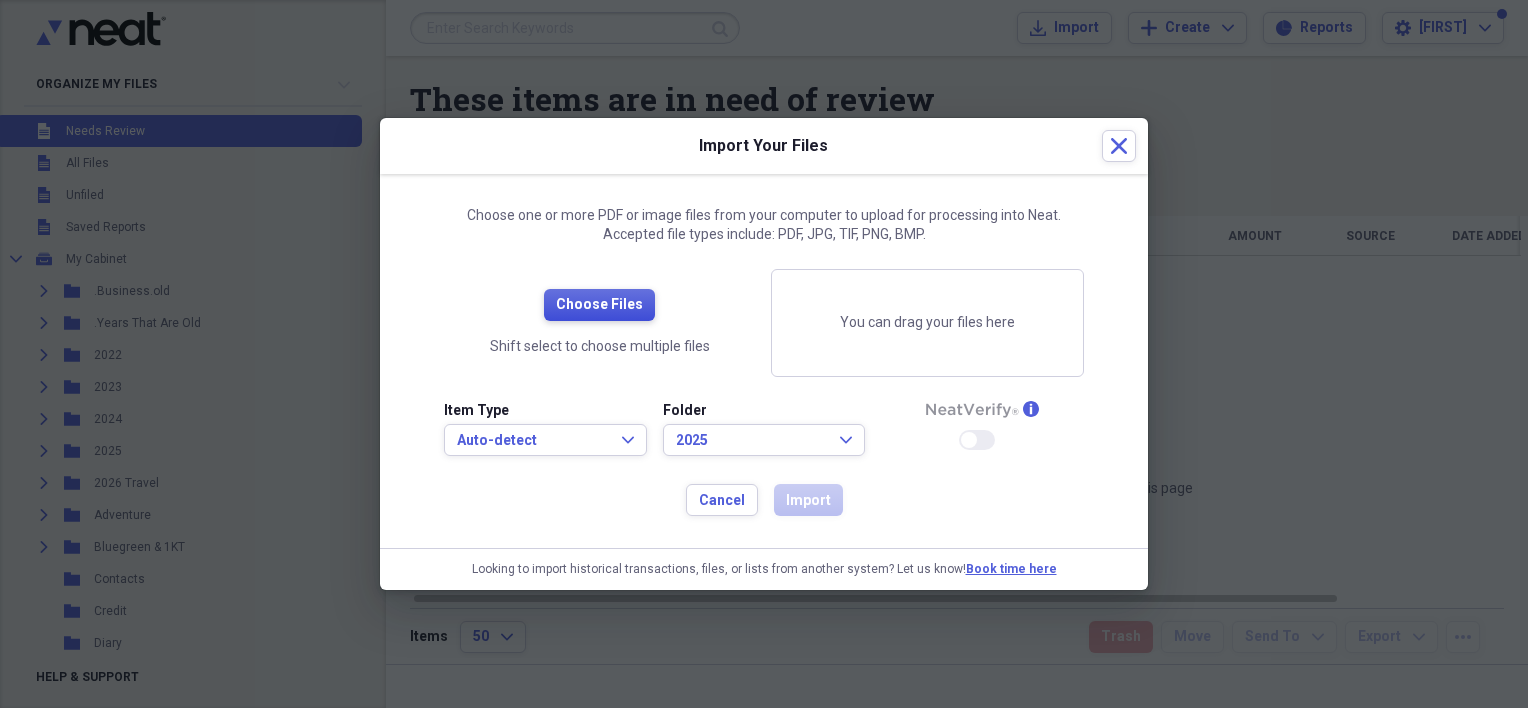 click on "Choose Files" at bounding box center [599, 305] 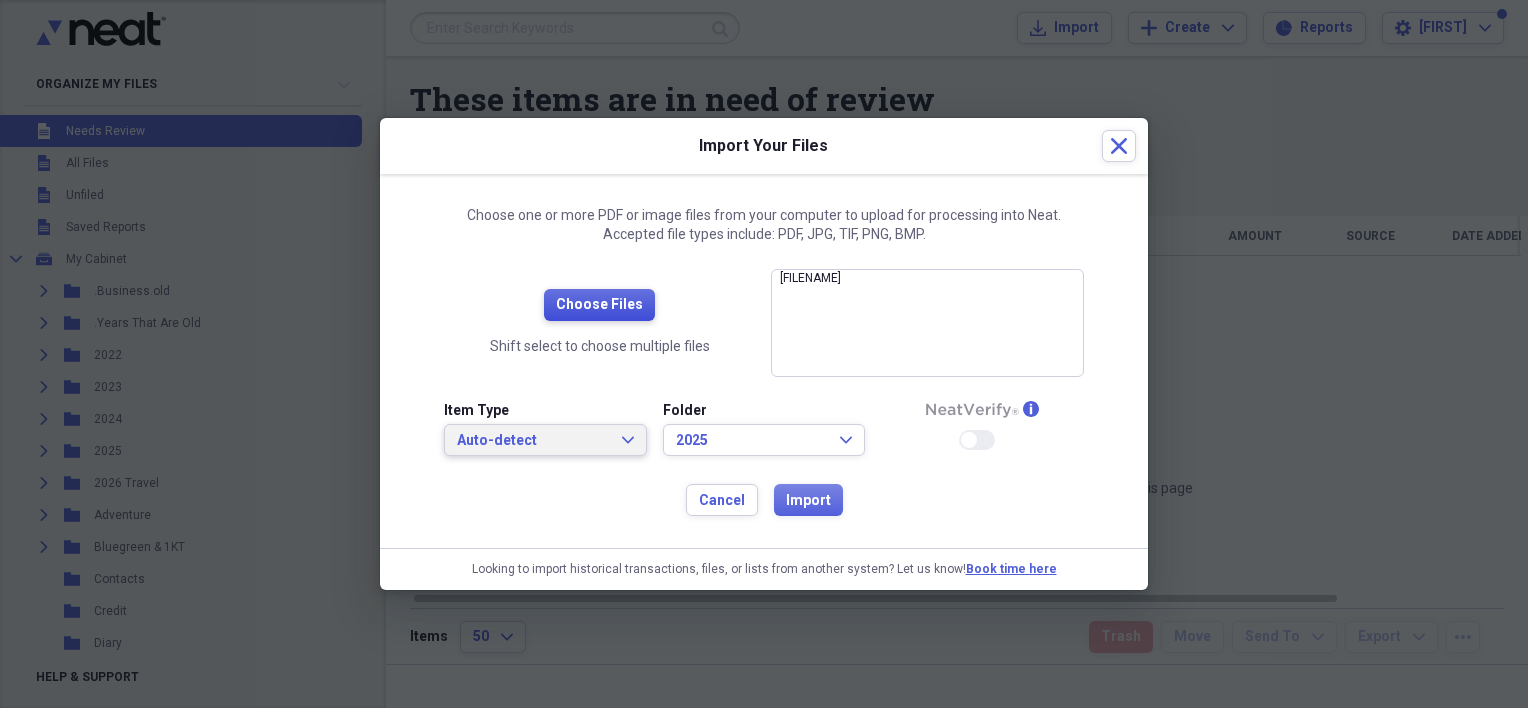 click on "Auto-detect" at bounding box center [533, 441] 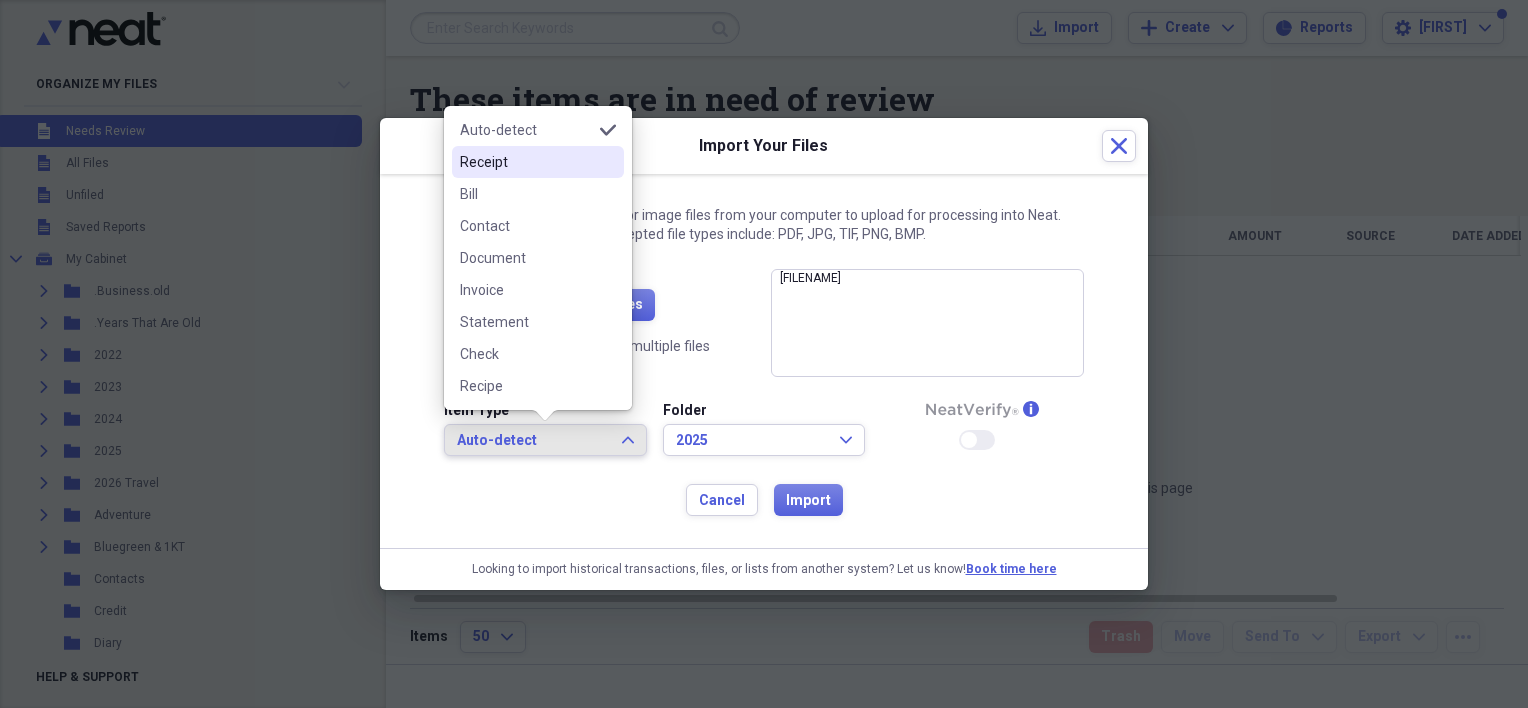 click on "Receipt" at bounding box center [526, 162] 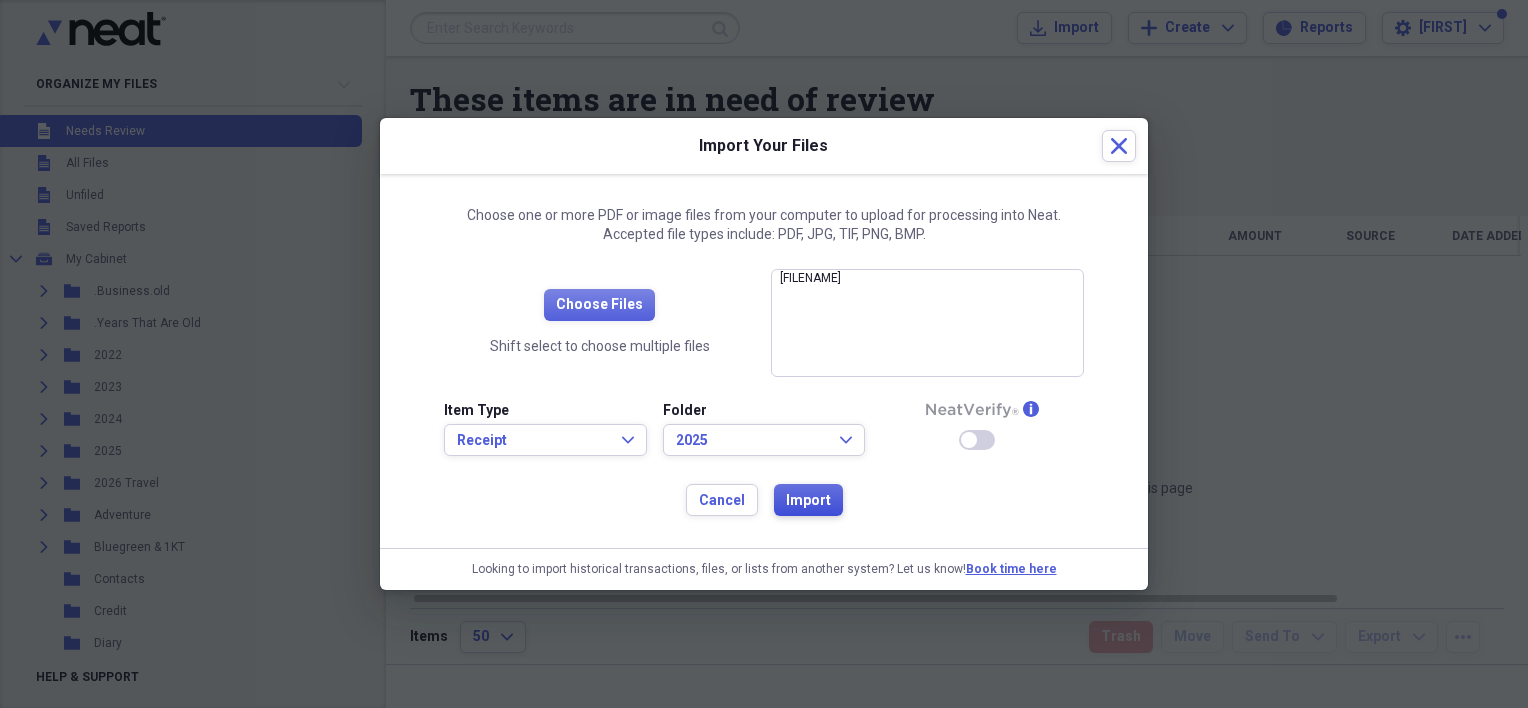click on "Import" at bounding box center [808, 501] 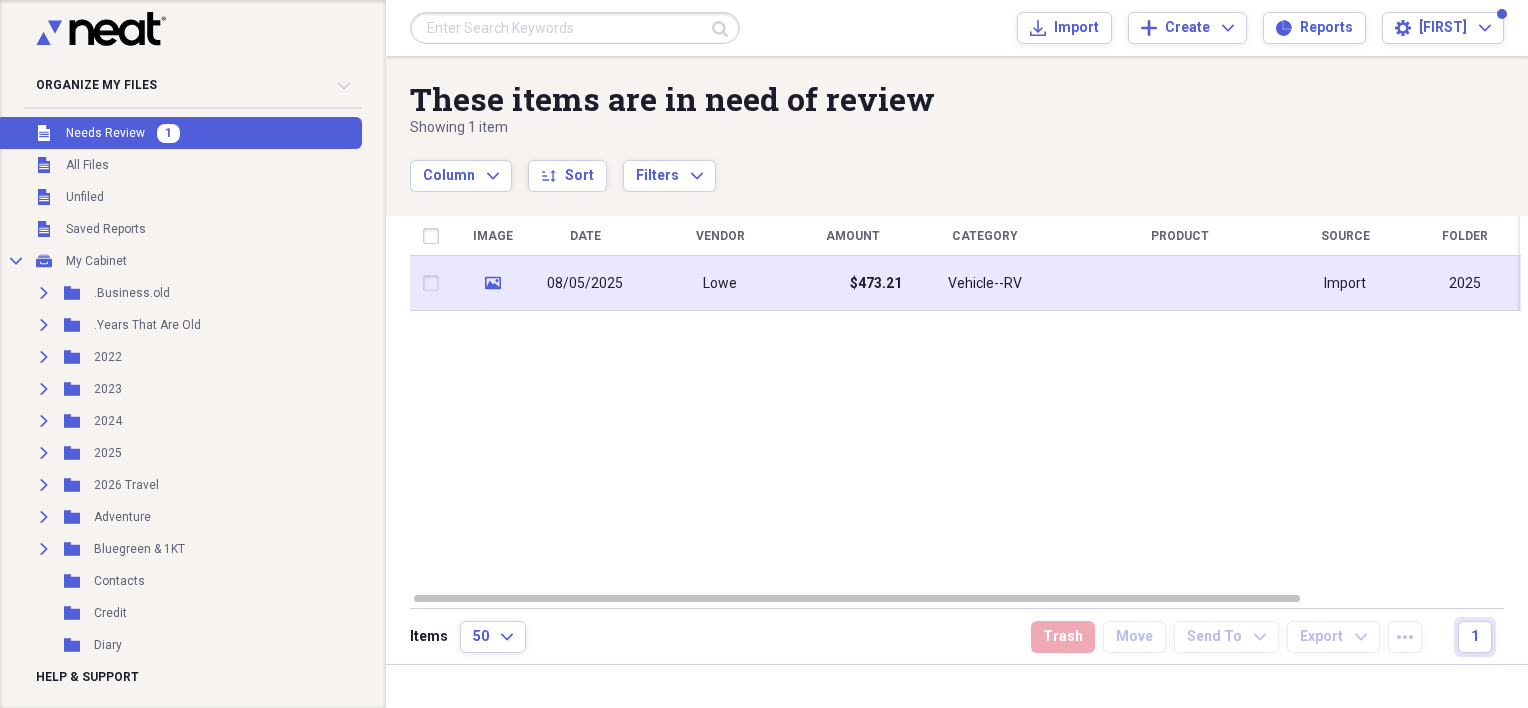 click on "Lowe" at bounding box center (720, 283) 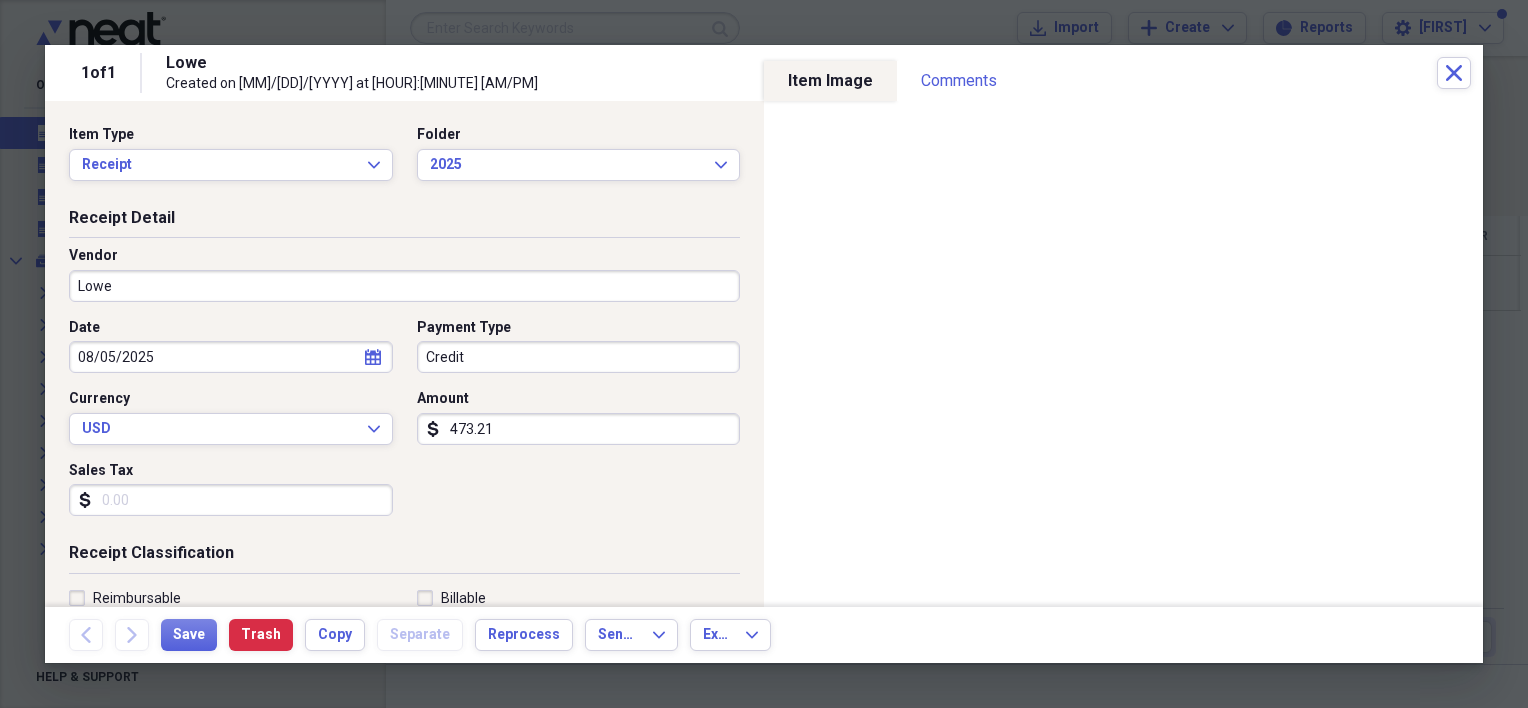 click on "Lowe" at bounding box center (404, 286) 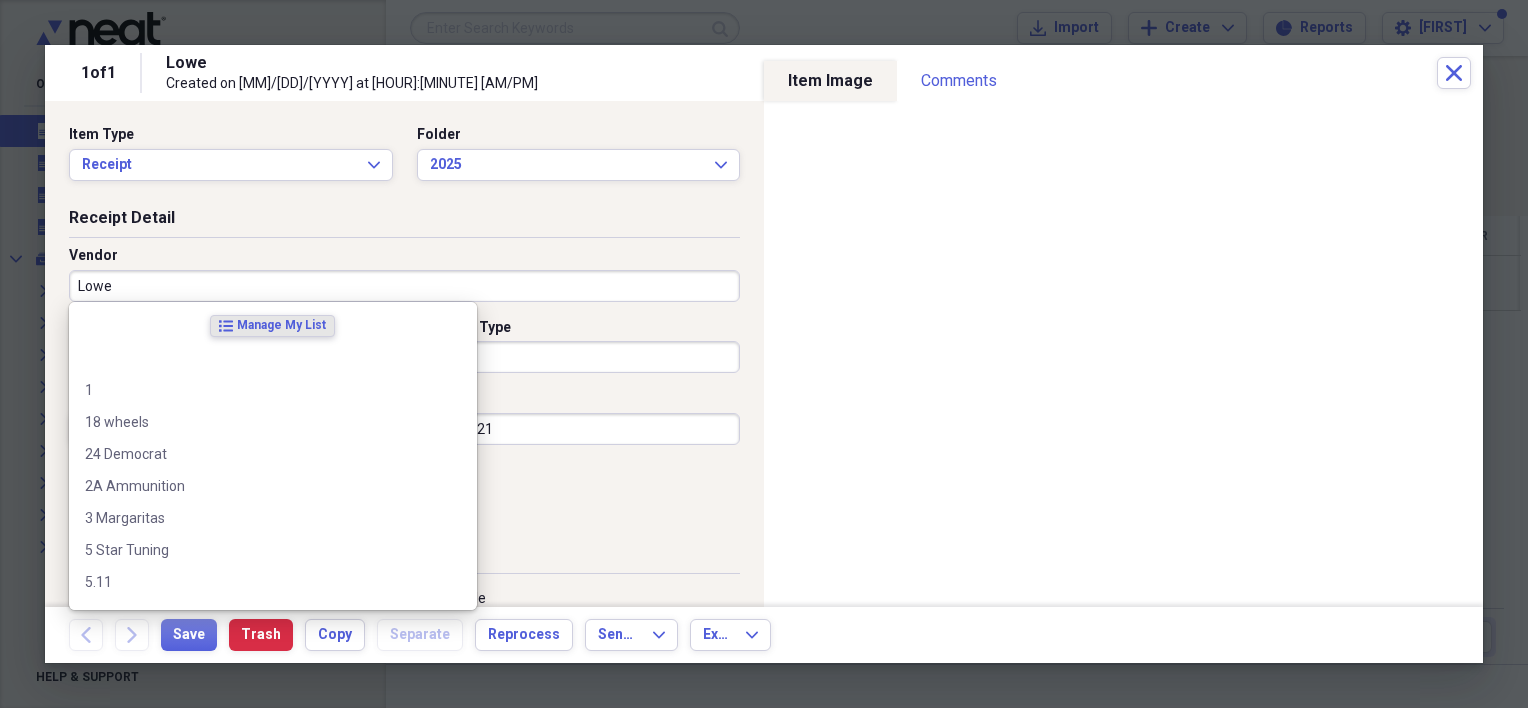 click on "Lowe" at bounding box center [404, 286] 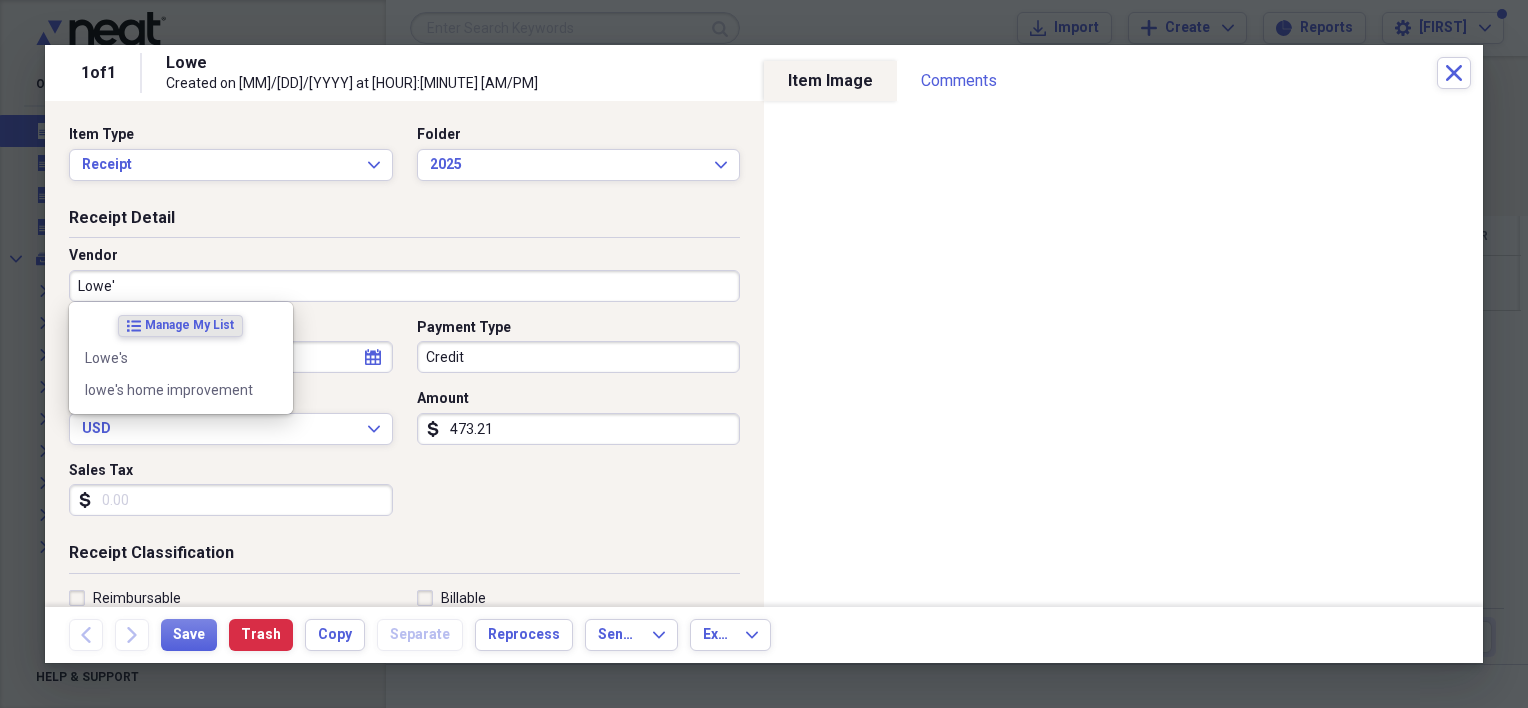 type on "Lowe's" 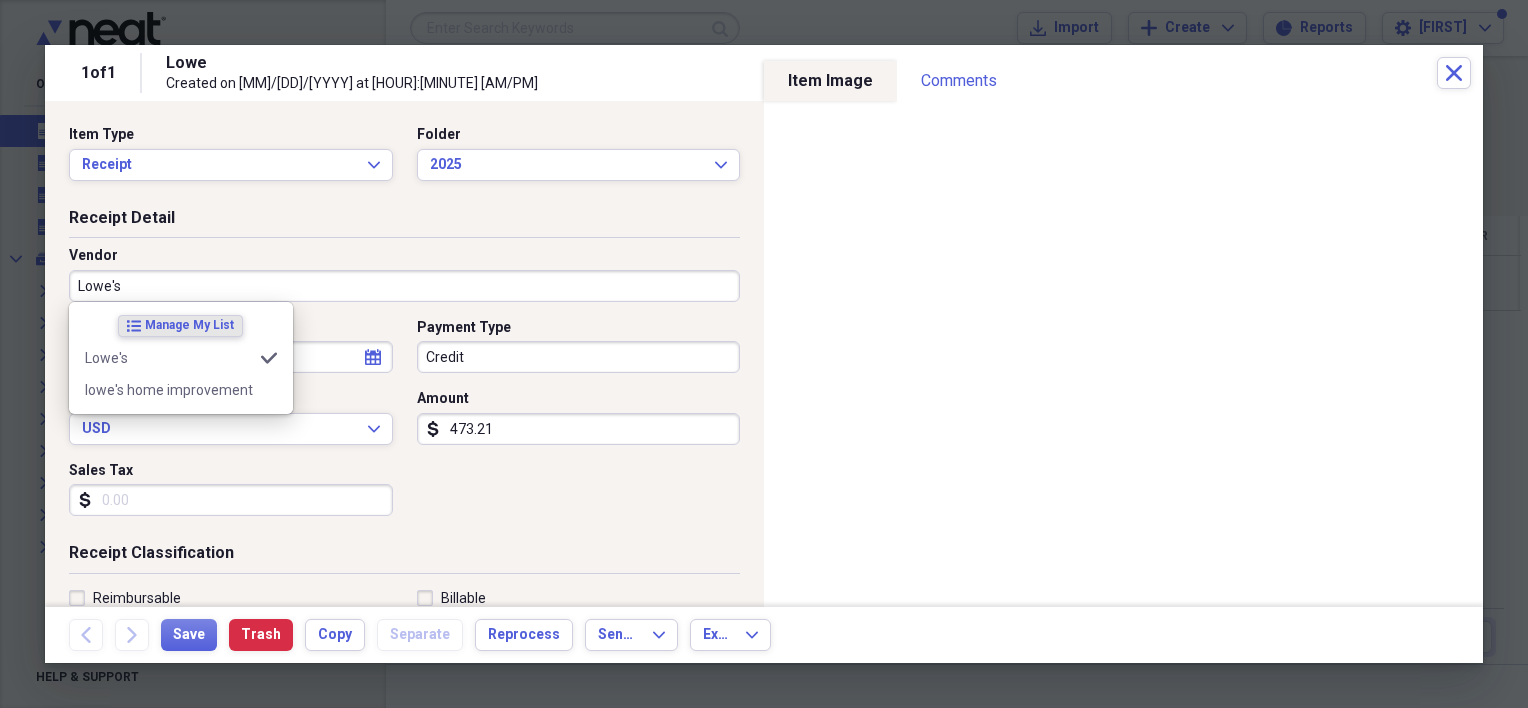 type on "Dwelling" 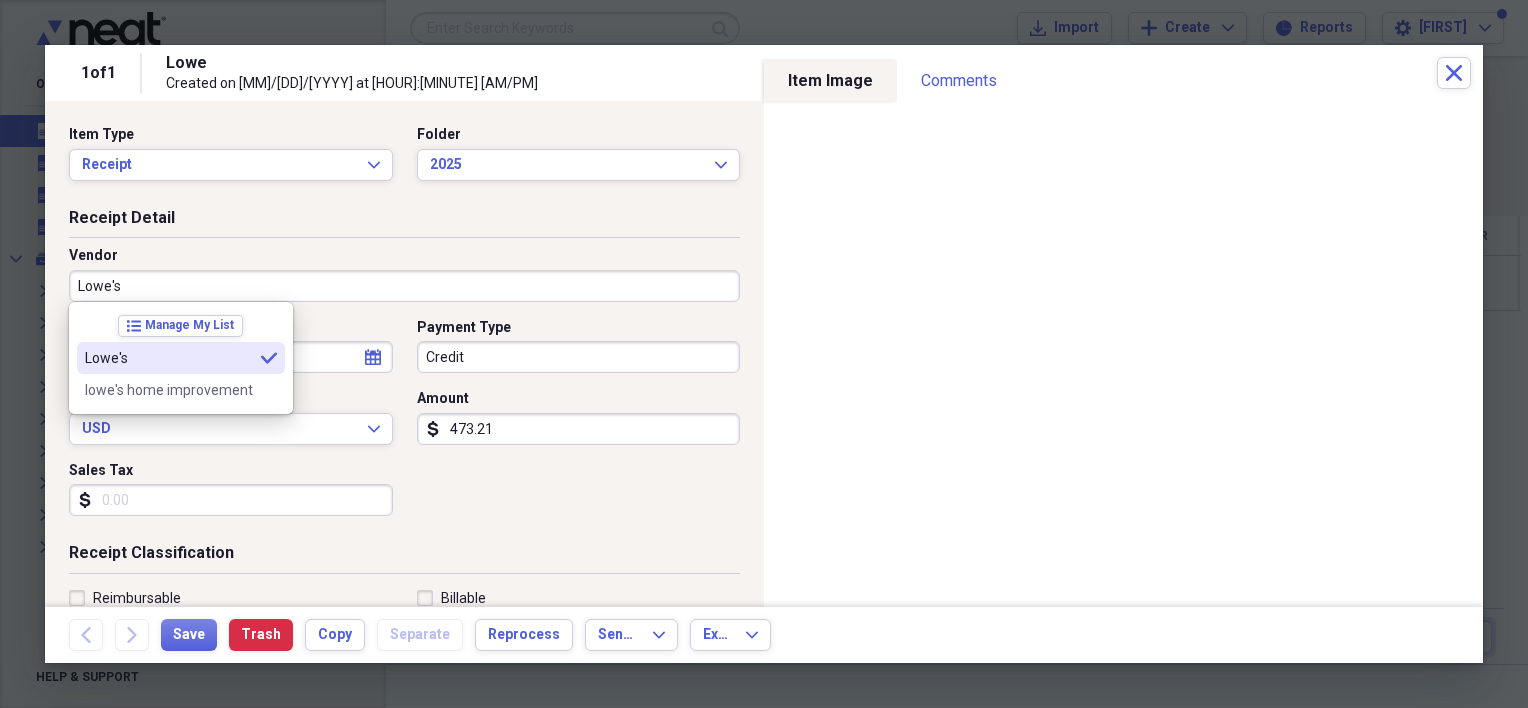 type on "Lowe's" 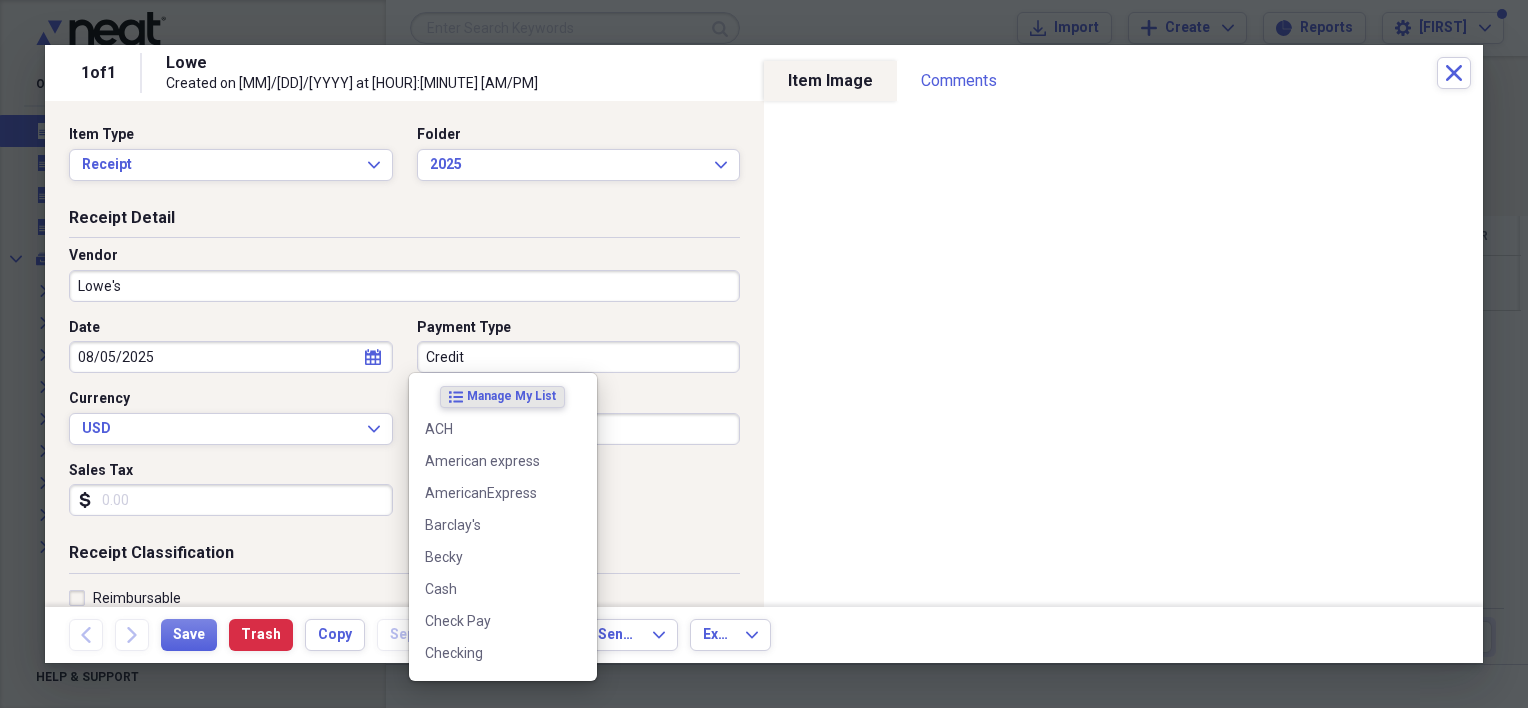 click on "Credit" at bounding box center [579, 357] 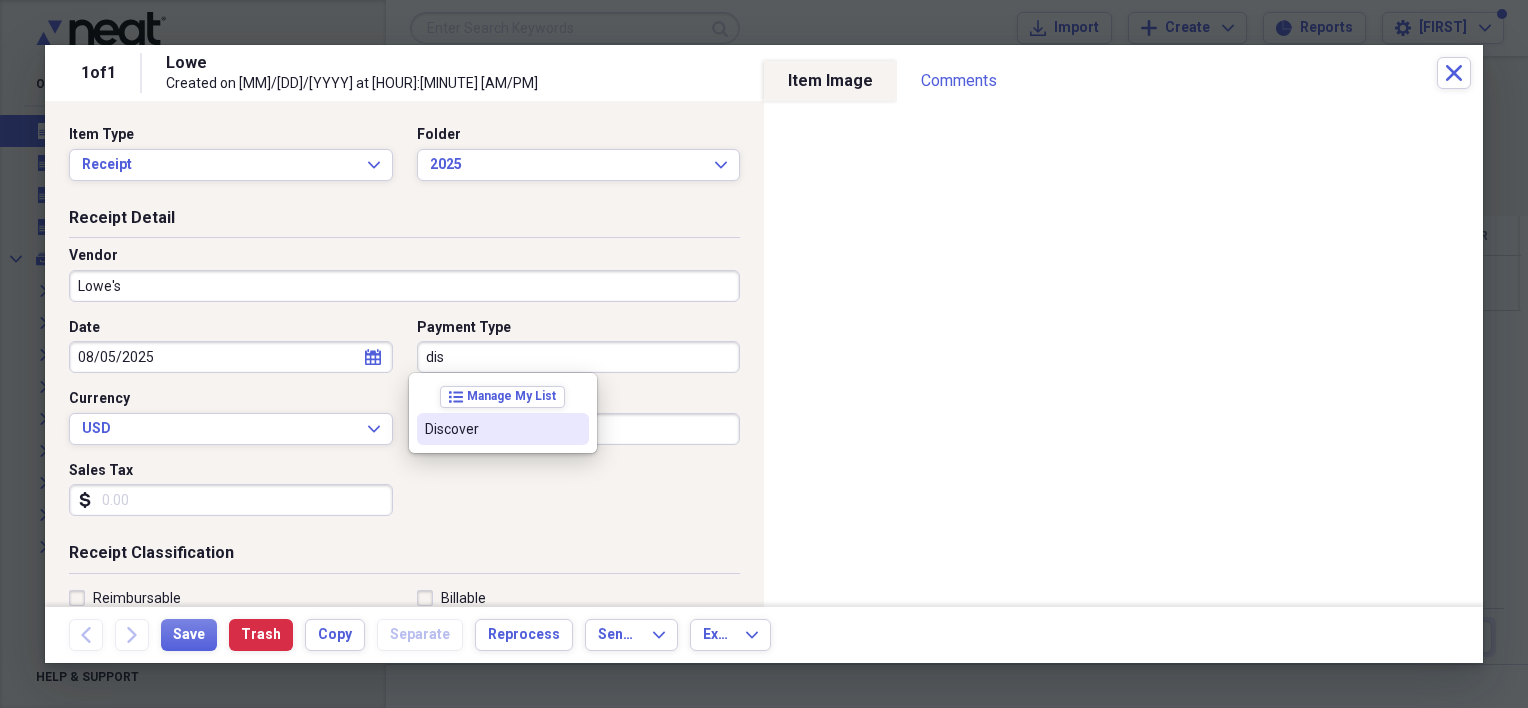 click on "Discover" at bounding box center [503, 429] 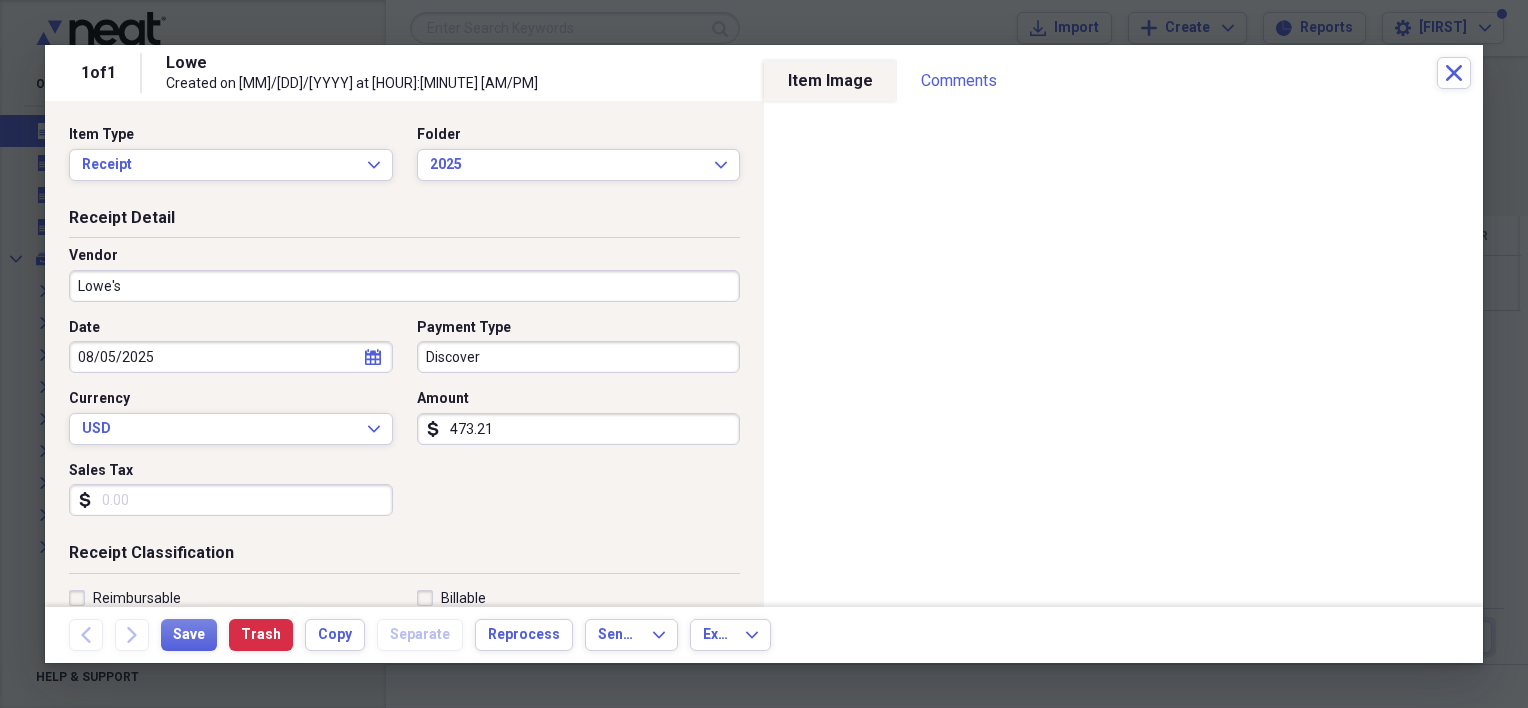 scroll, scrollTop: 200, scrollLeft: 0, axis: vertical 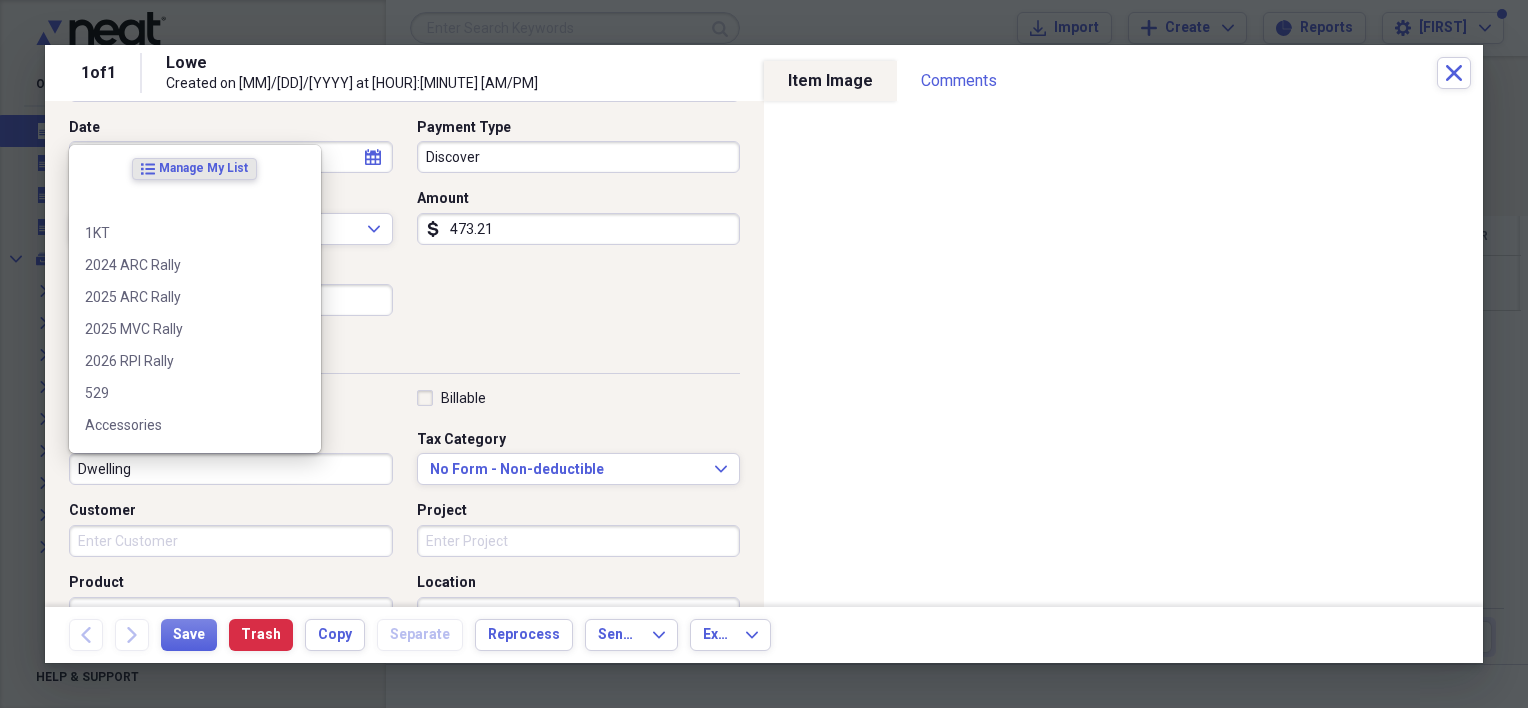 click on "Dwelling" at bounding box center (231, 469) 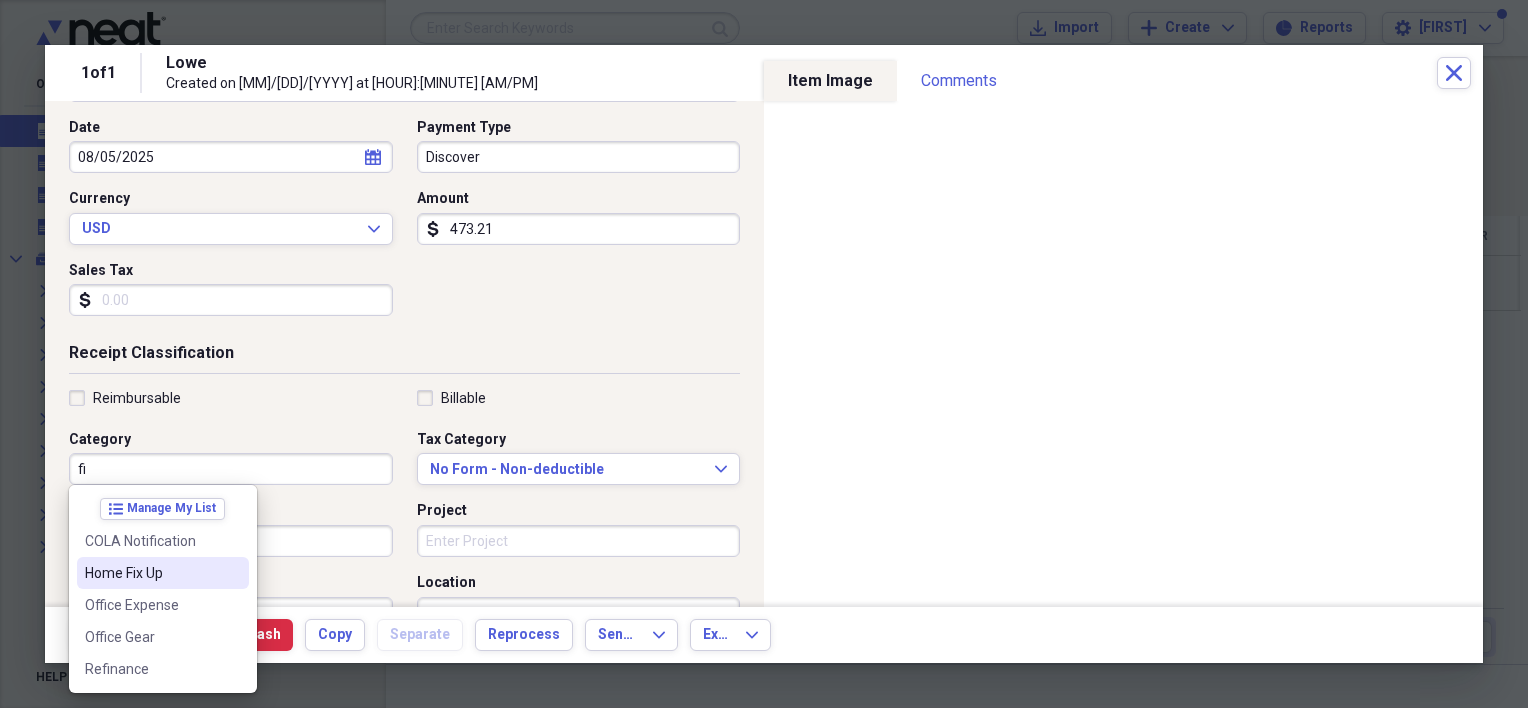 click on "Home Fix Up" at bounding box center [151, 573] 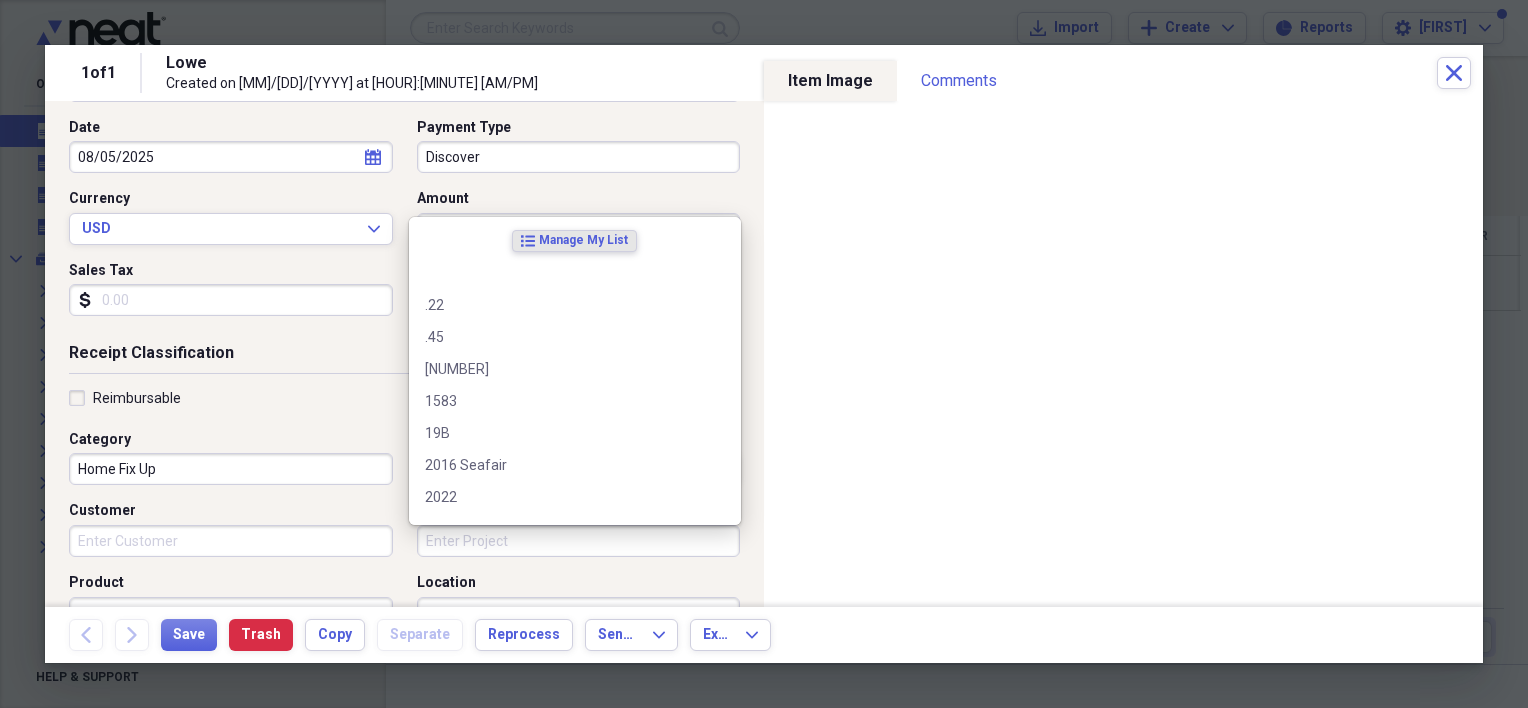 click on "Project" at bounding box center [579, 541] 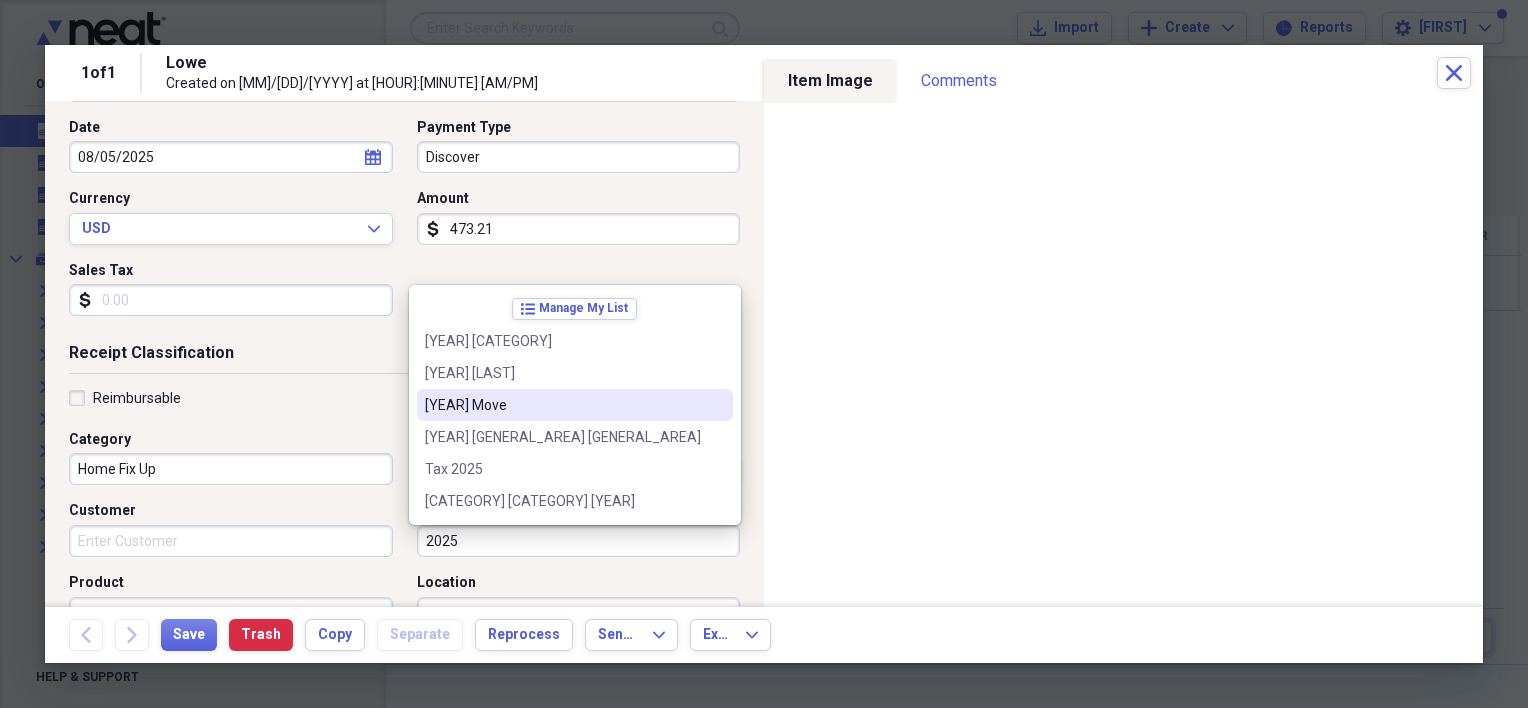 click on "[YEAR] Move" at bounding box center (563, 405) 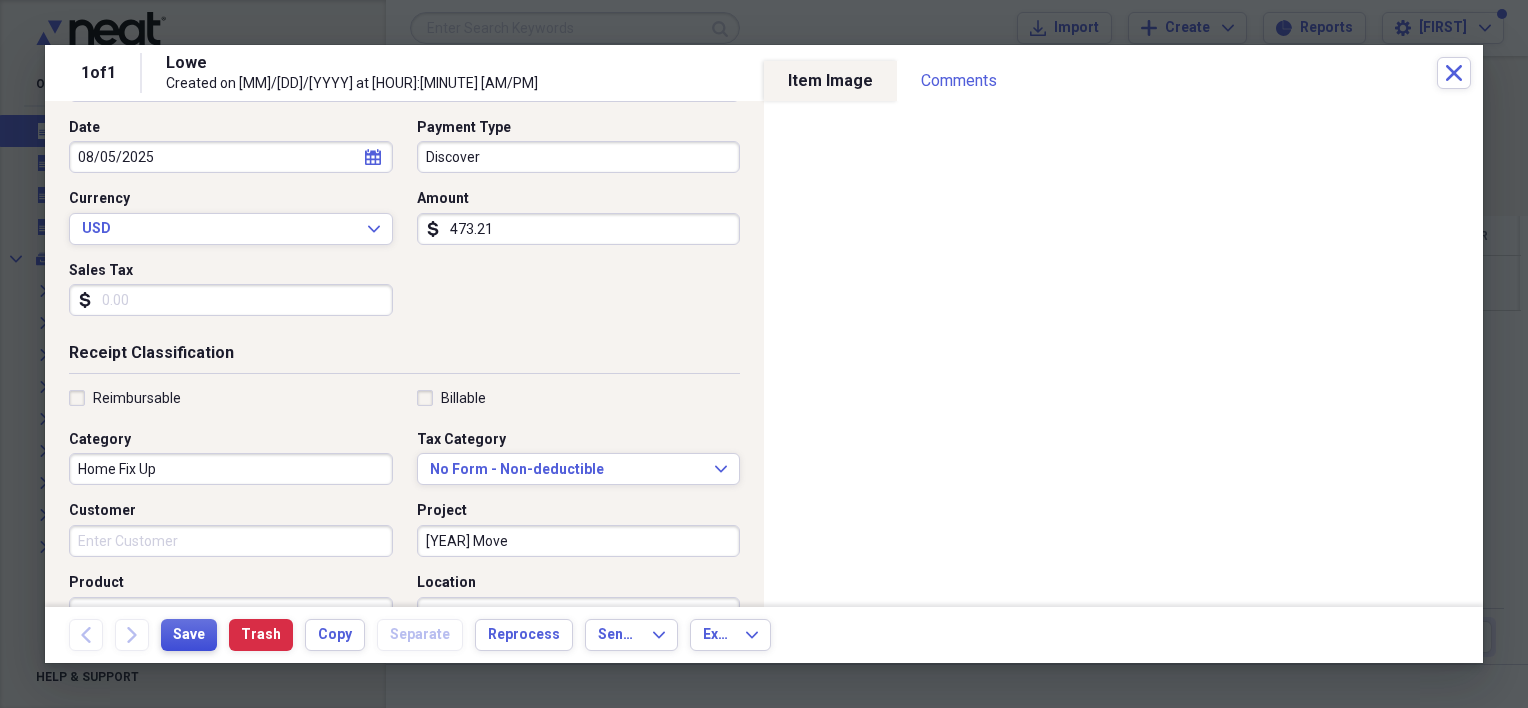 click on "Save" at bounding box center [189, 635] 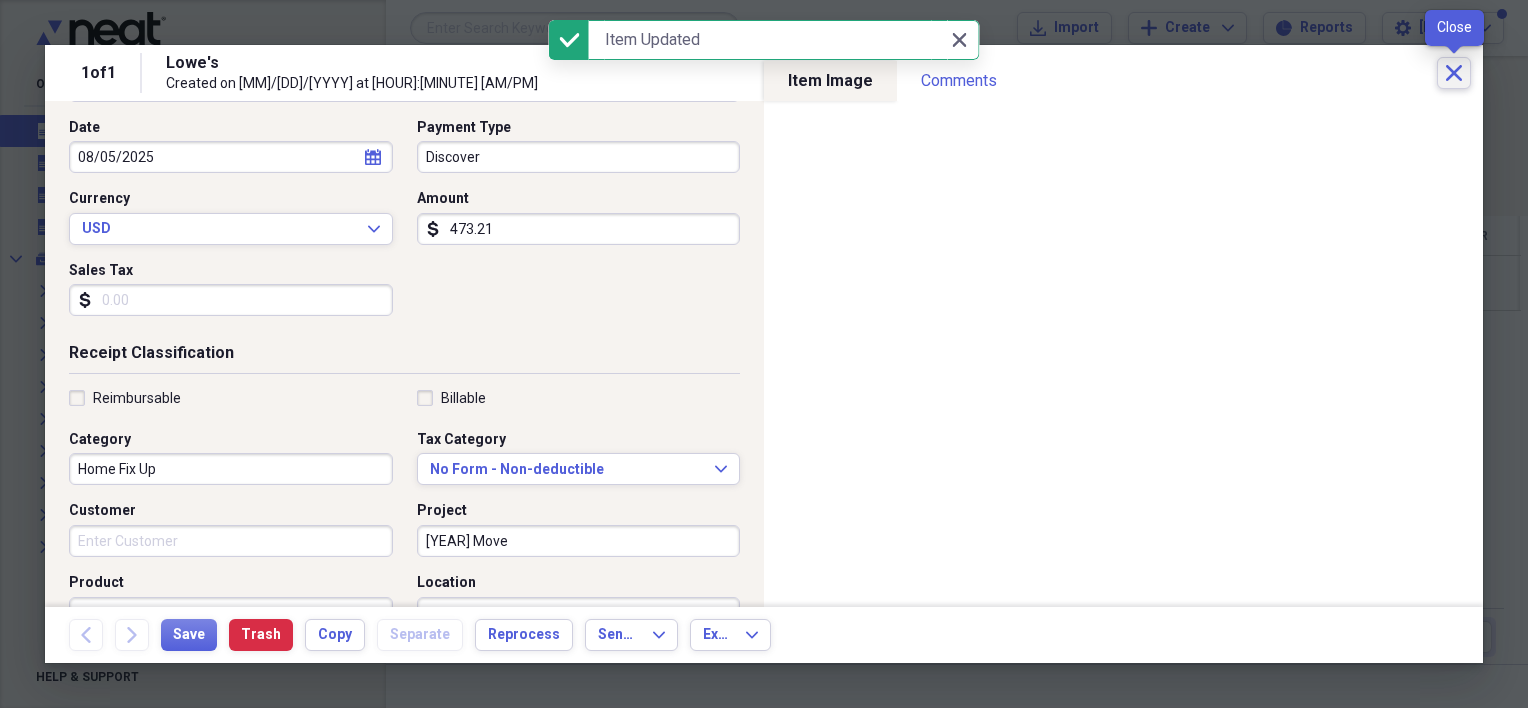 click on "Close" at bounding box center (1454, 73) 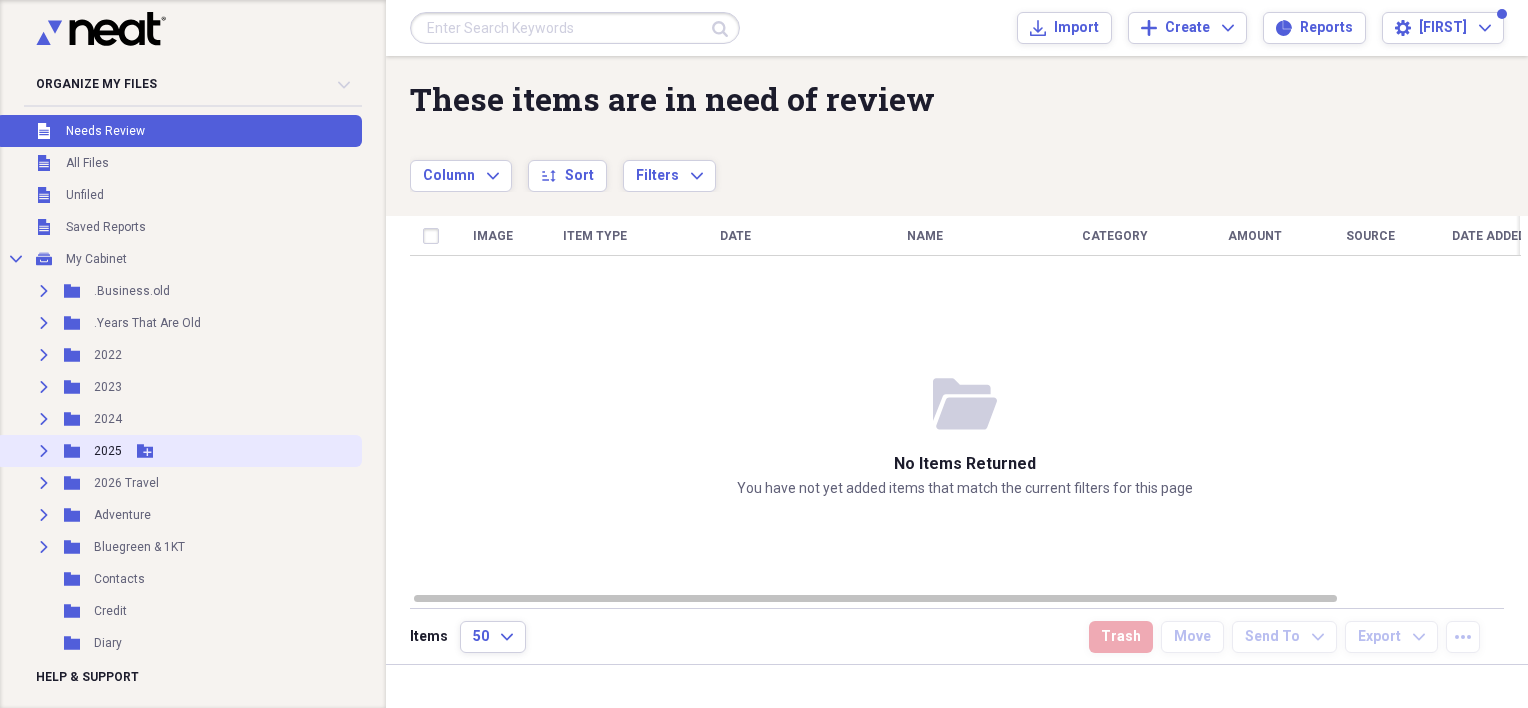 click on "2025" at bounding box center (108, 451) 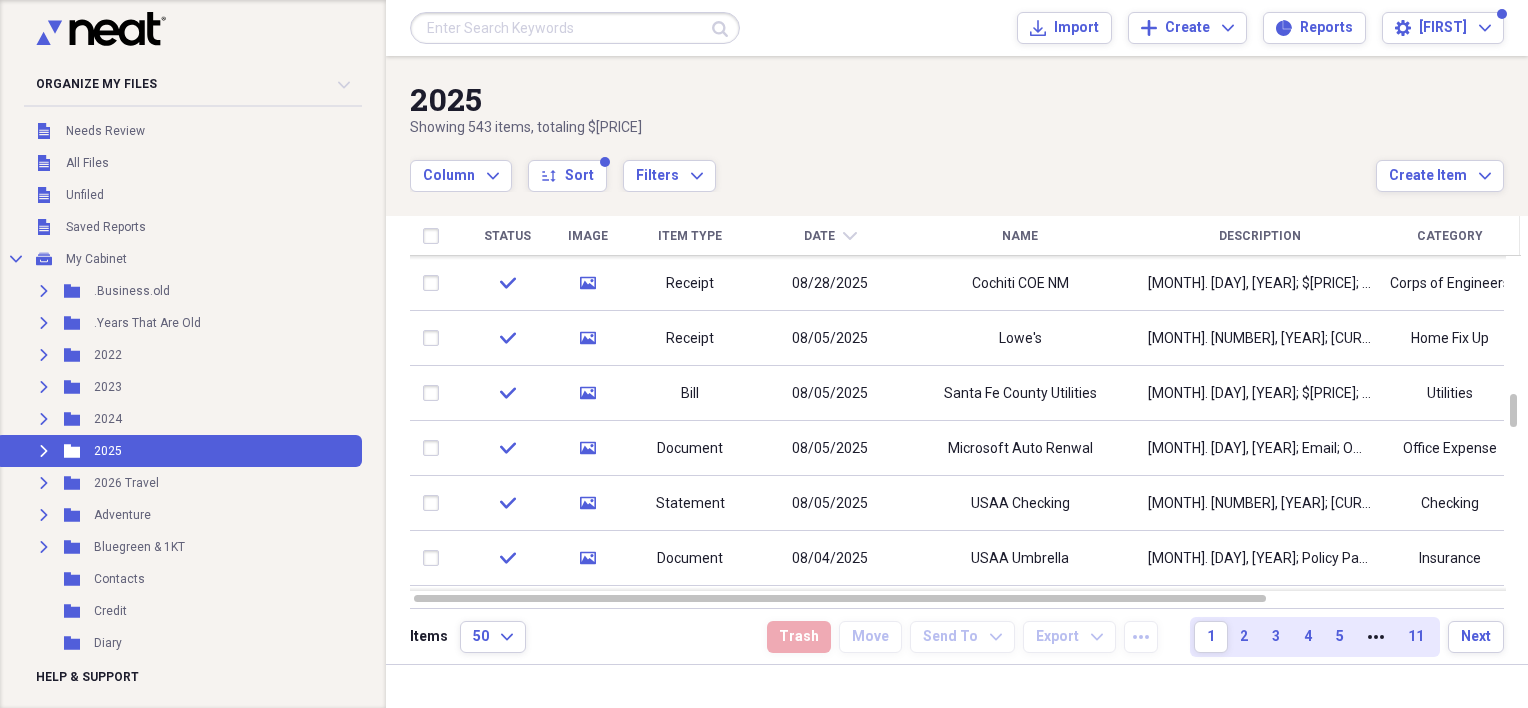 click on "Receipt" at bounding box center [690, 338] 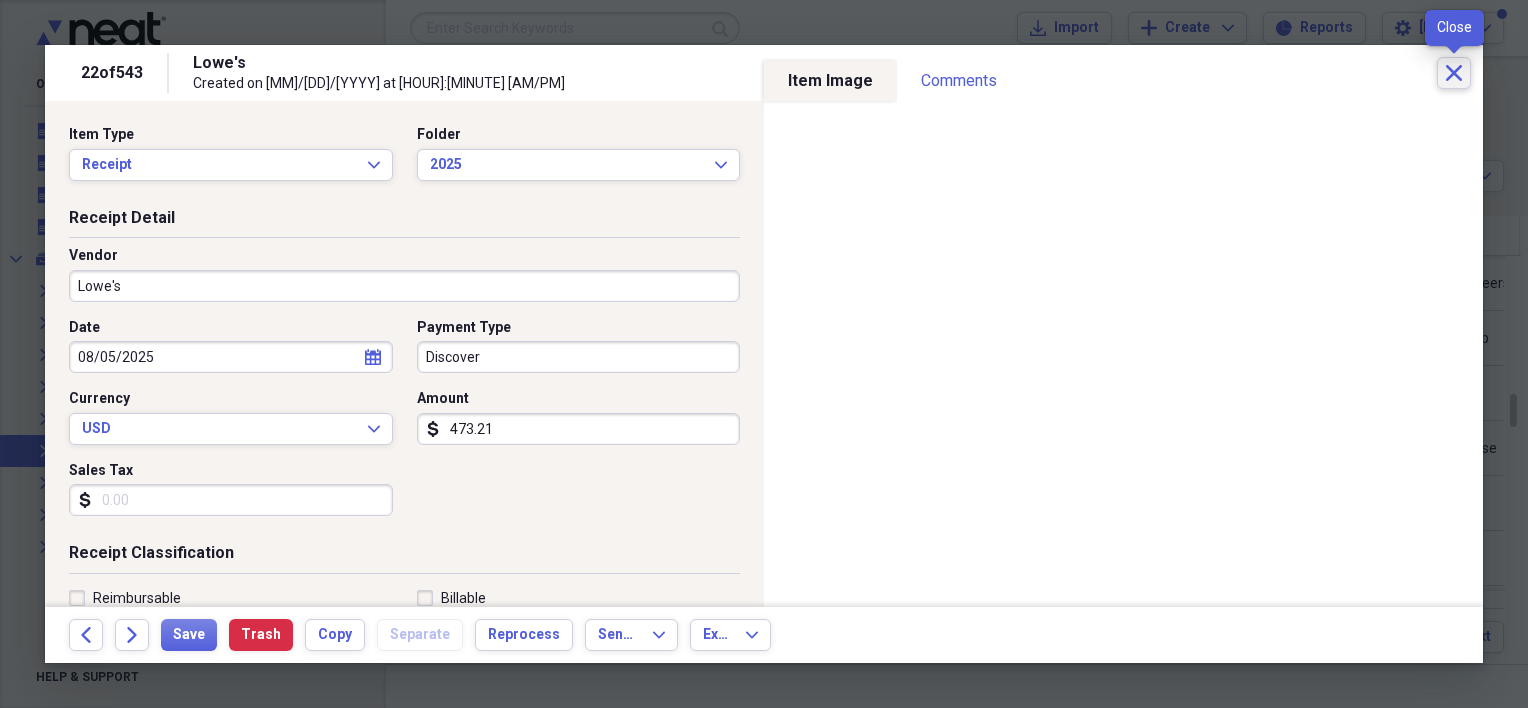 click on "Close" 